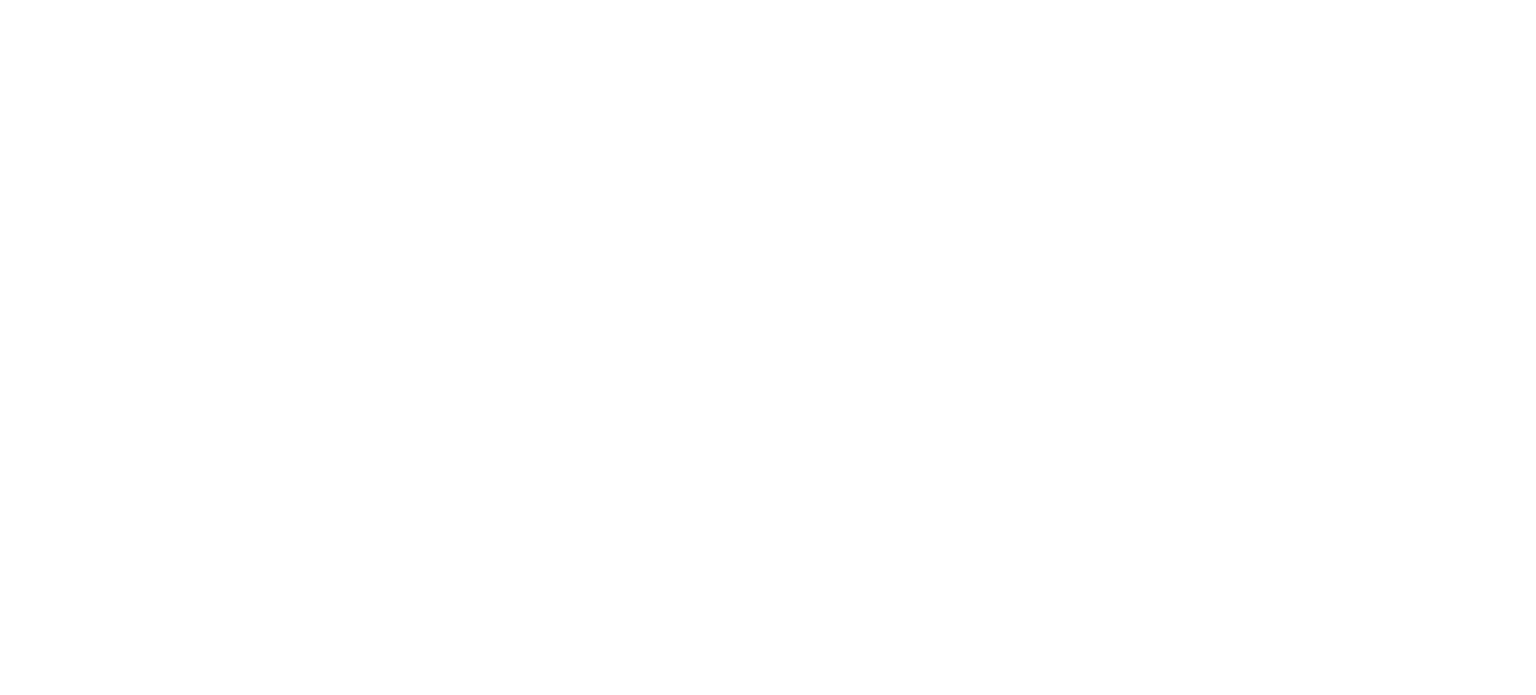scroll, scrollTop: 0, scrollLeft: 0, axis: both 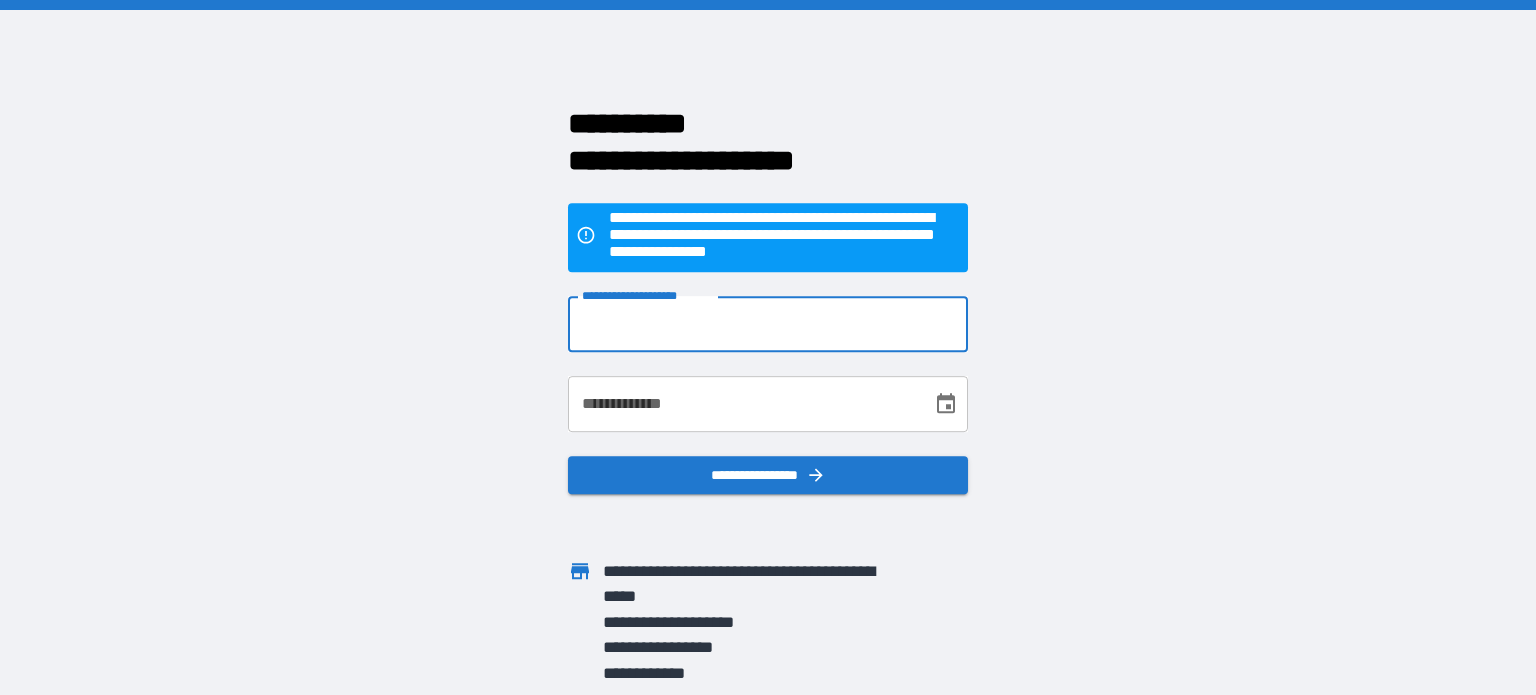 click on "**********" at bounding box center [768, 324] 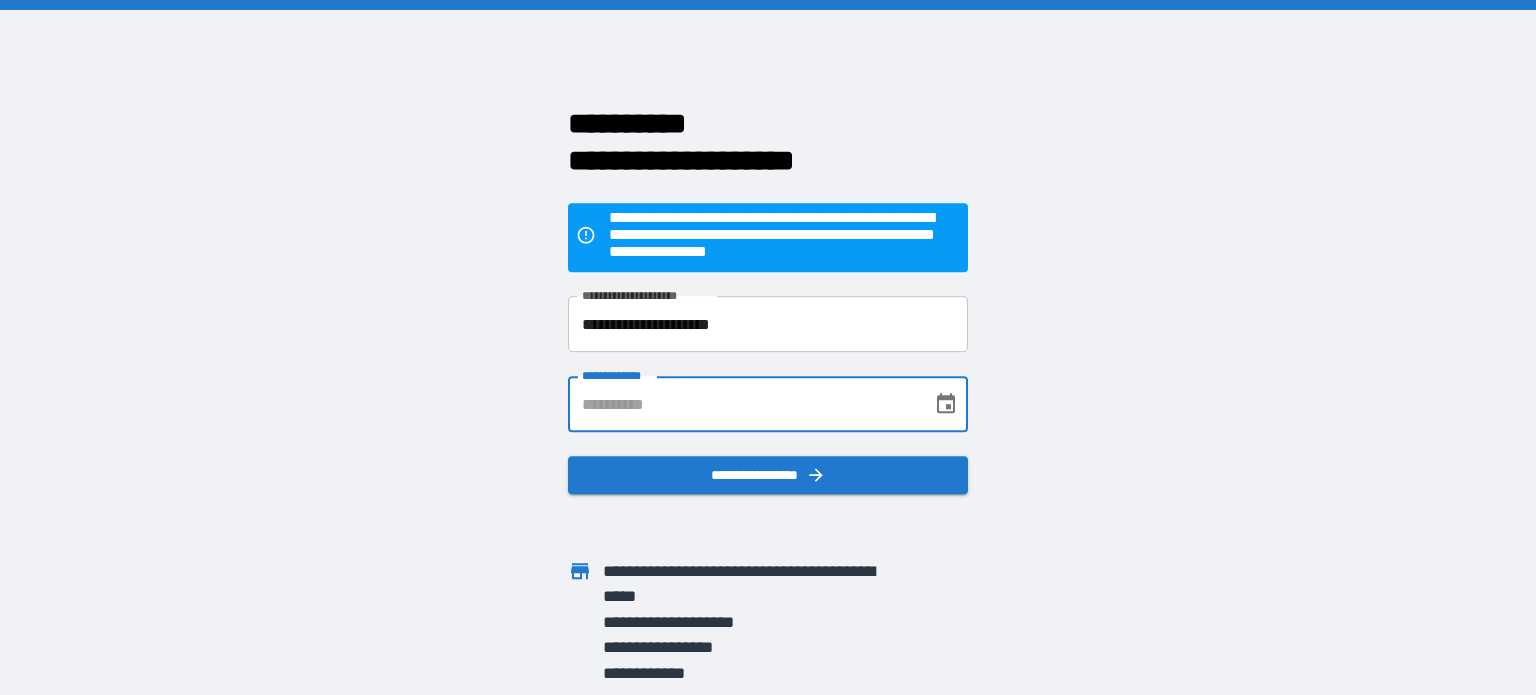 click on "**********" at bounding box center (743, 404) 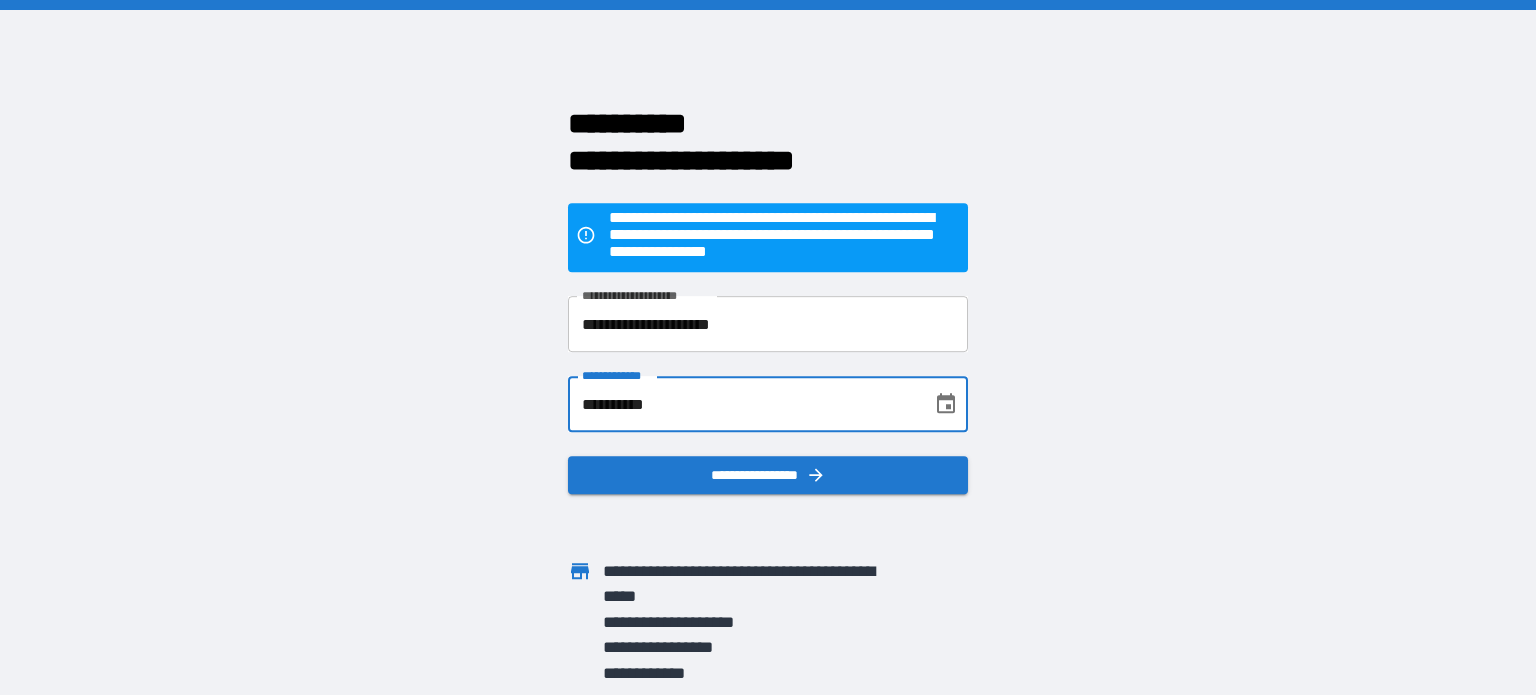 type on "**********" 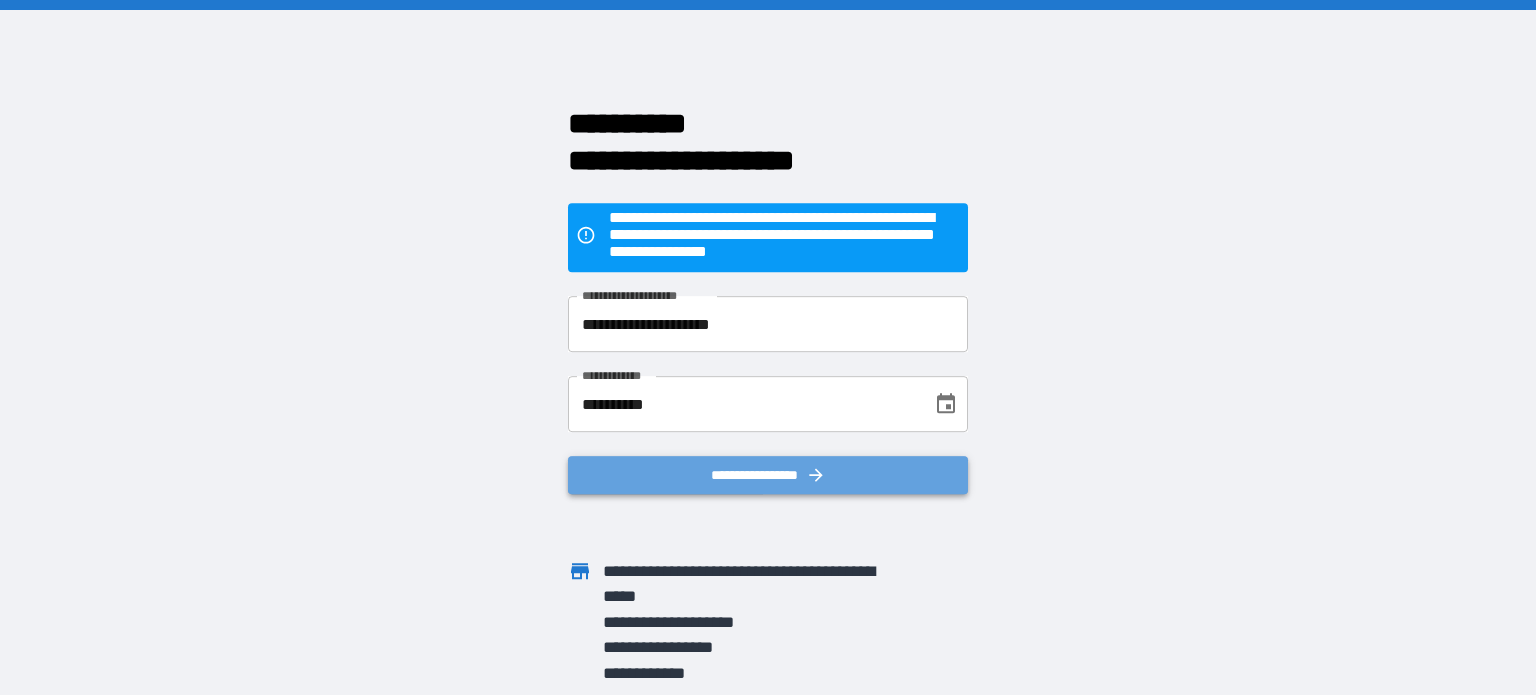 click on "**********" at bounding box center (768, 475) 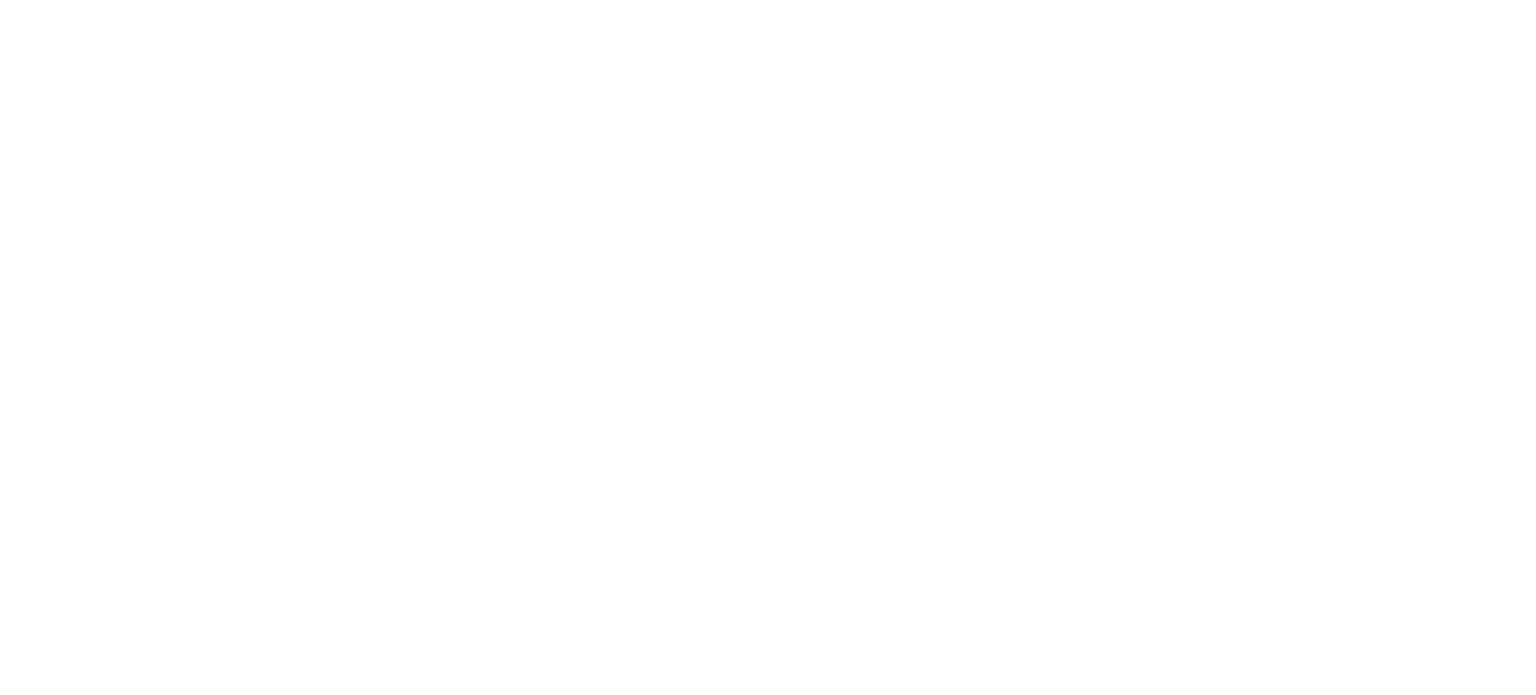 scroll, scrollTop: 0, scrollLeft: 0, axis: both 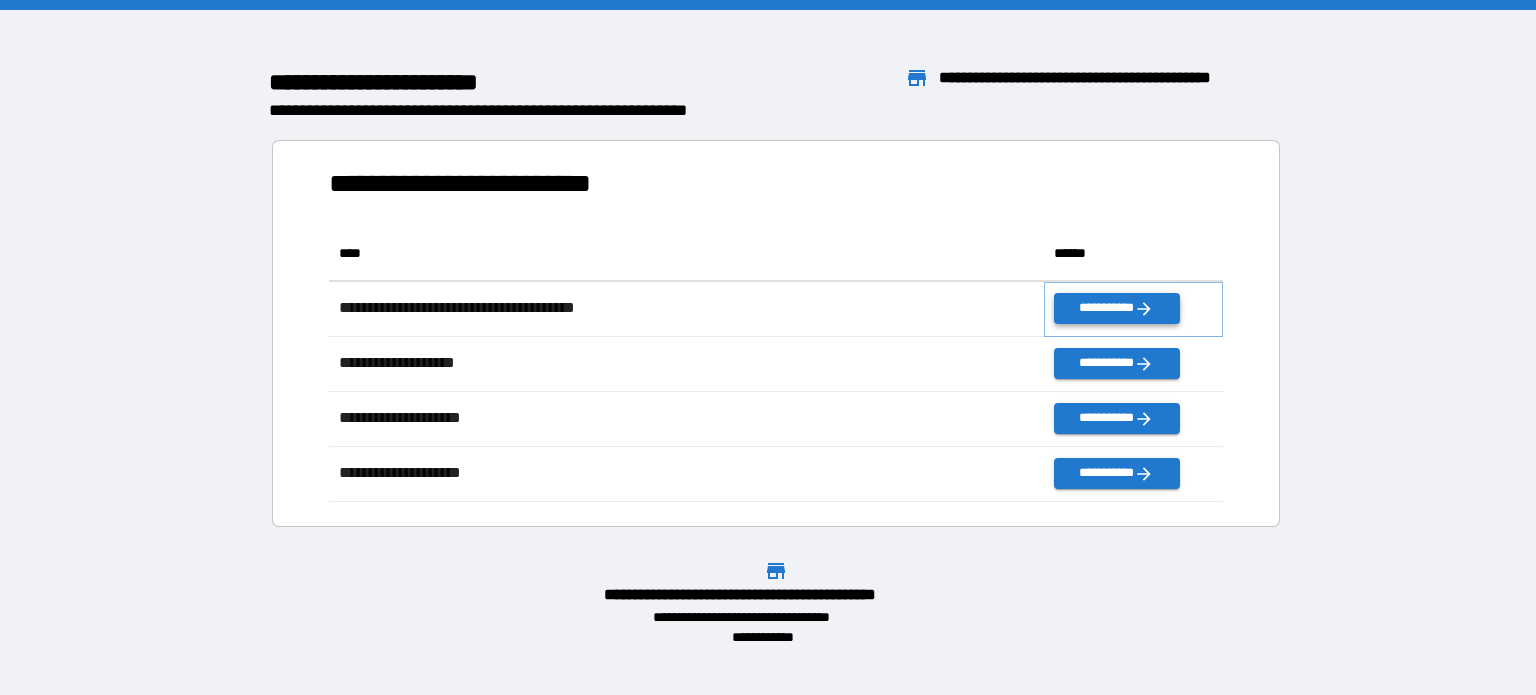 click on "**********" at bounding box center (1116, 308) 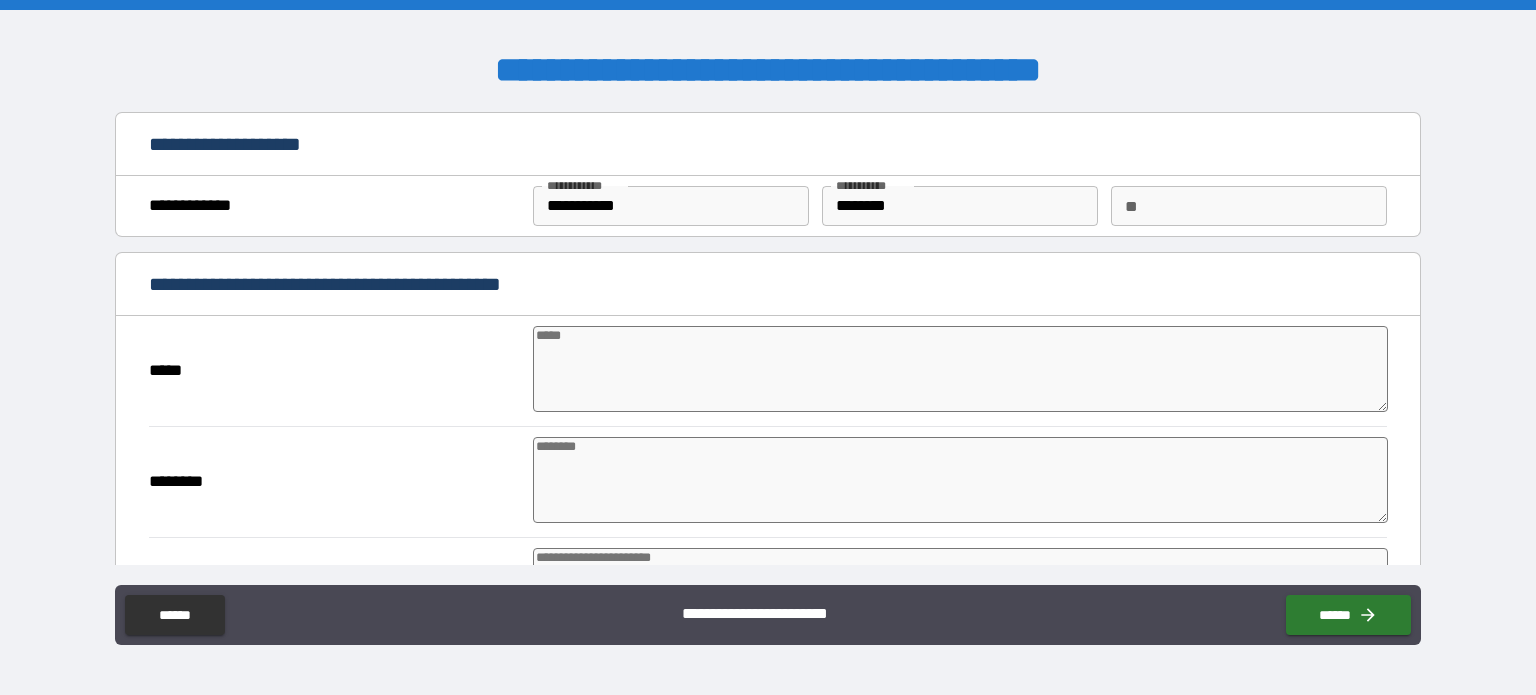 type on "*" 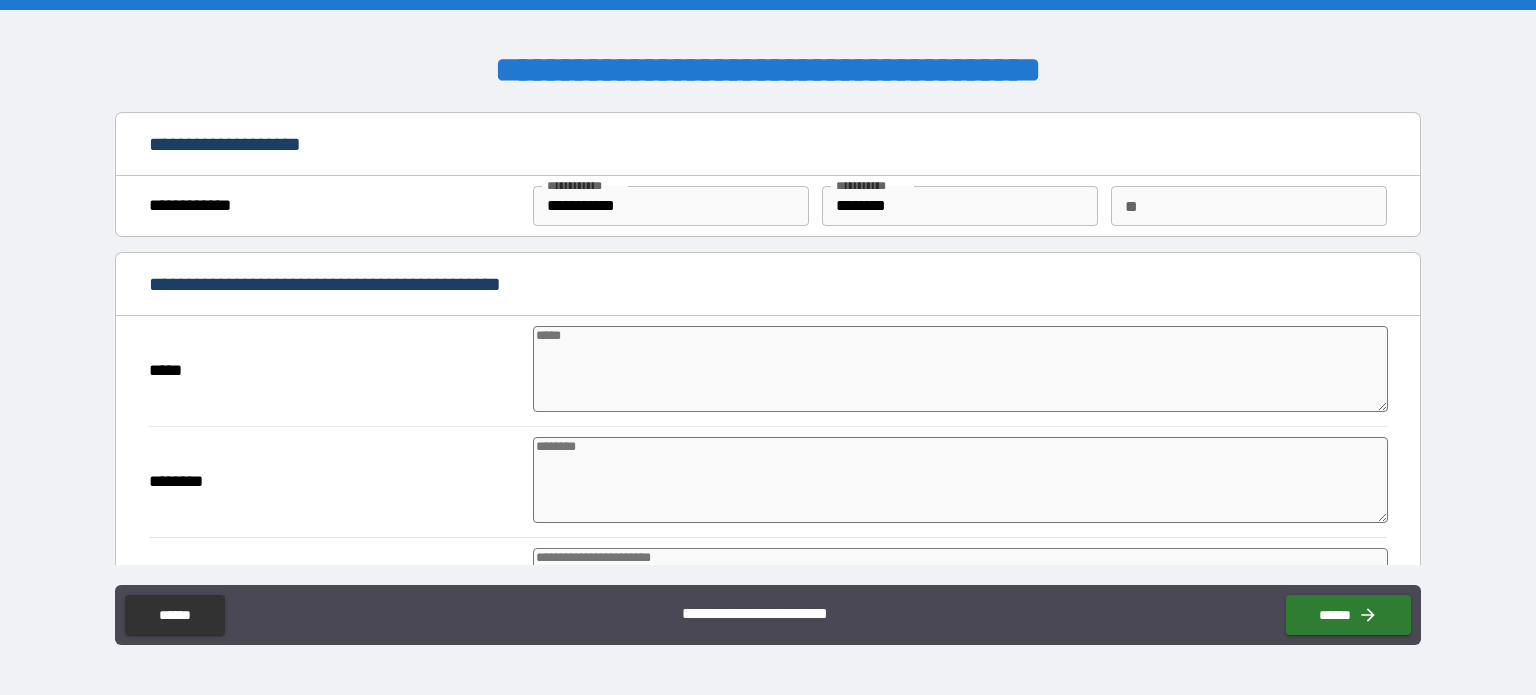 type on "*" 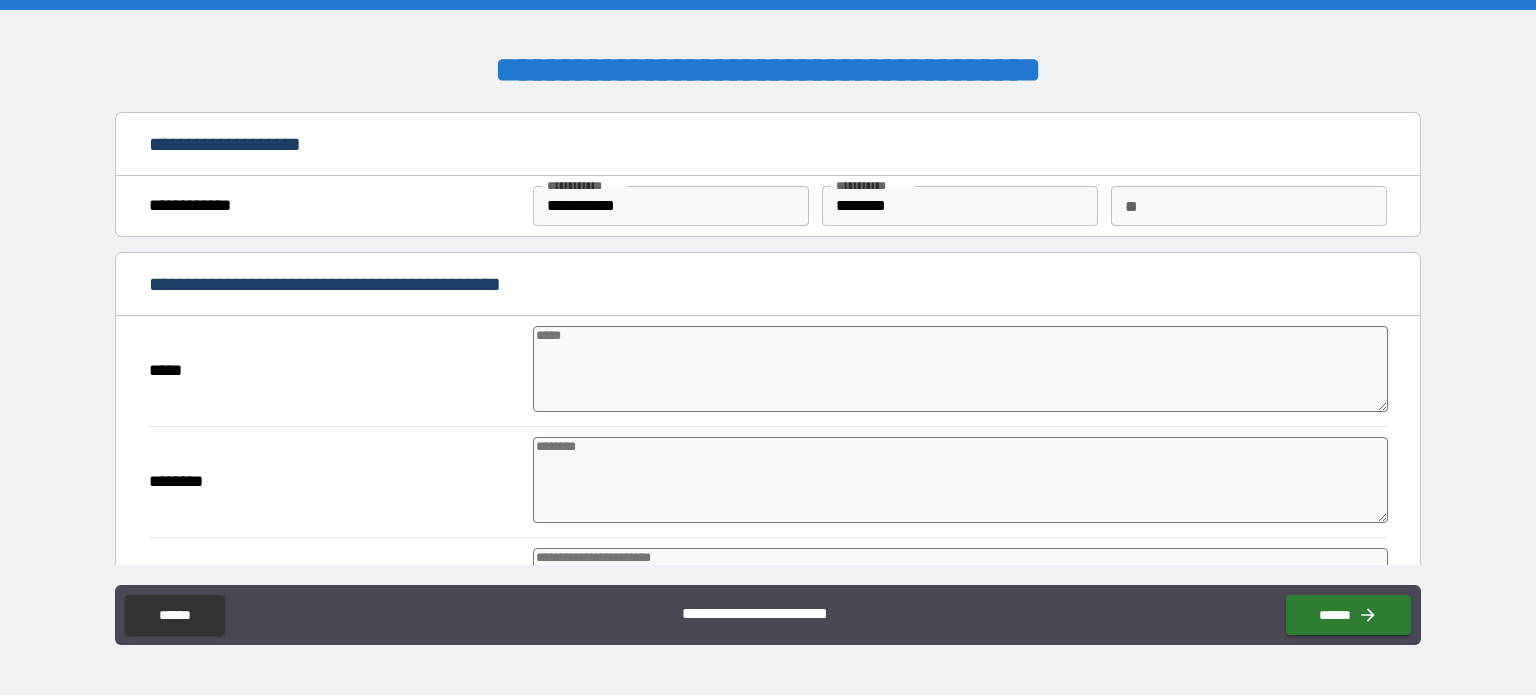 type on "*" 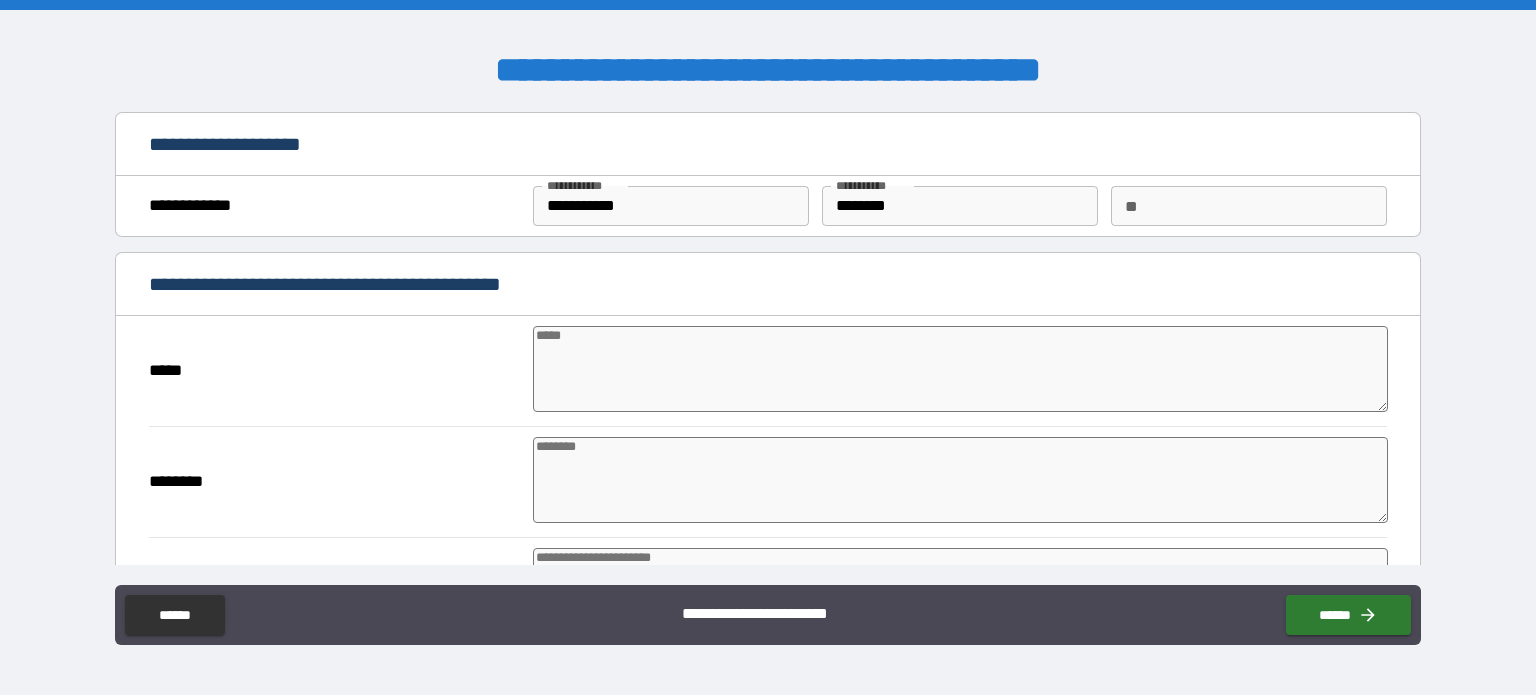type on "*" 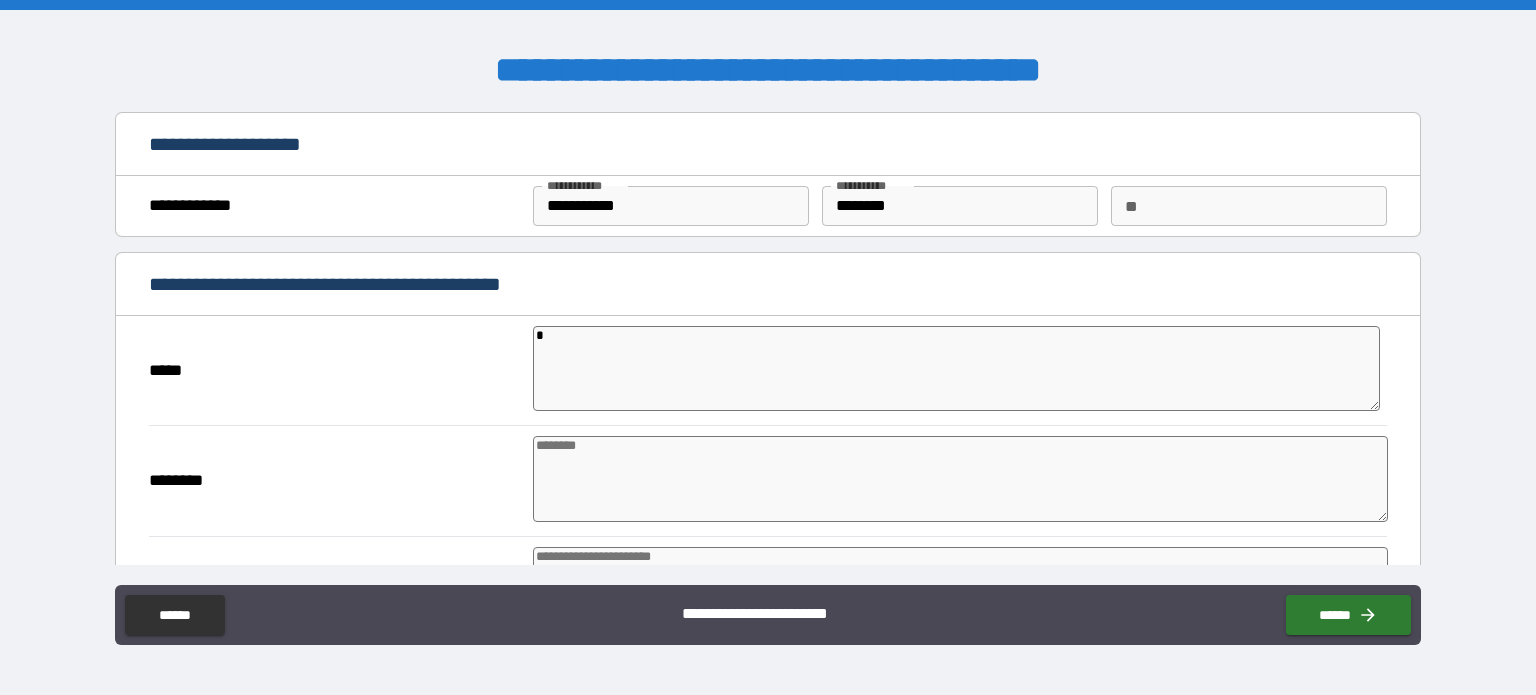 type on "**" 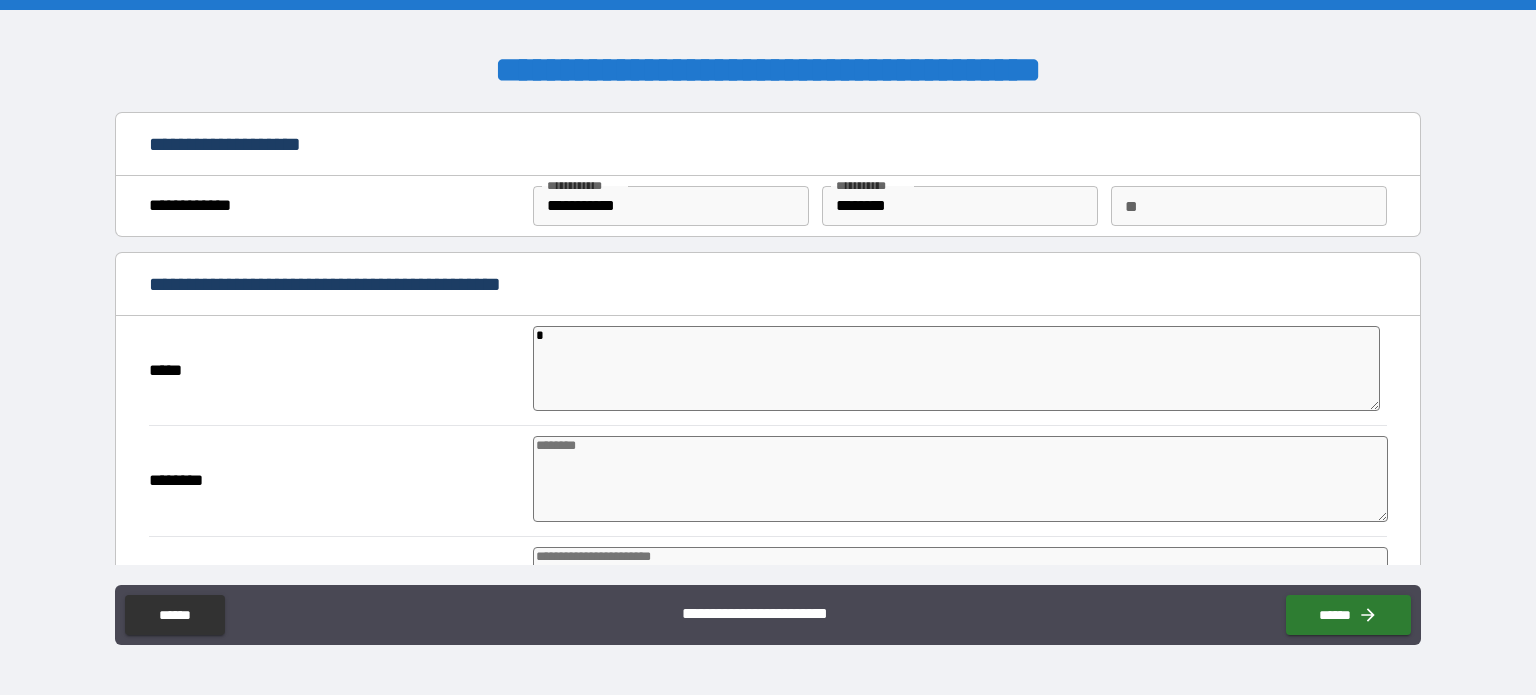 type on "*" 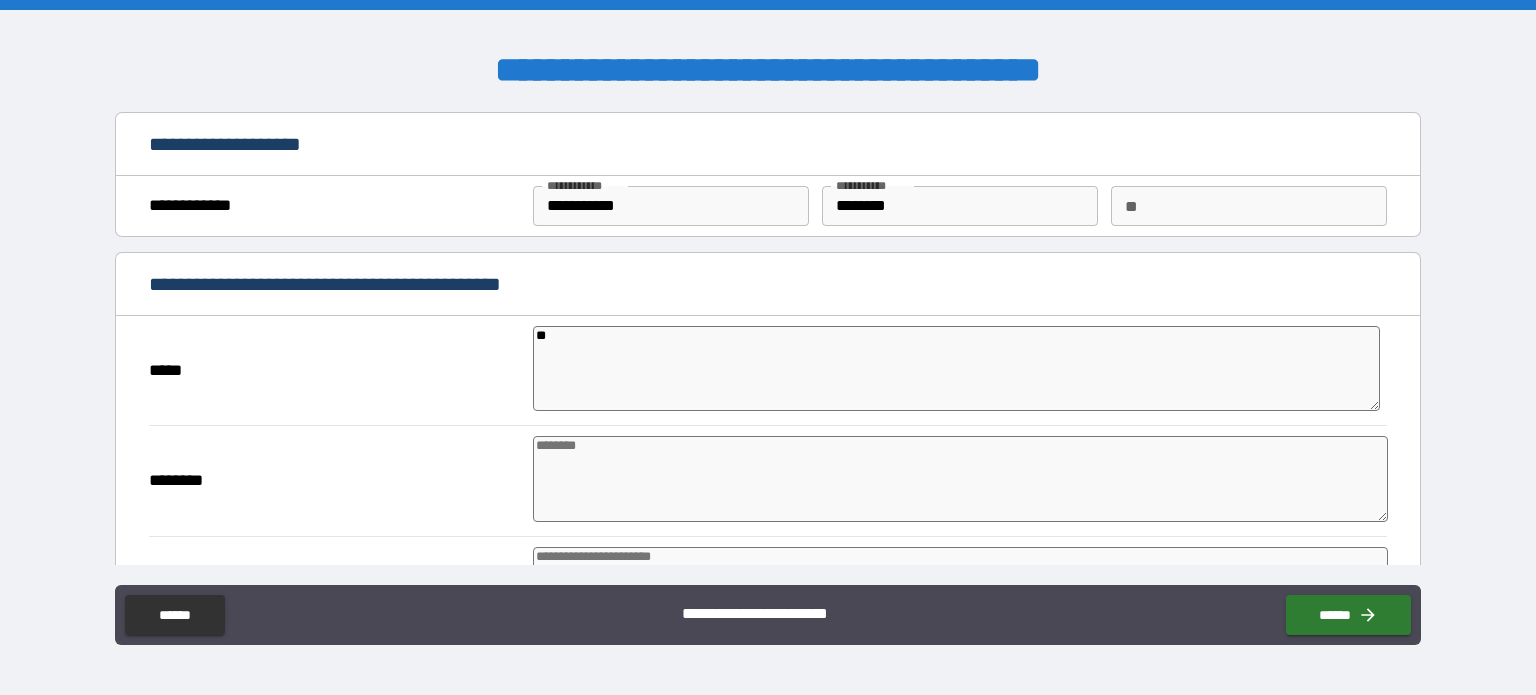 type on "***" 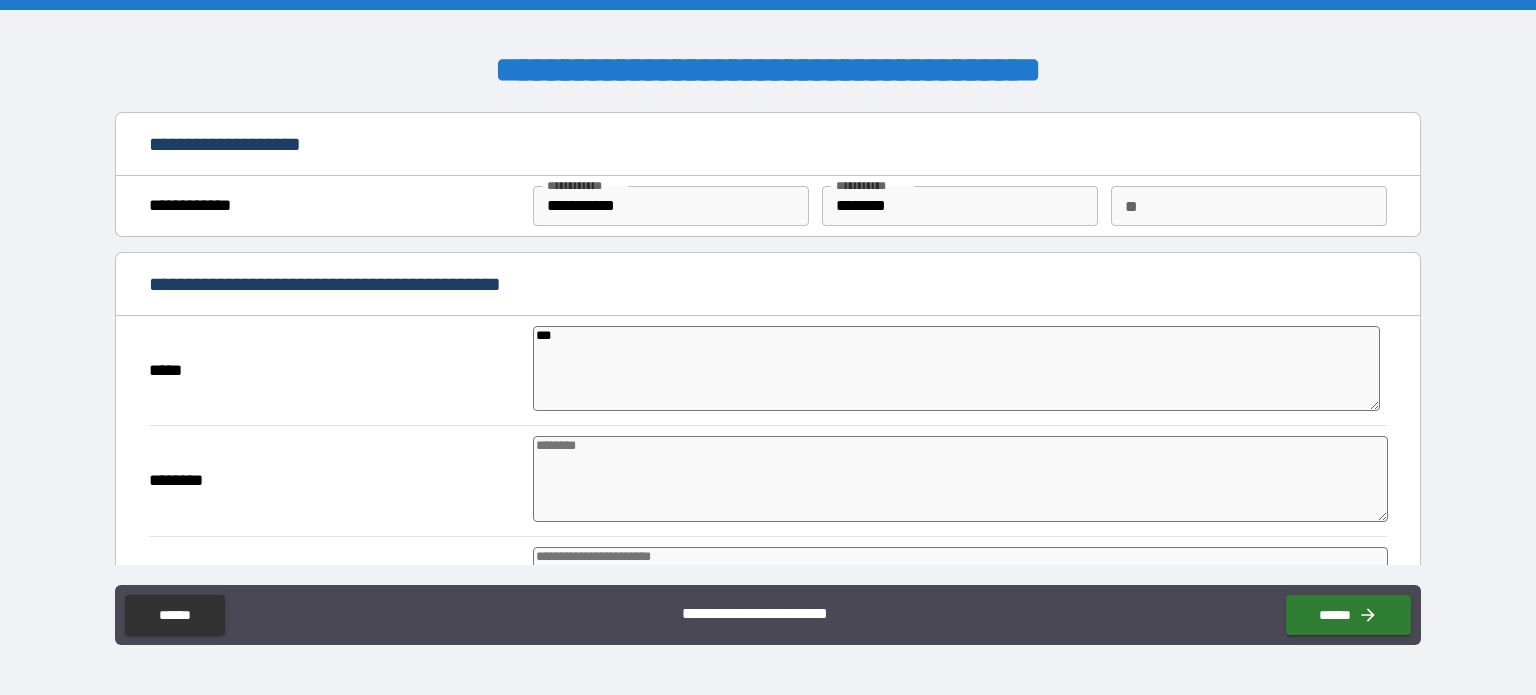type on "****" 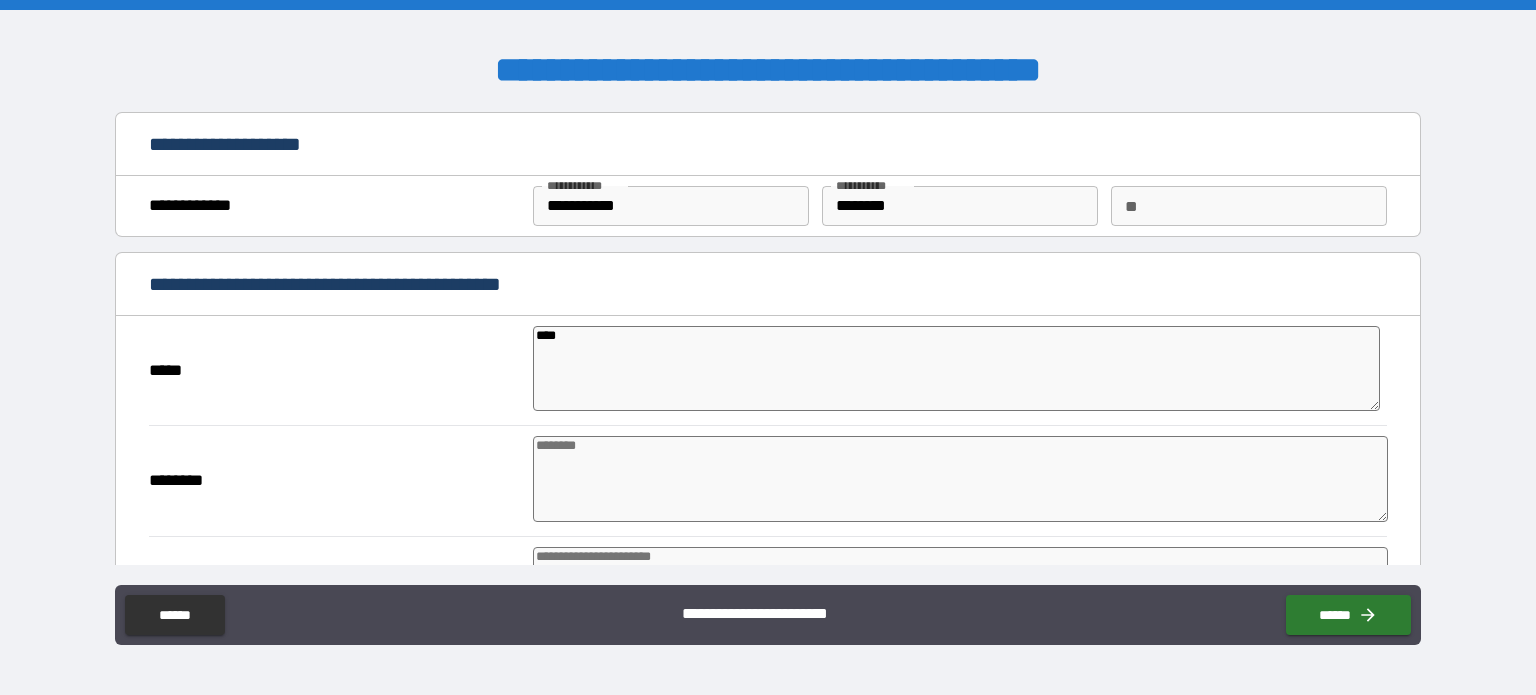 type on "*" 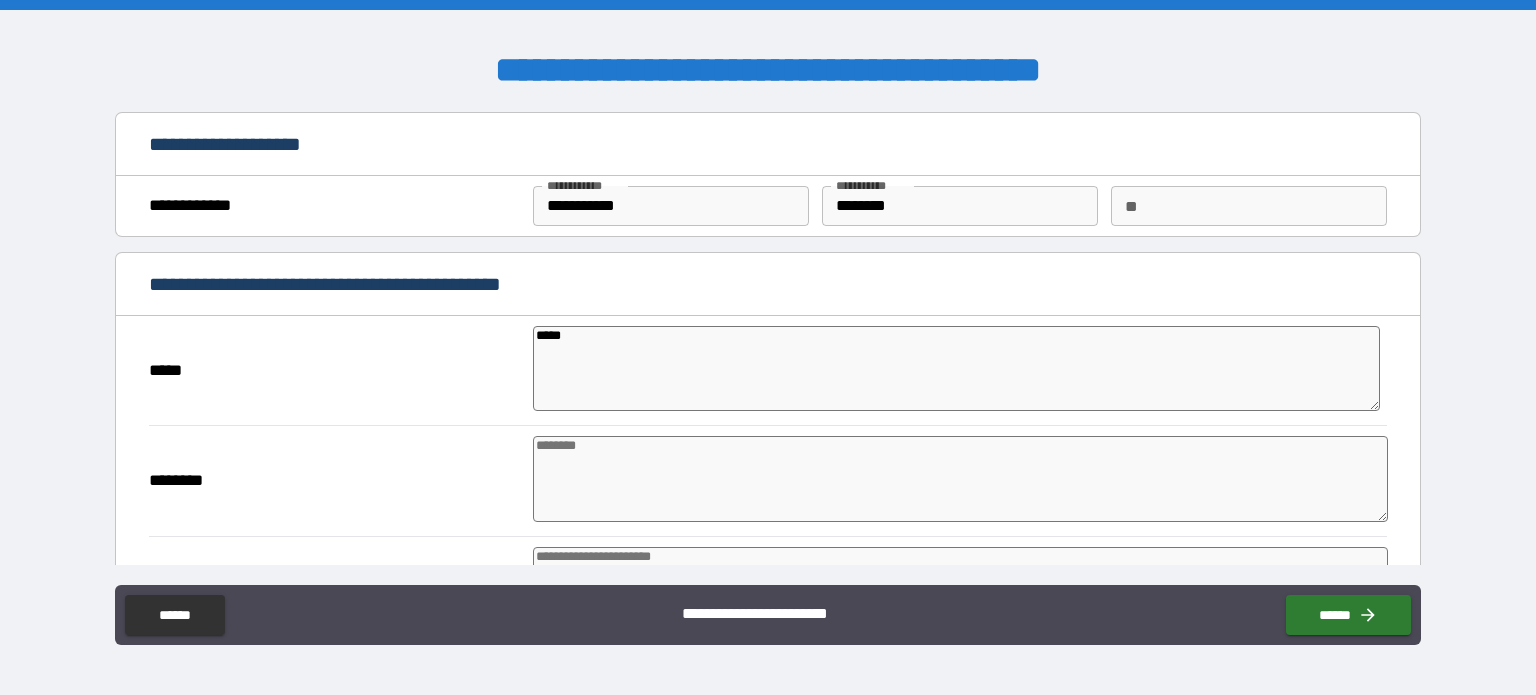 type on "******" 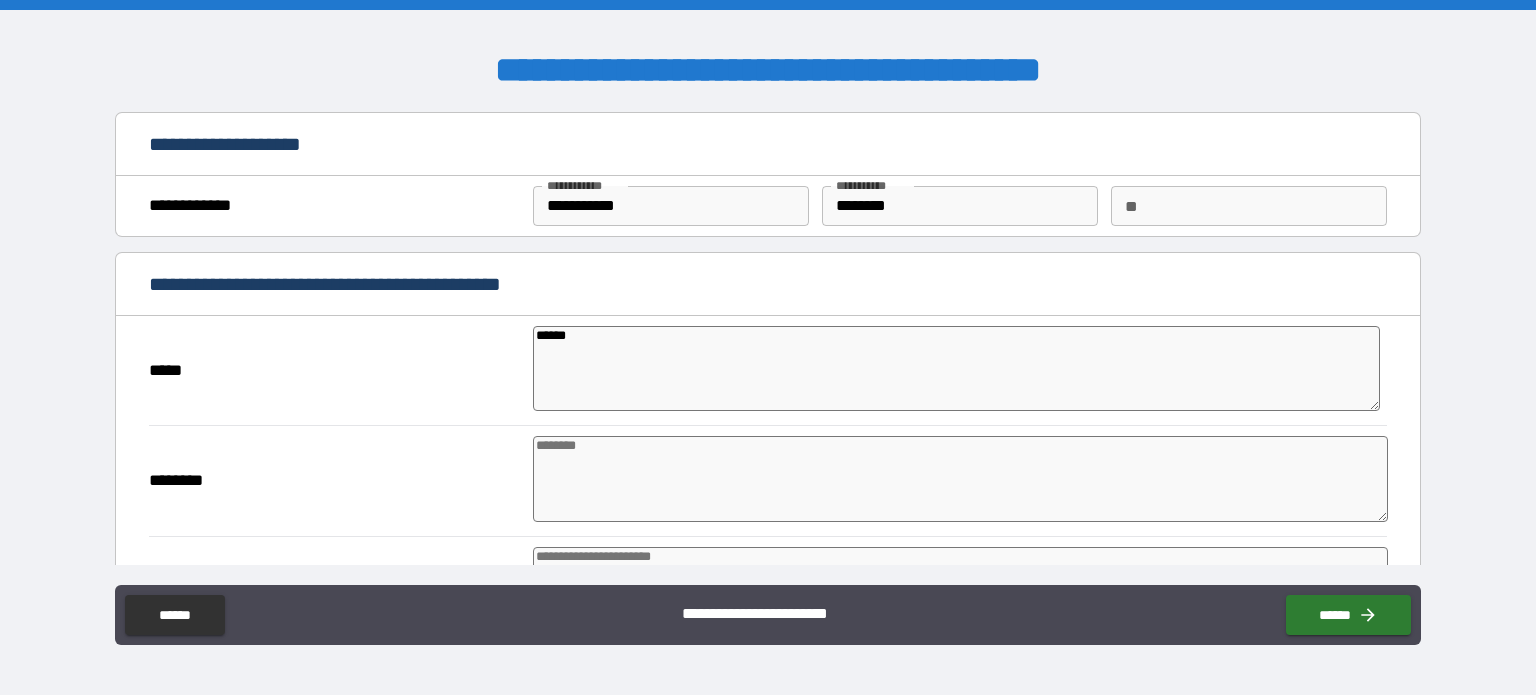 type on "*" 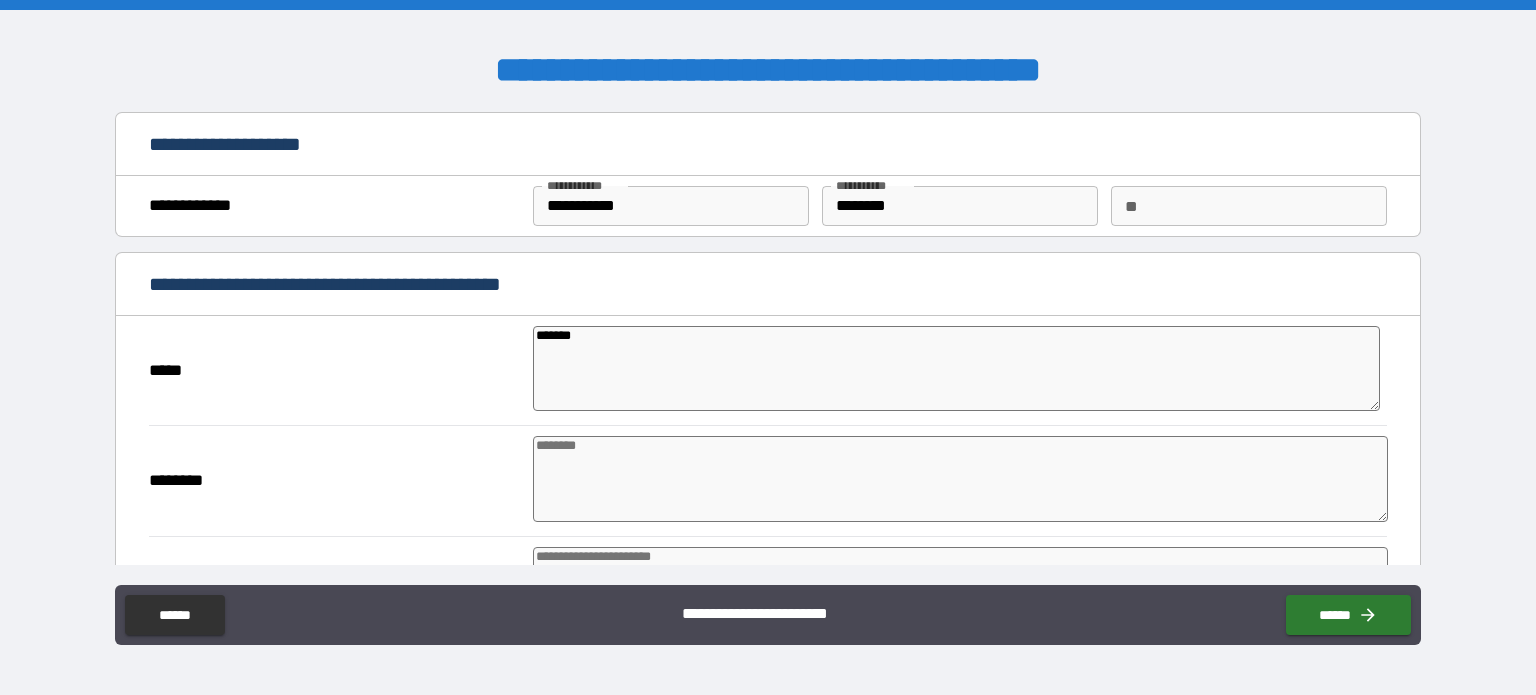 type on "********" 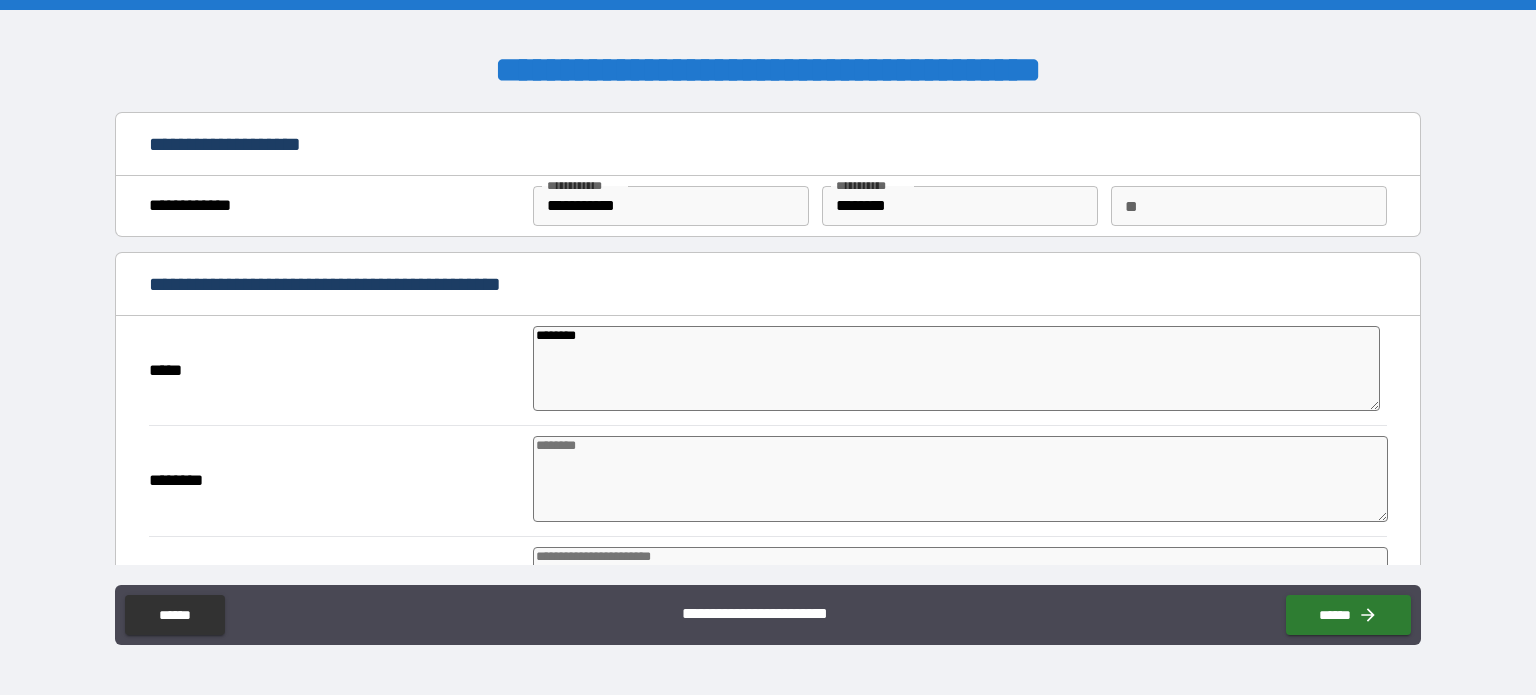 type on "*********" 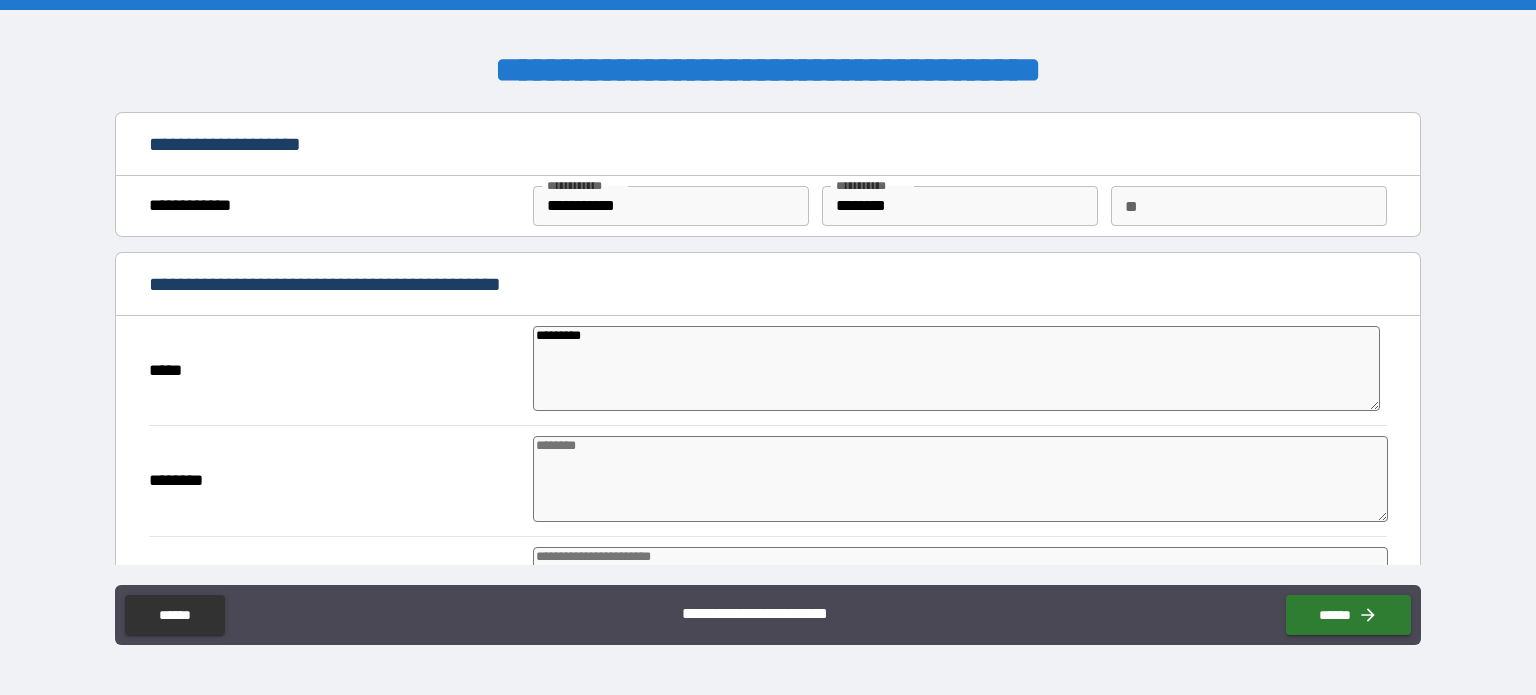 type on "**********" 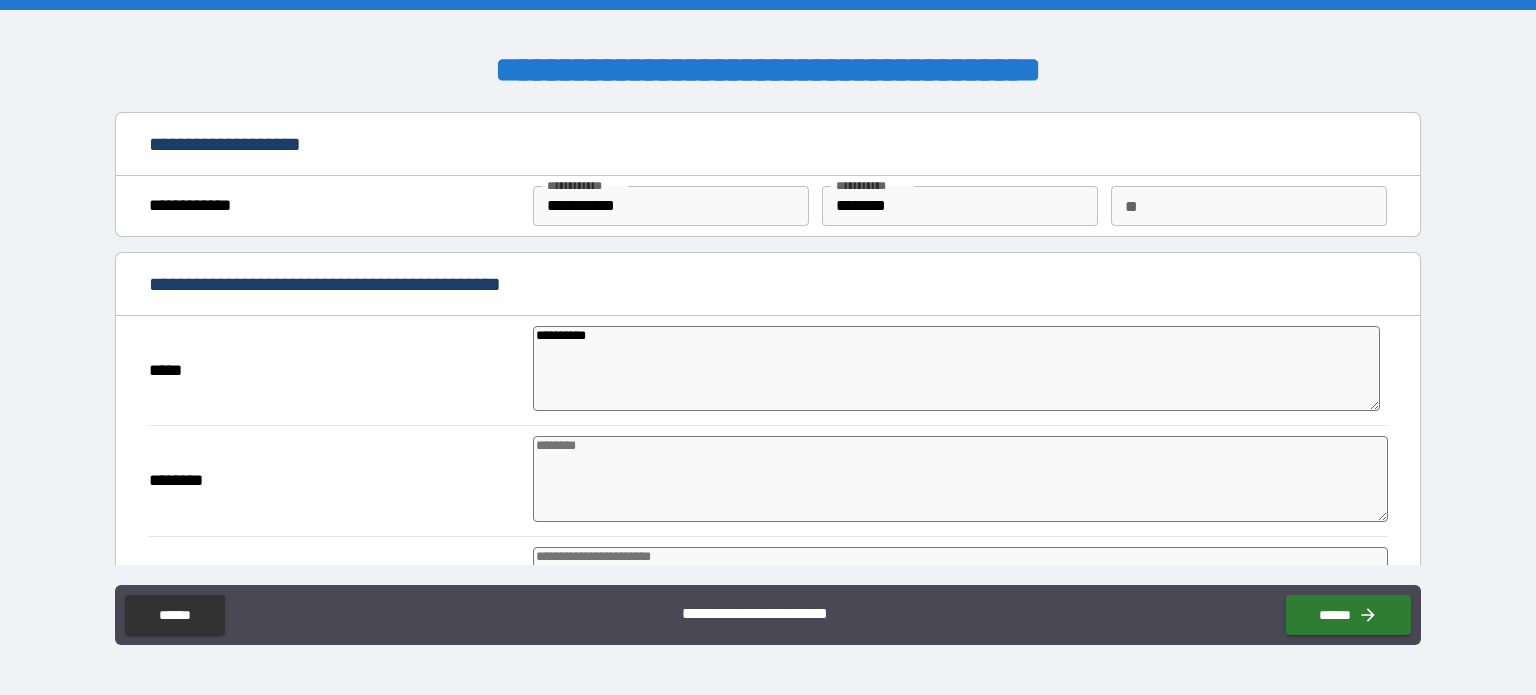 type 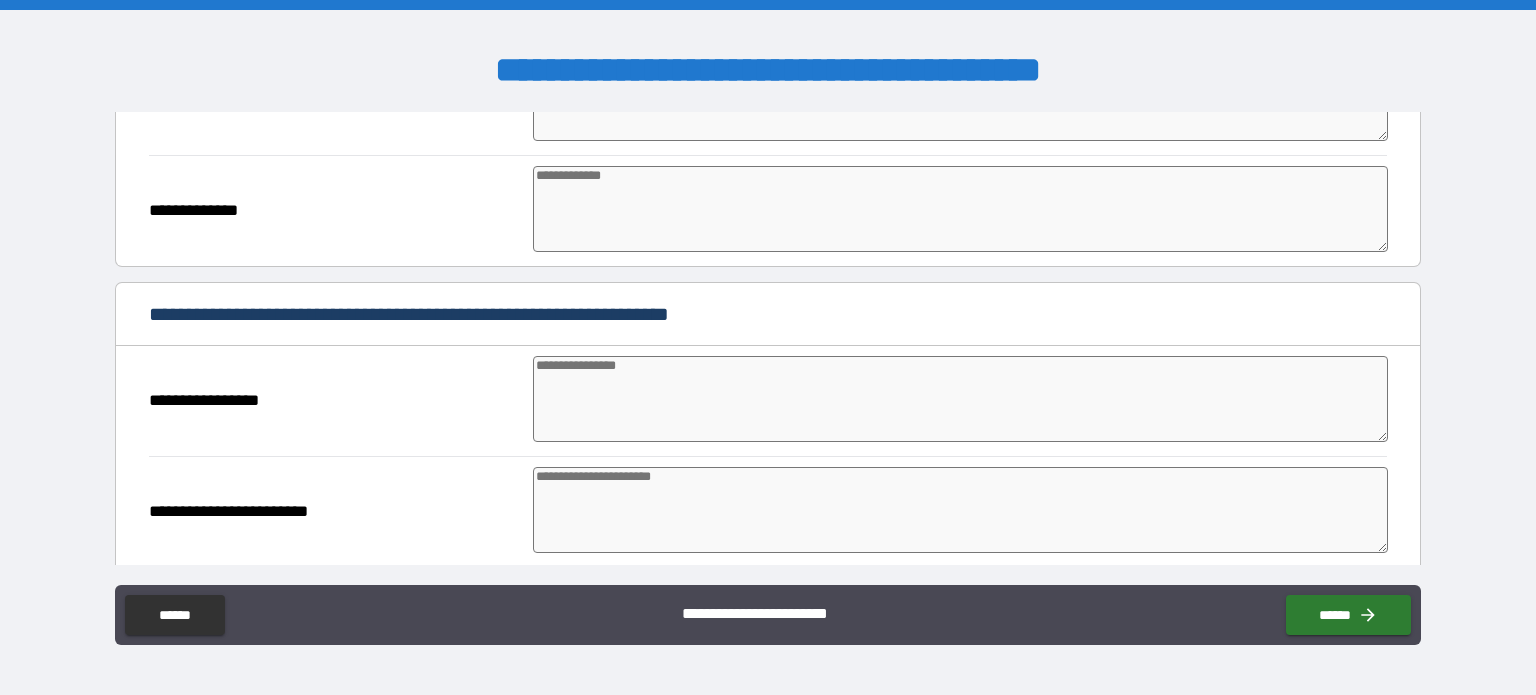 scroll, scrollTop: 666, scrollLeft: 0, axis: vertical 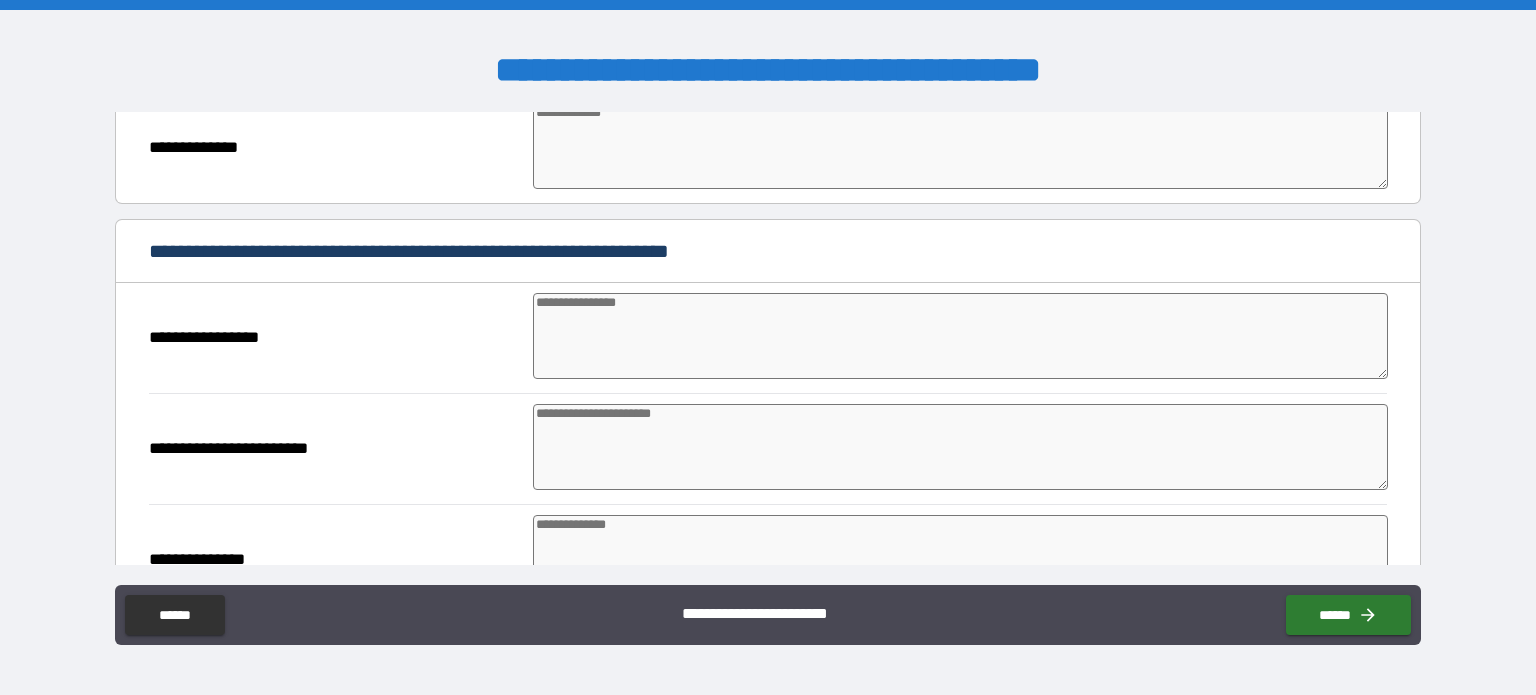 click at bounding box center (961, 336) 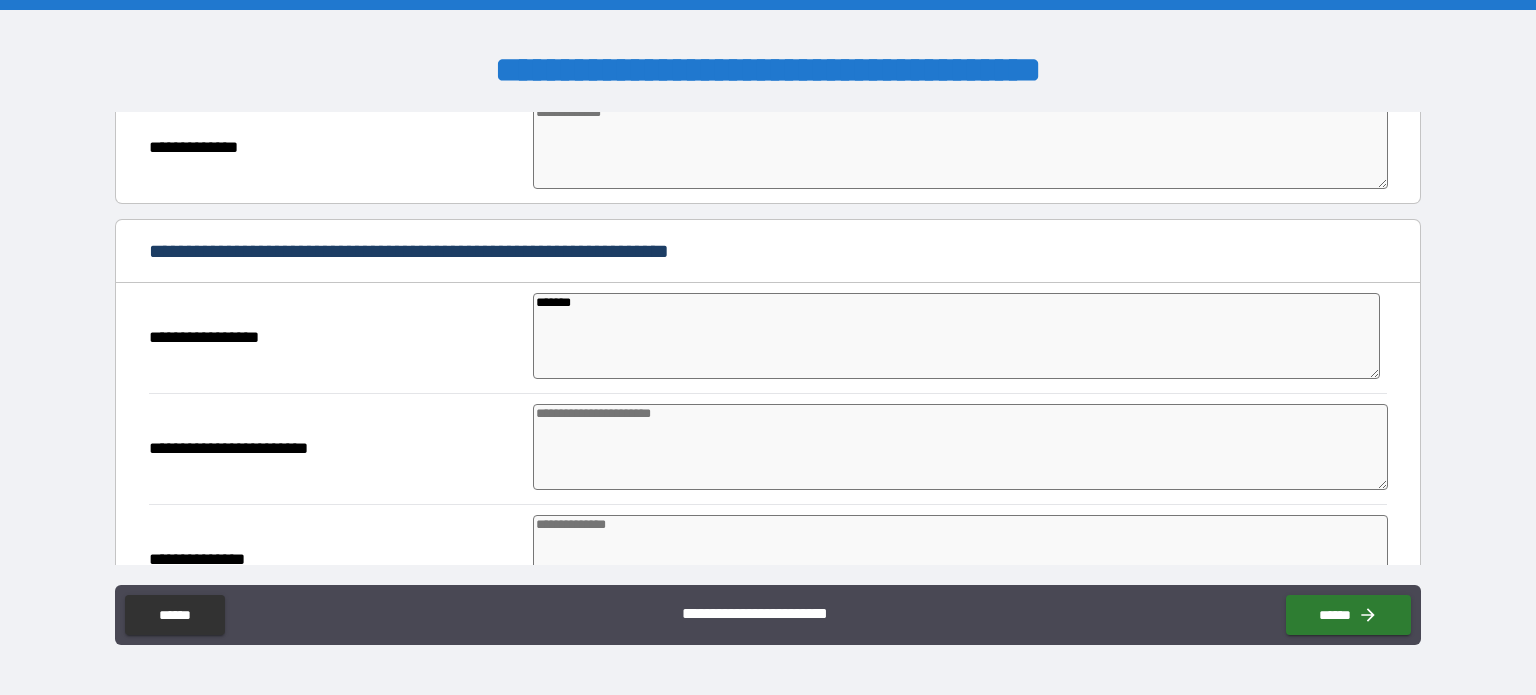 click at bounding box center (961, 447) 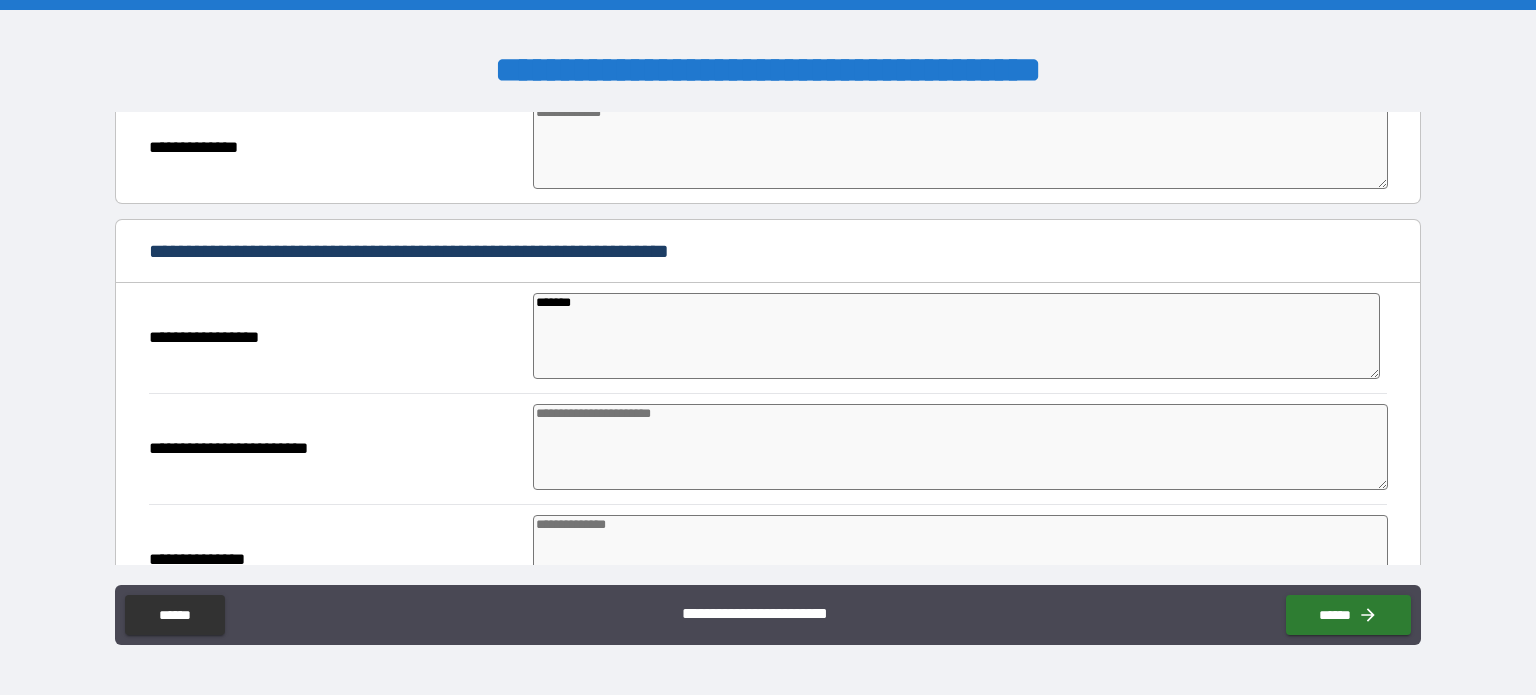 drag, startPoint x: 618, startPoint y: 314, endPoint x: 431, endPoint y: 325, distance: 187.32326 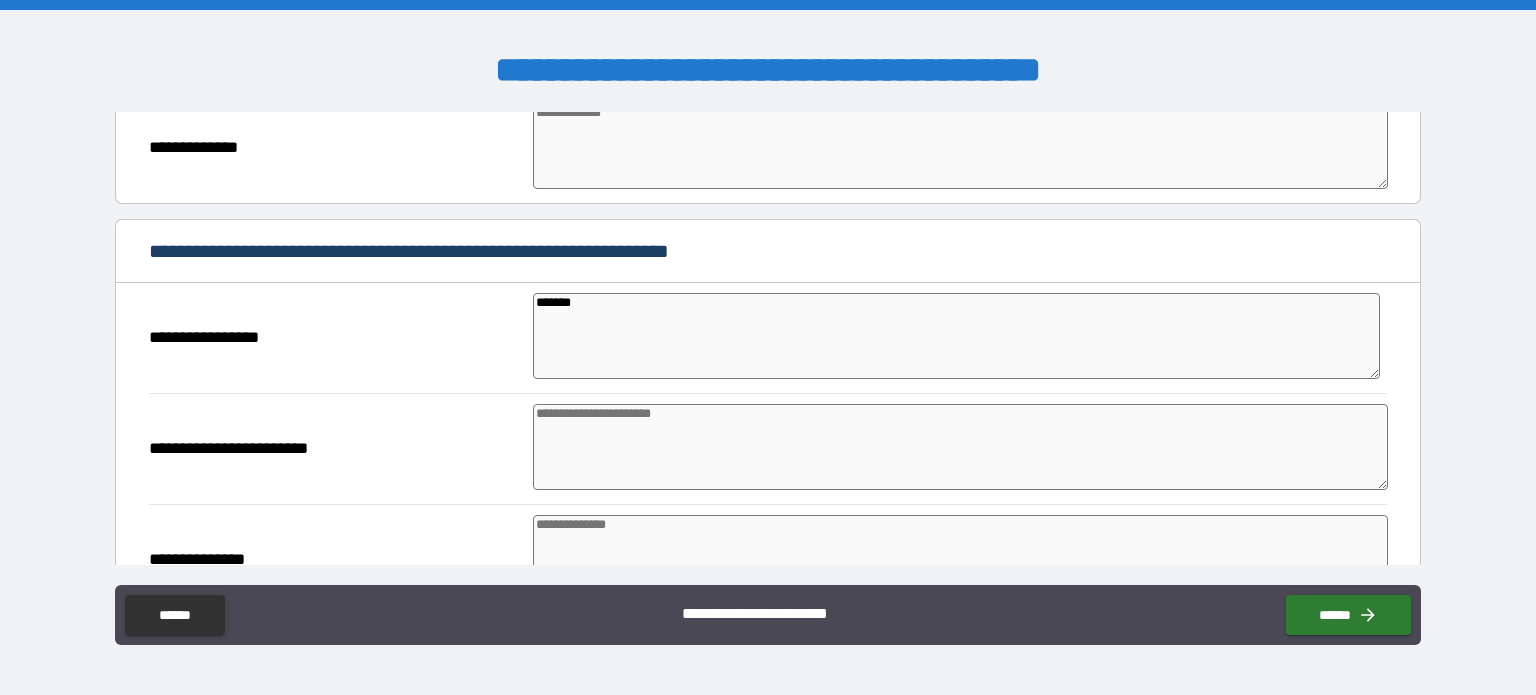 click on "**********" at bounding box center (768, 338) 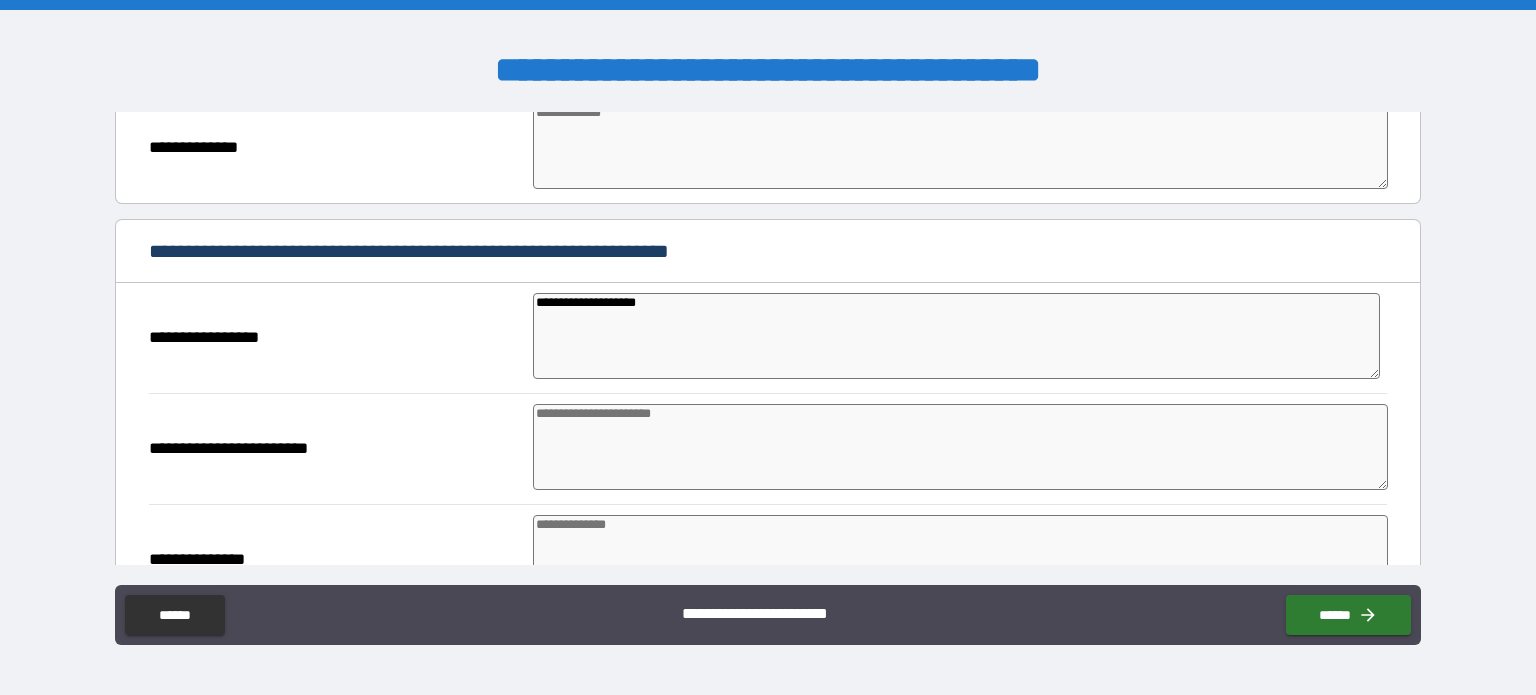 click at bounding box center (961, 447) 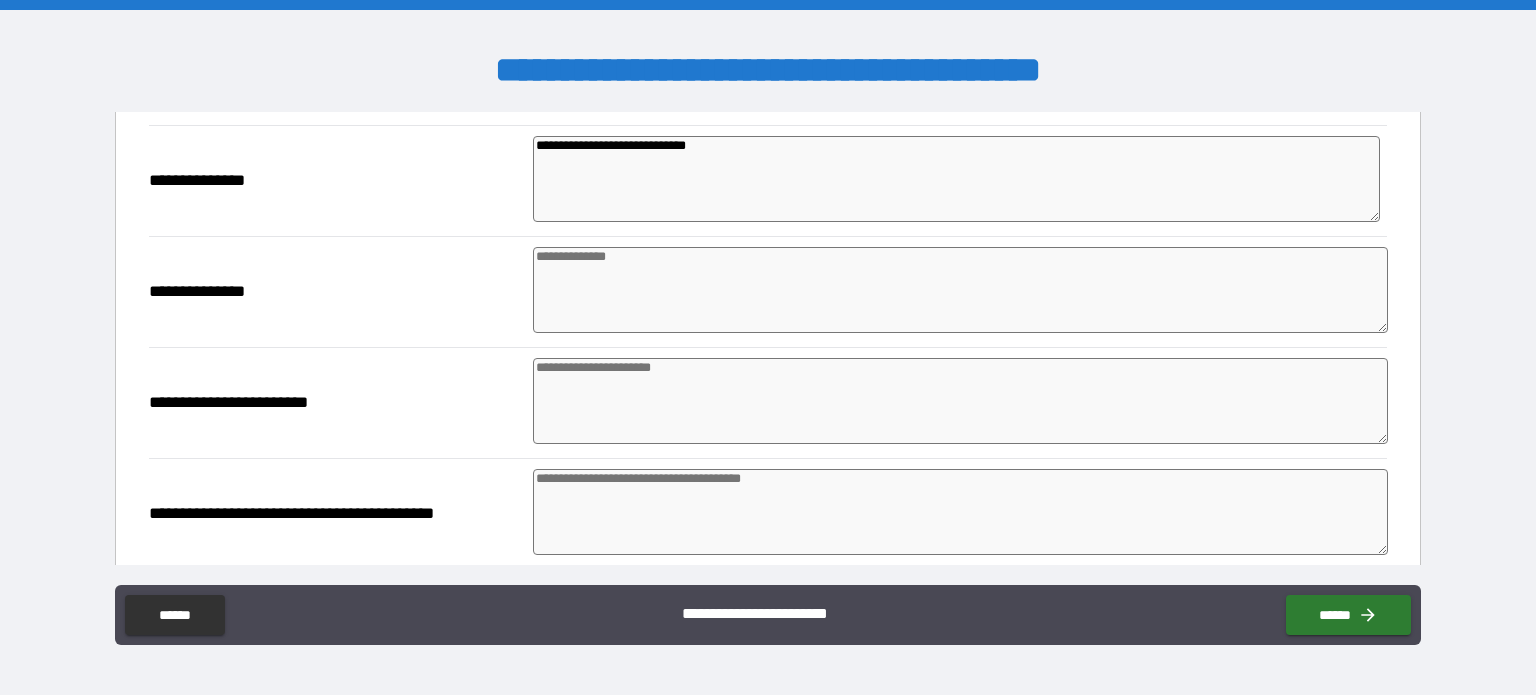 scroll, scrollTop: 1000, scrollLeft: 0, axis: vertical 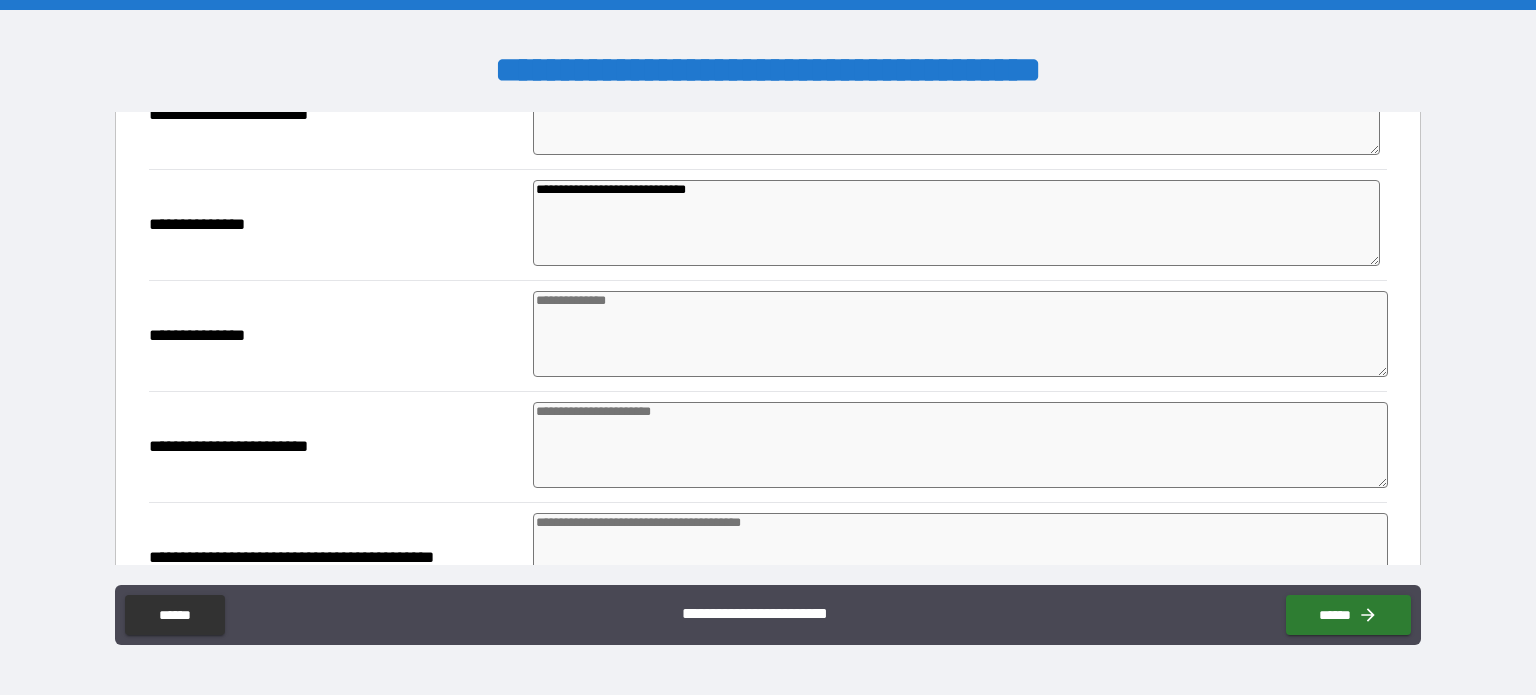 click at bounding box center [961, 334] 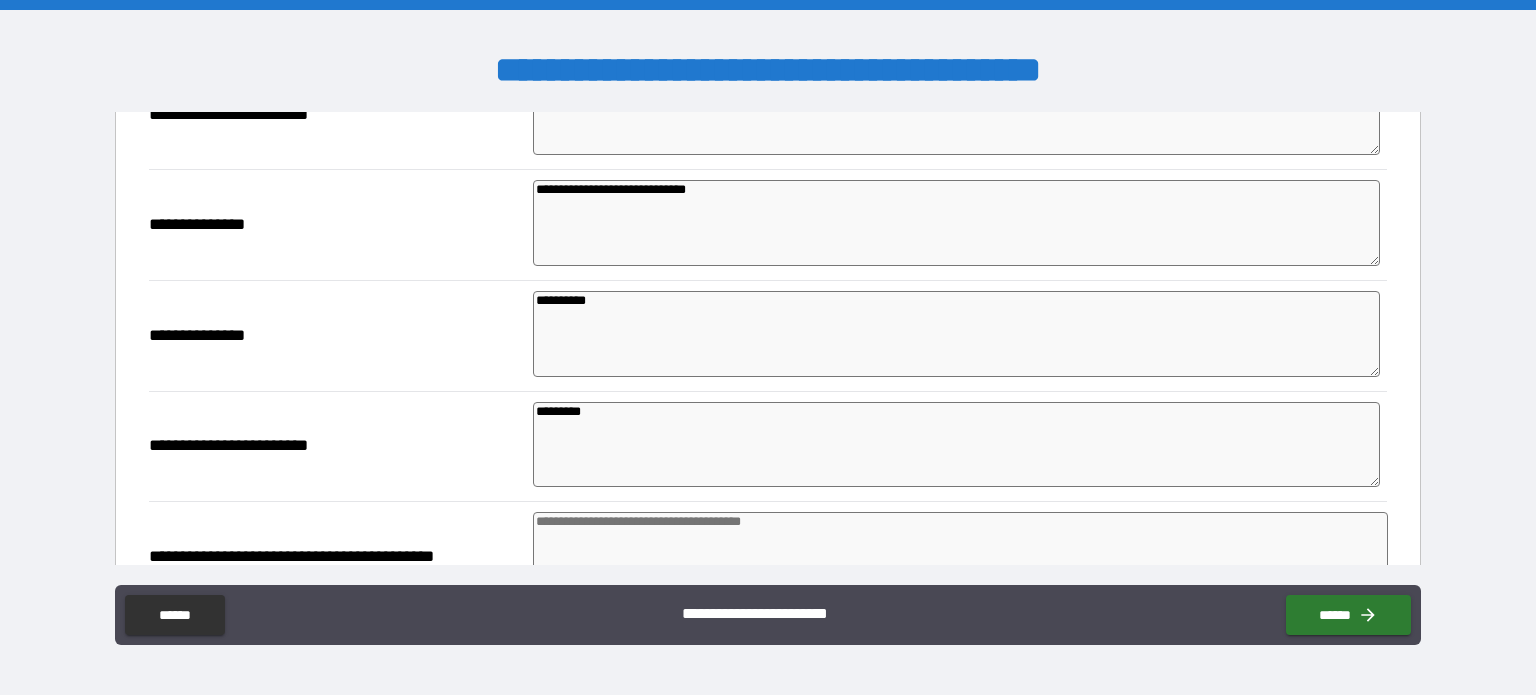 click at bounding box center [961, 555] 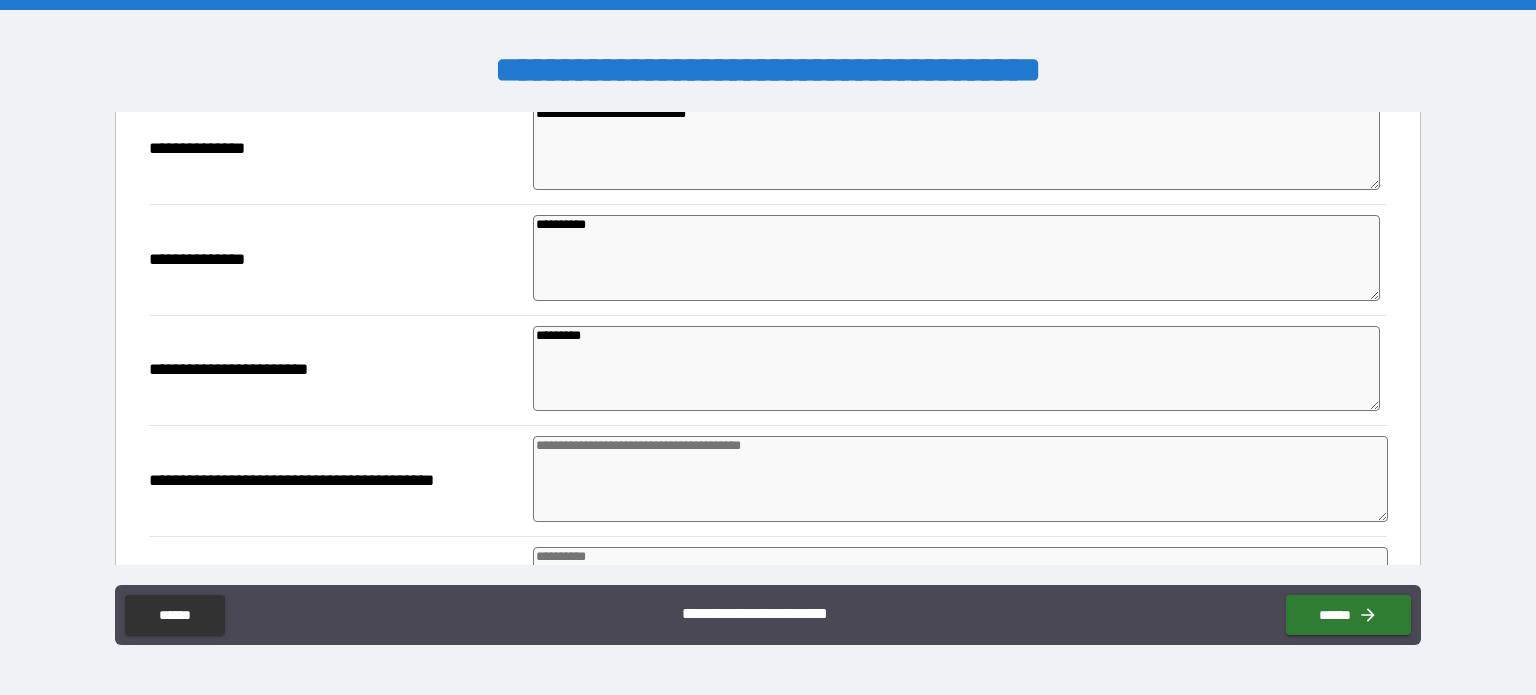 scroll, scrollTop: 1166, scrollLeft: 0, axis: vertical 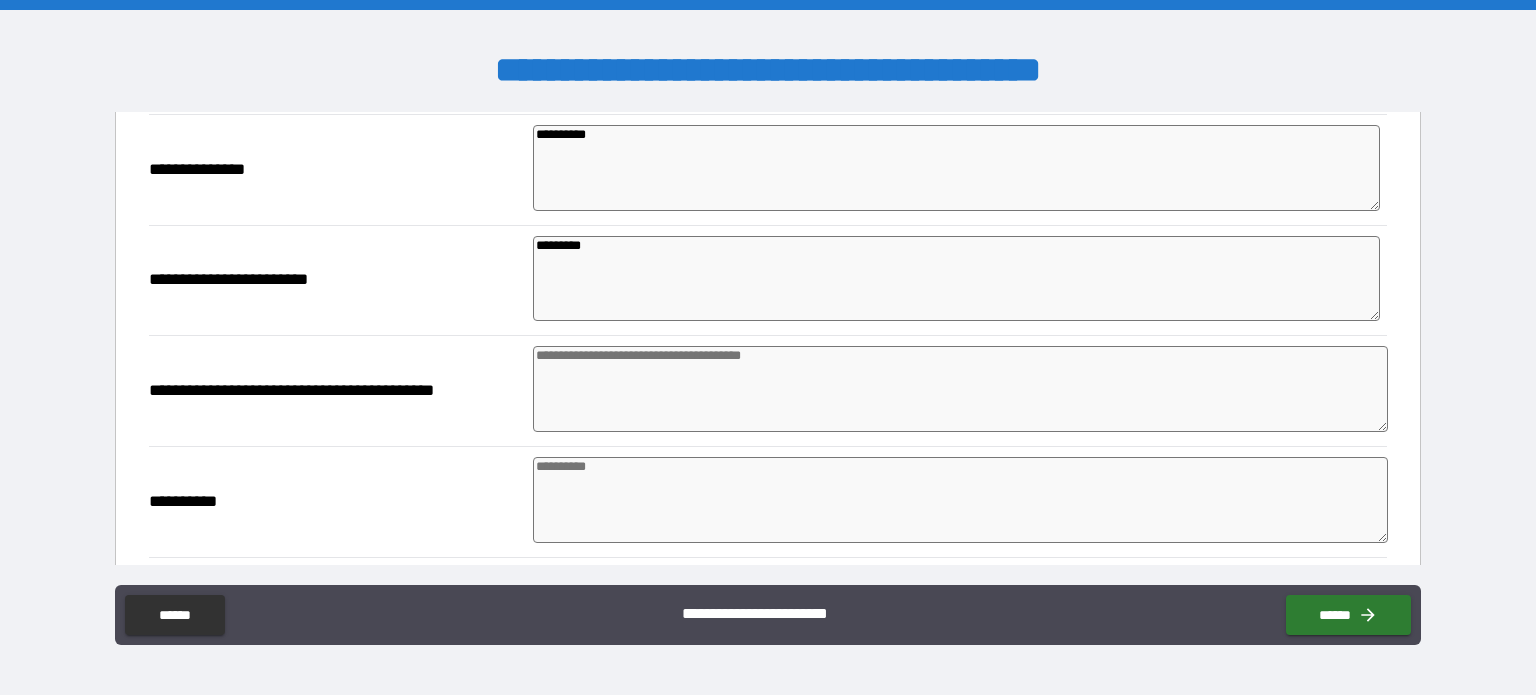 click at bounding box center [961, 500] 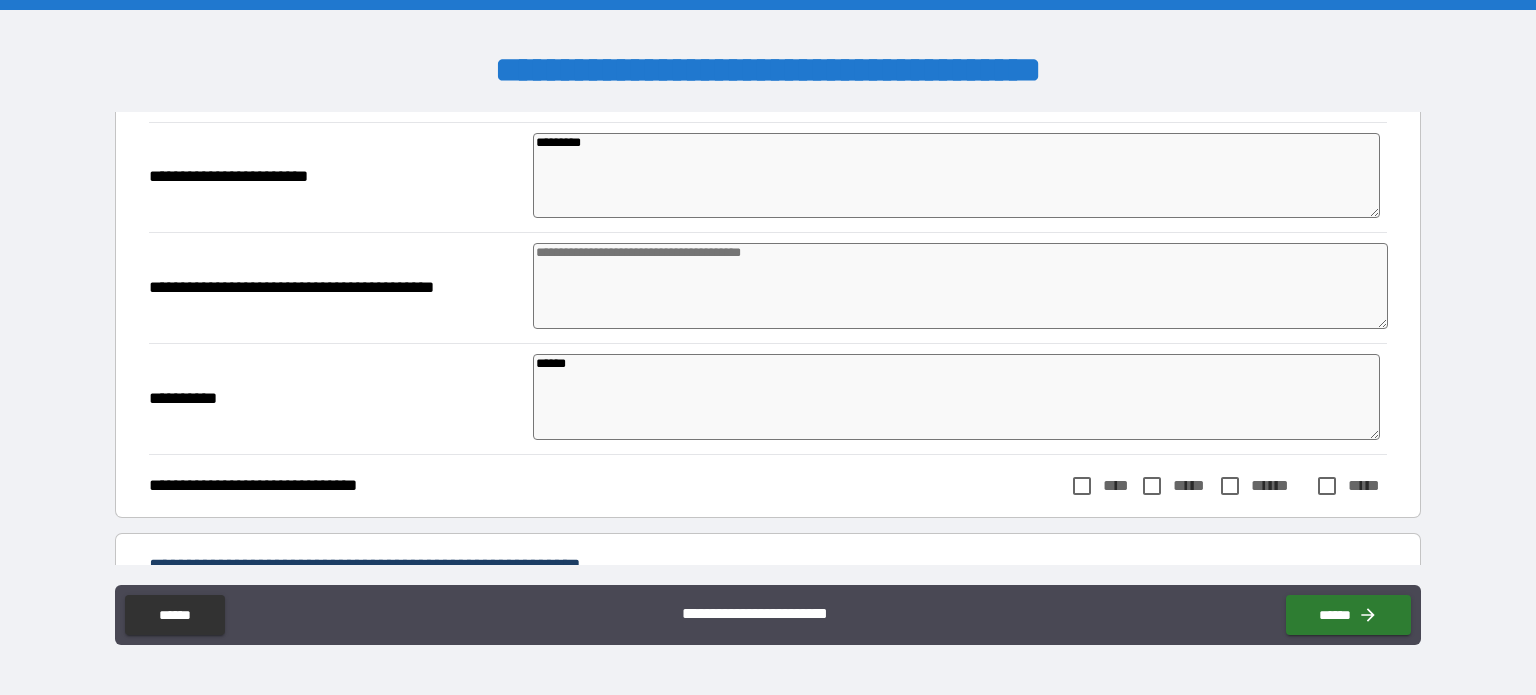 scroll, scrollTop: 1500, scrollLeft: 0, axis: vertical 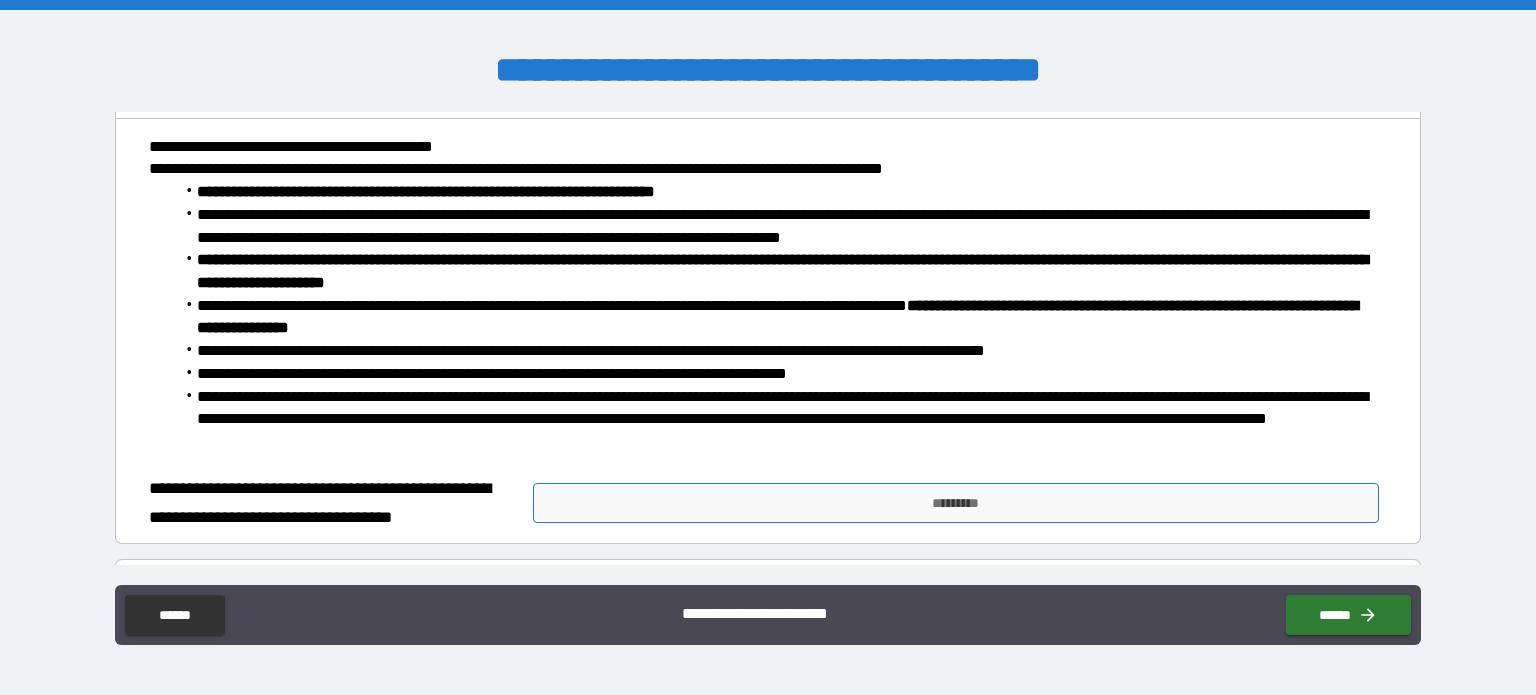 click on "*********" at bounding box center (956, 503) 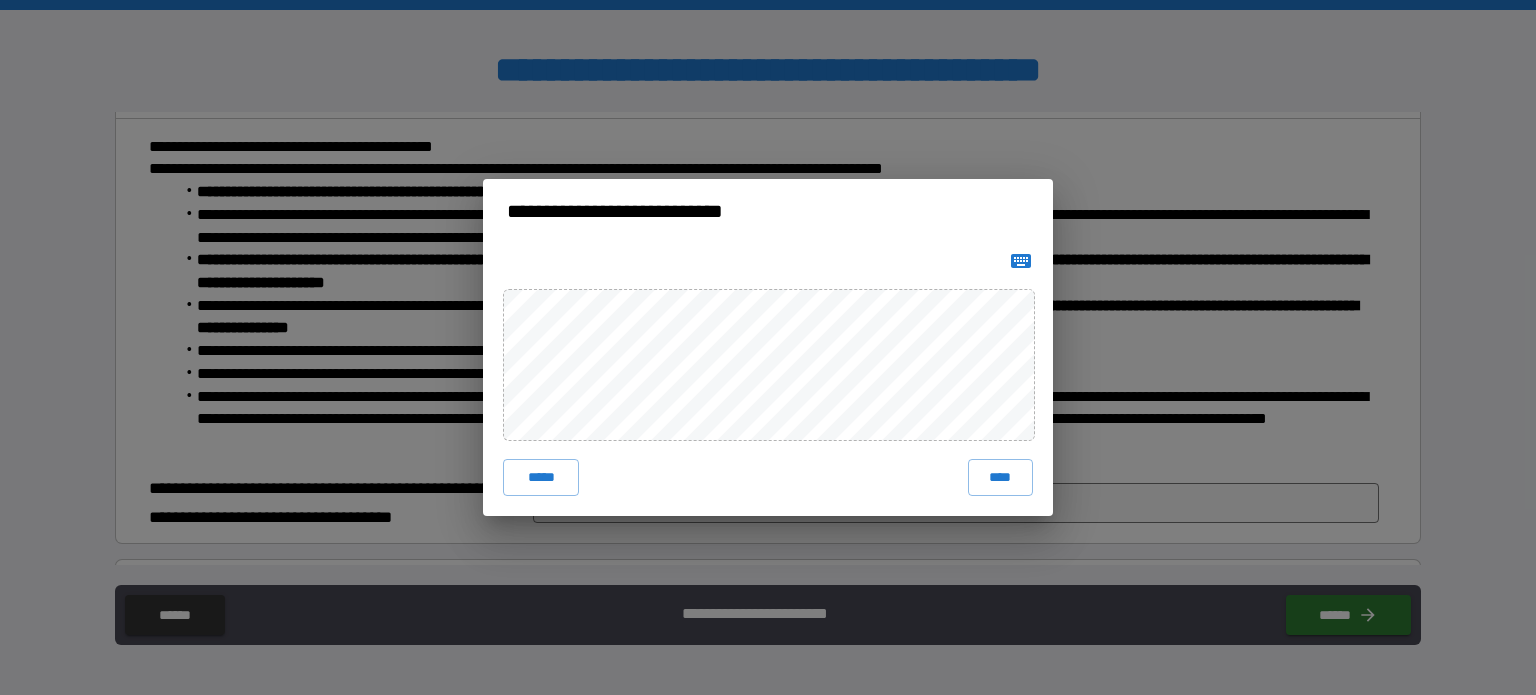 click on "***** ****" at bounding box center (768, 379) 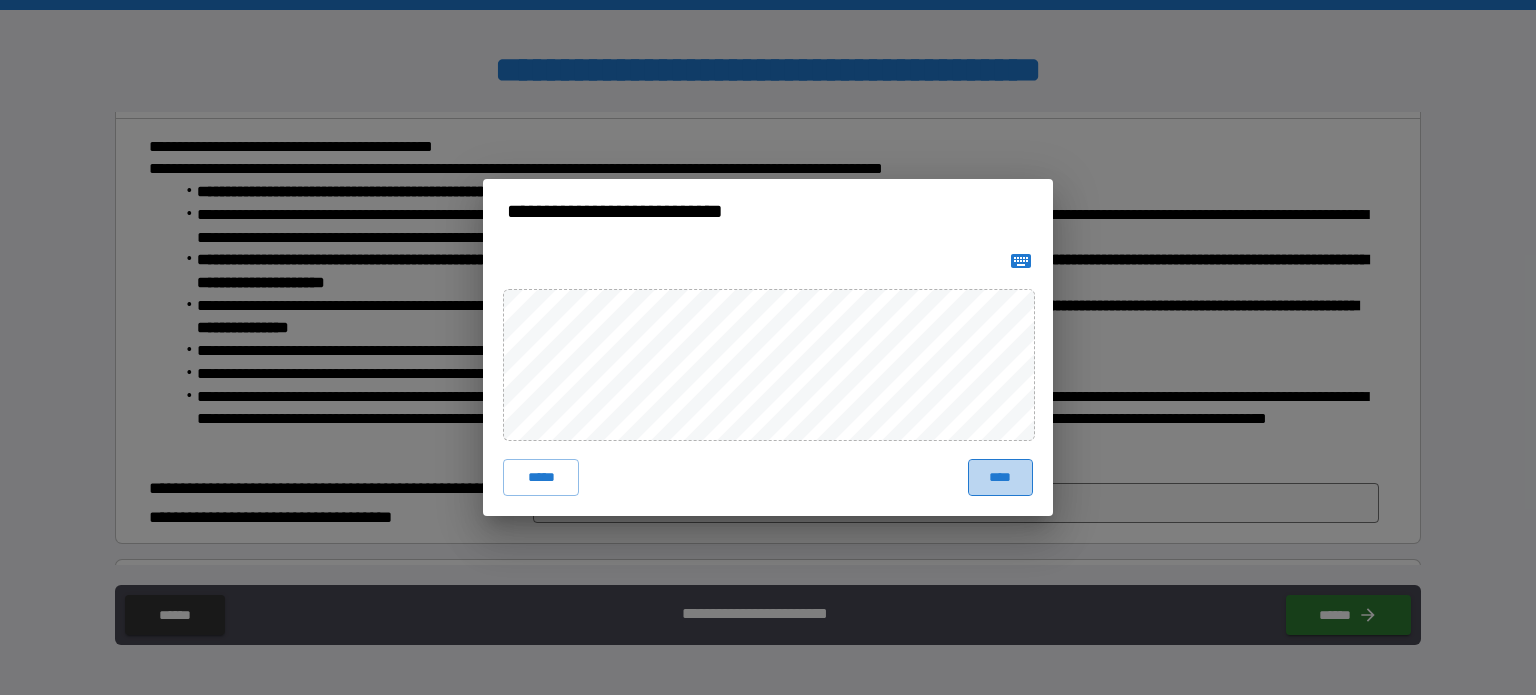 click on "****" at bounding box center (1000, 477) 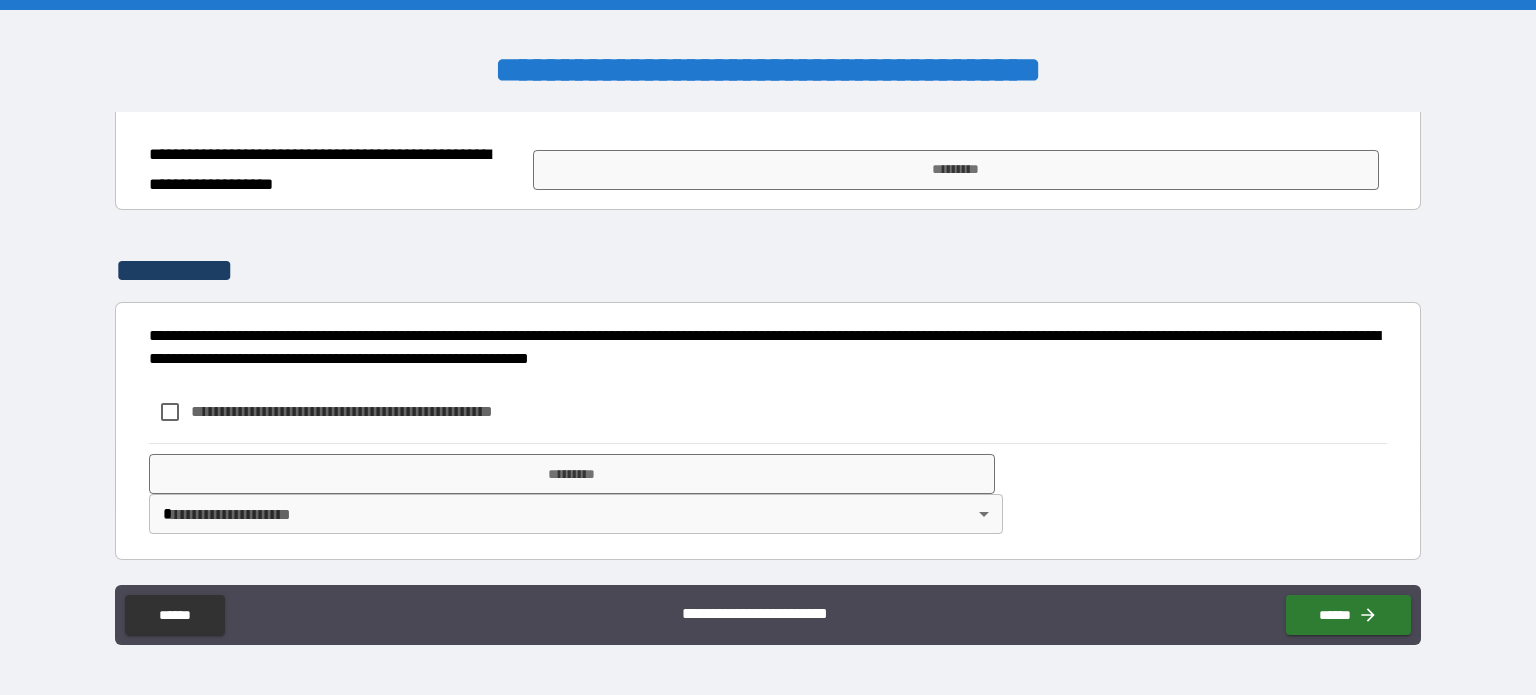 scroll, scrollTop: 6035, scrollLeft: 0, axis: vertical 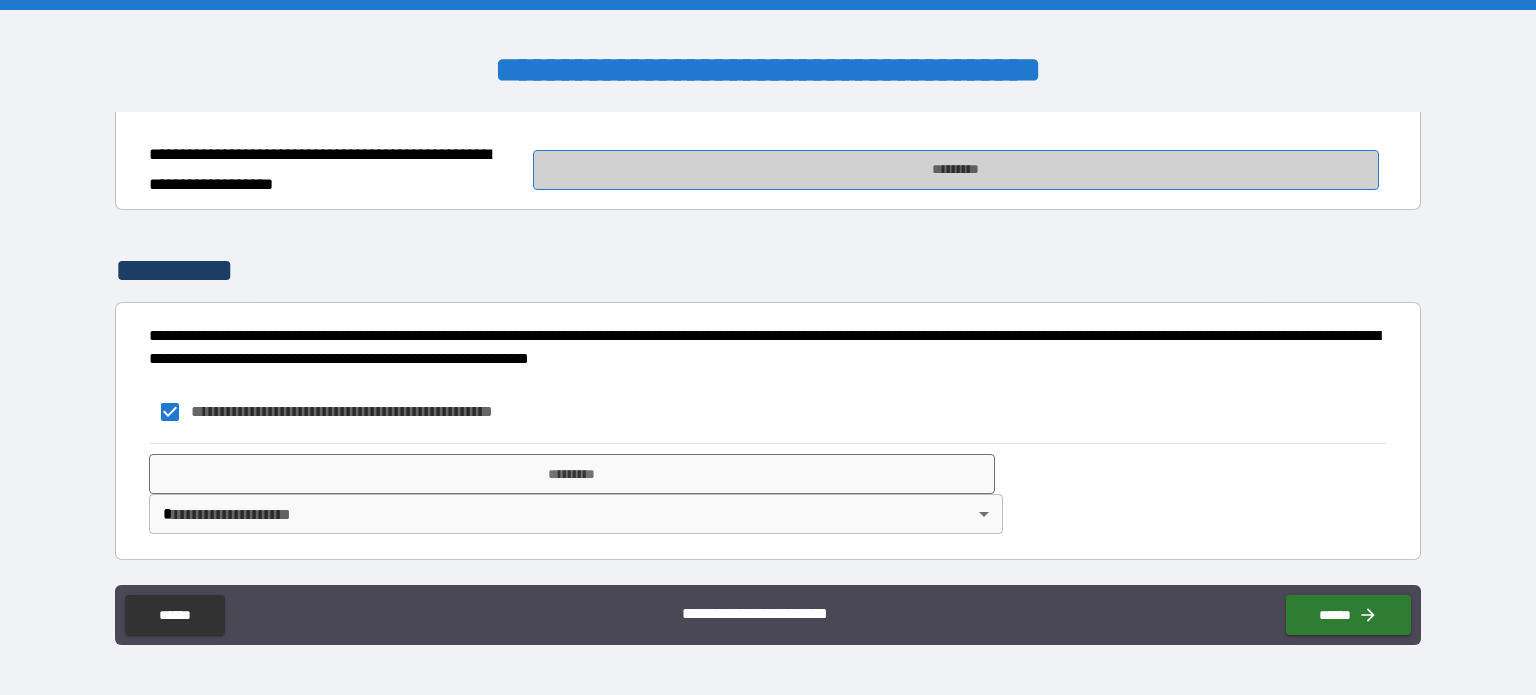 click on "*********" at bounding box center (956, 170) 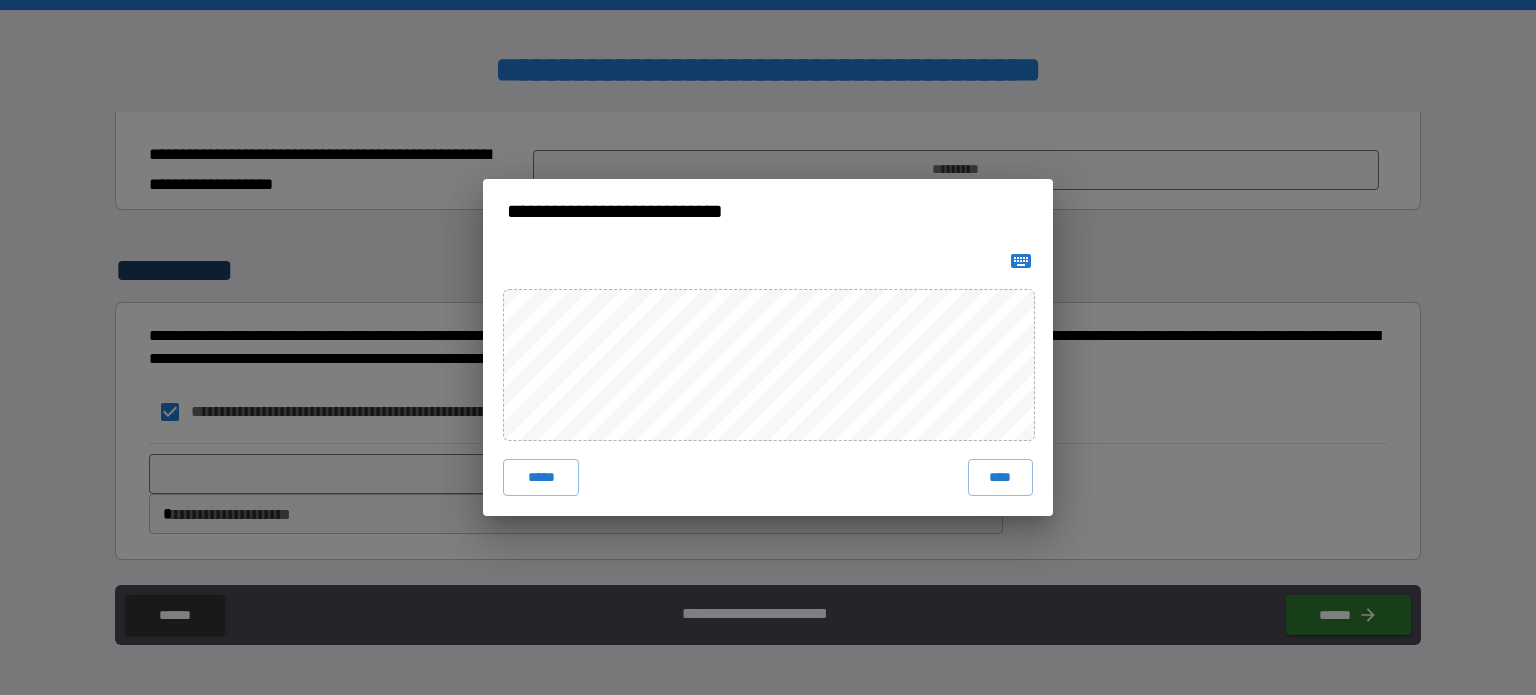 click on "***** ****" at bounding box center [768, 379] 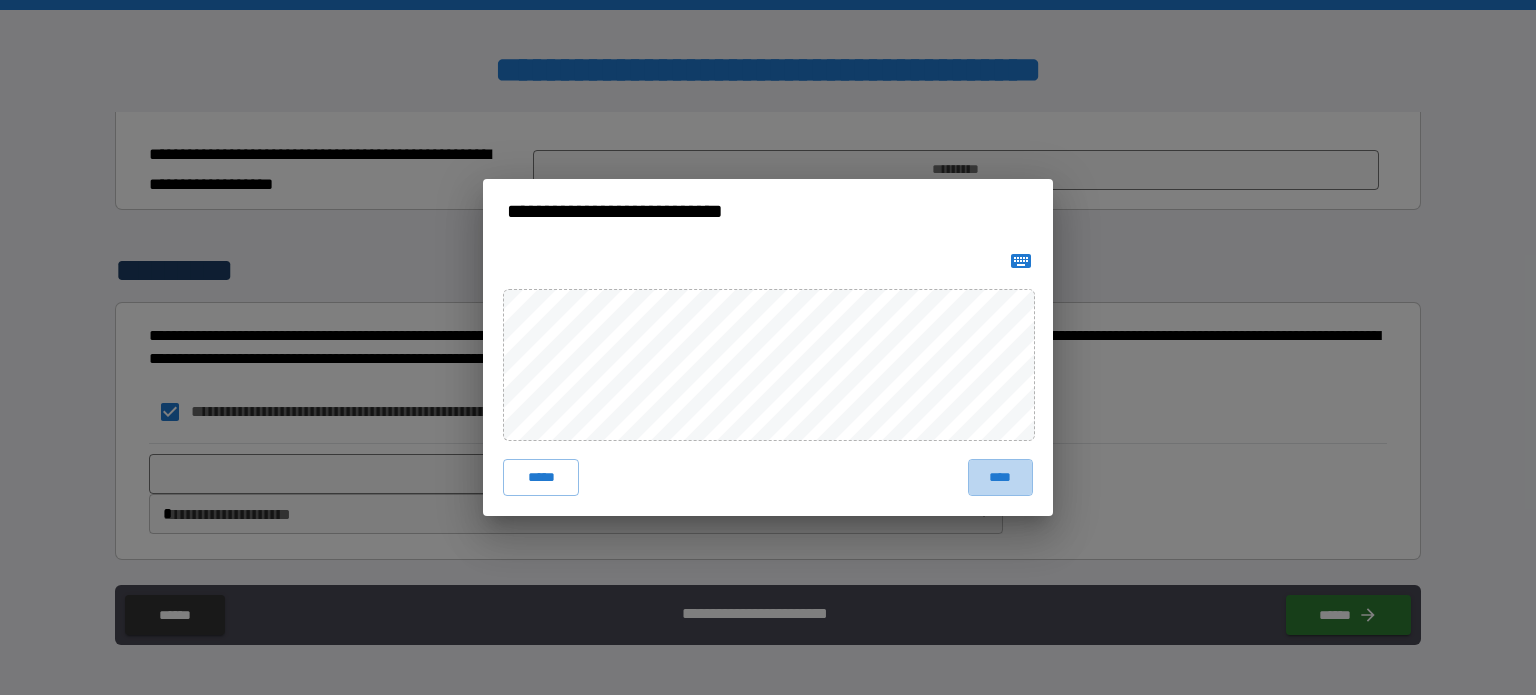 drag, startPoint x: 991, startPoint y: 462, endPoint x: 931, endPoint y: 457, distance: 60.207973 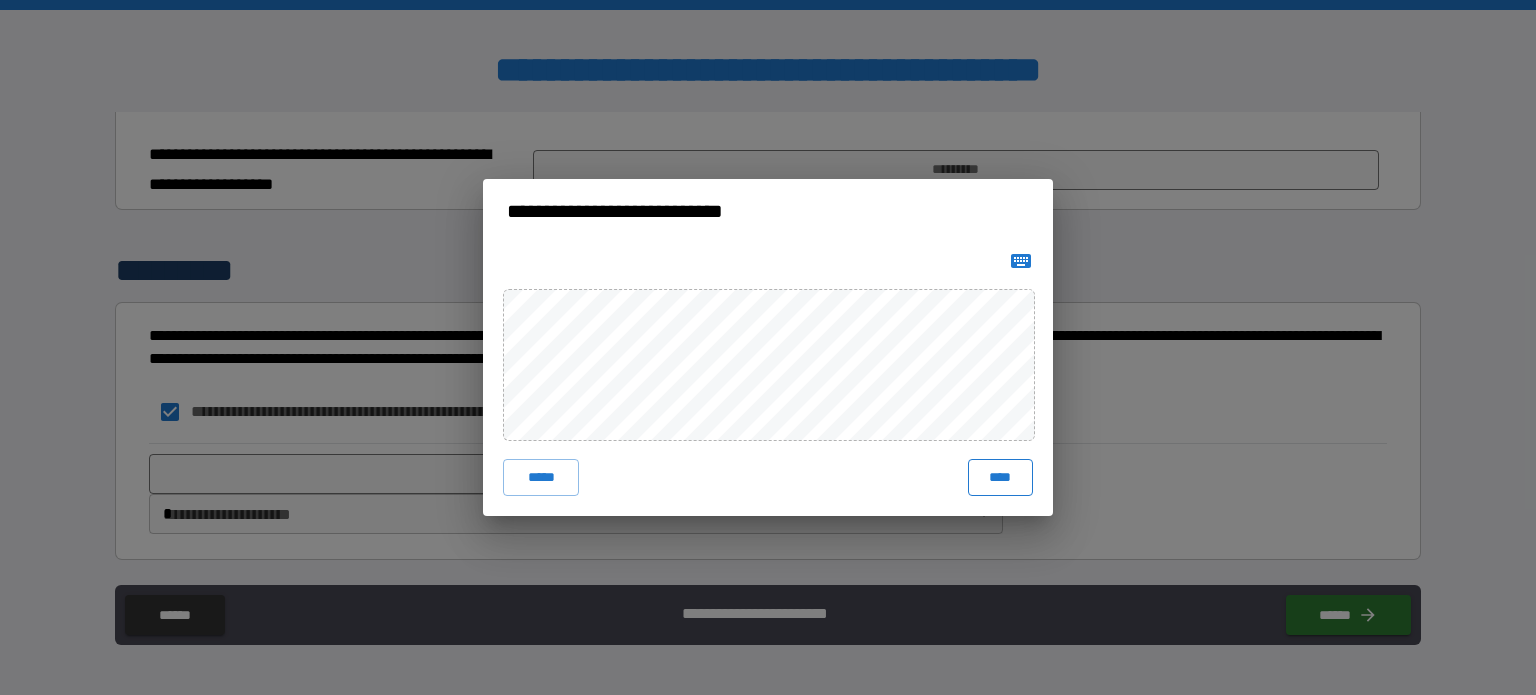 click on "****" at bounding box center [1000, 477] 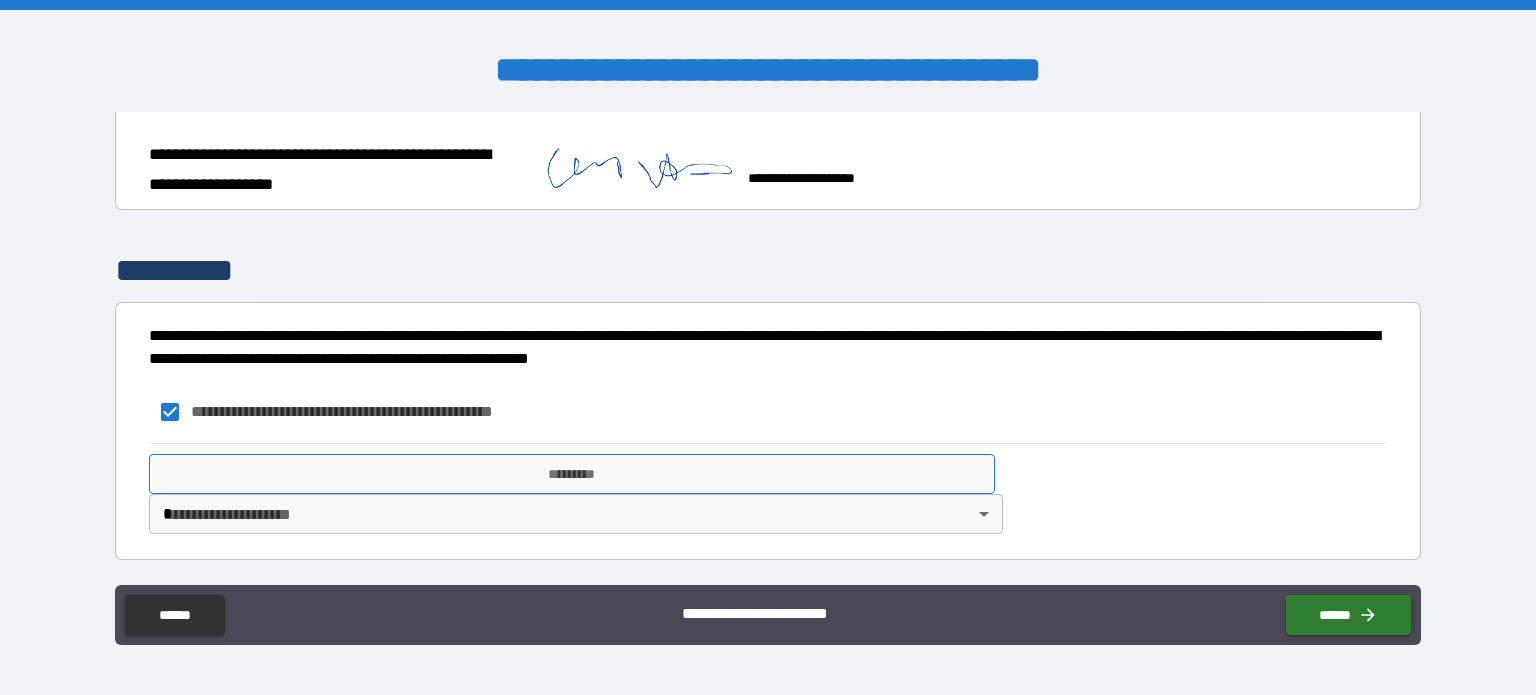 scroll, scrollTop: 6035, scrollLeft: 0, axis: vertical 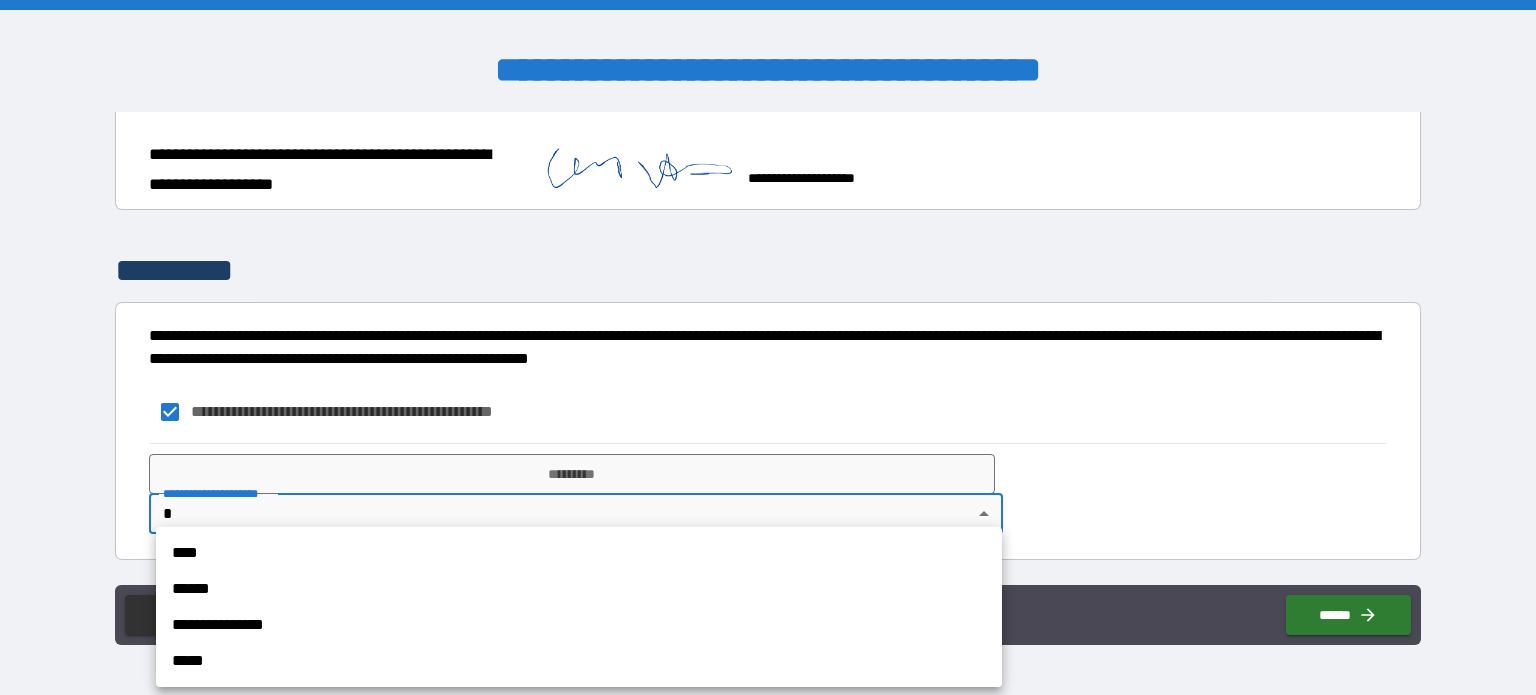 click on "**********" at bounding box center (768, 347) 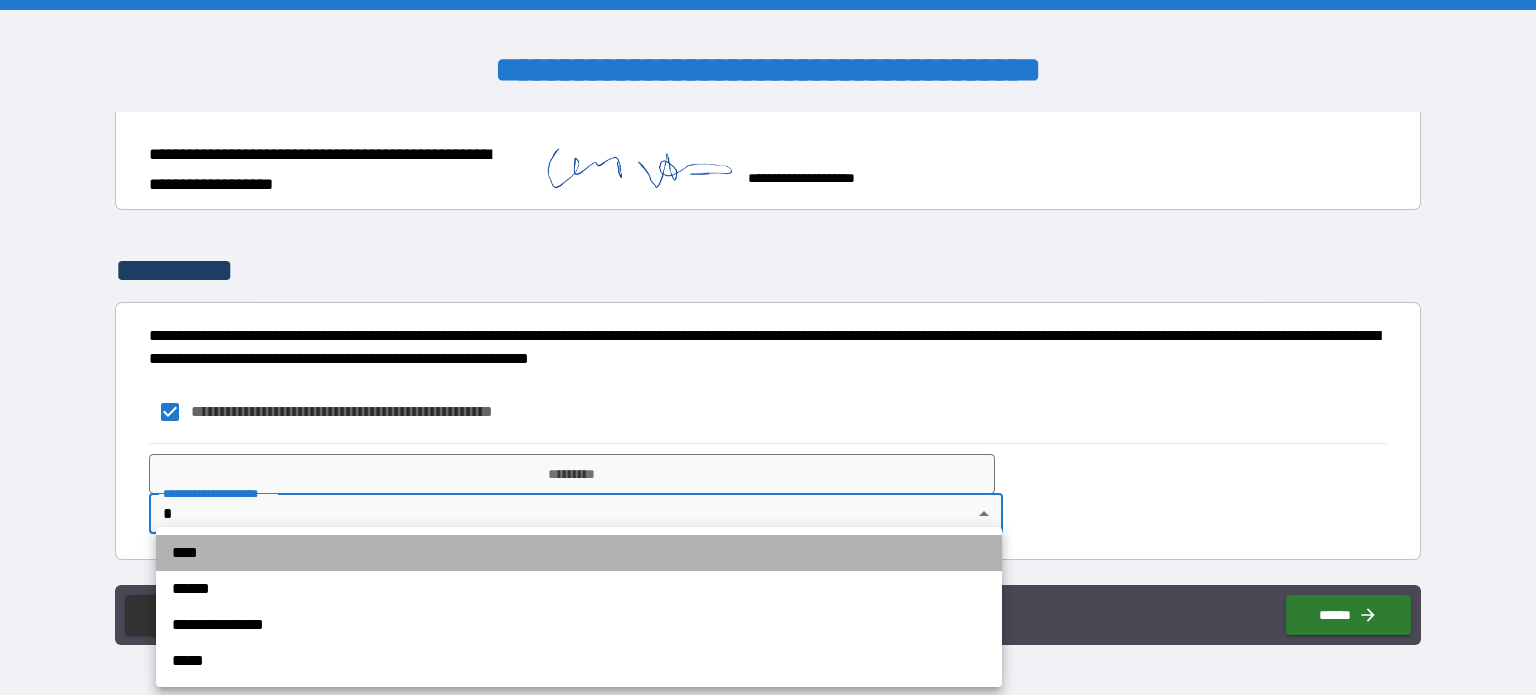click on "****" at bounding box center [579, 553] 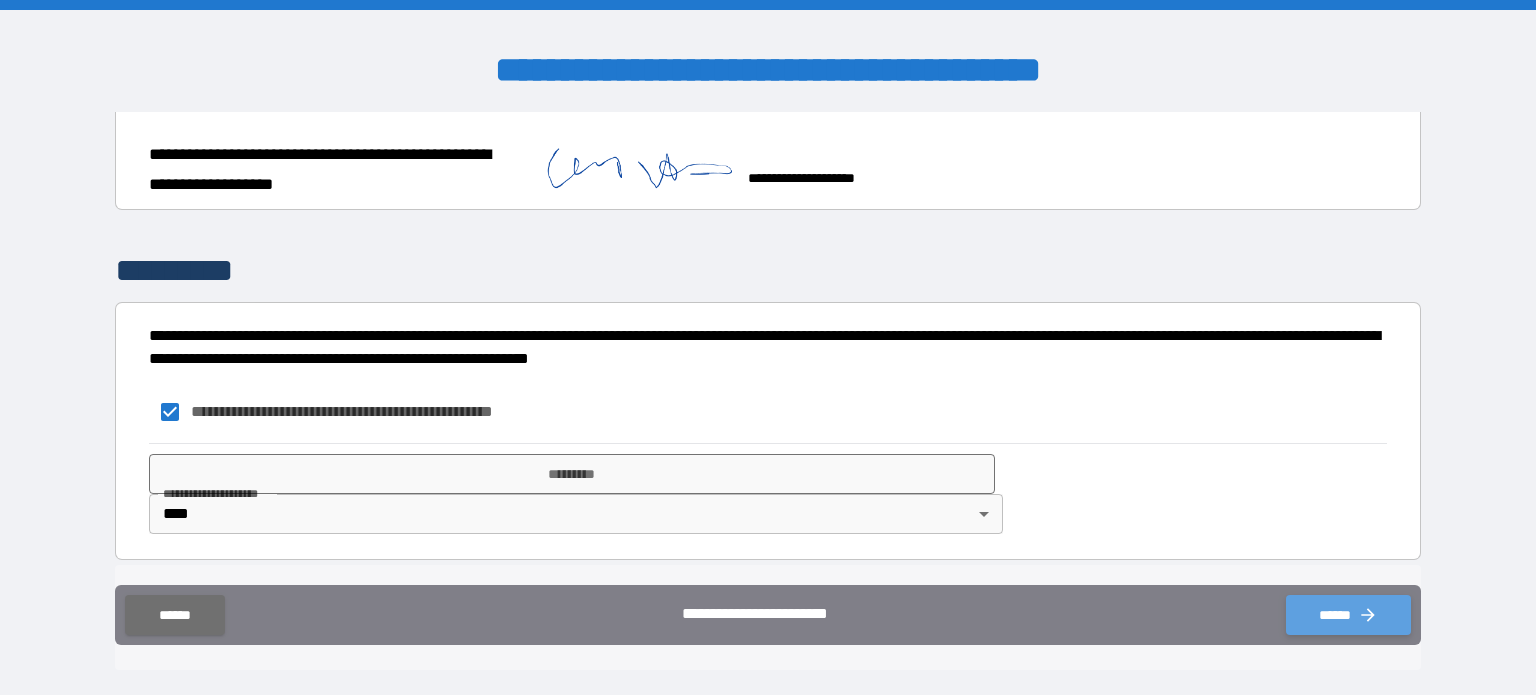 click 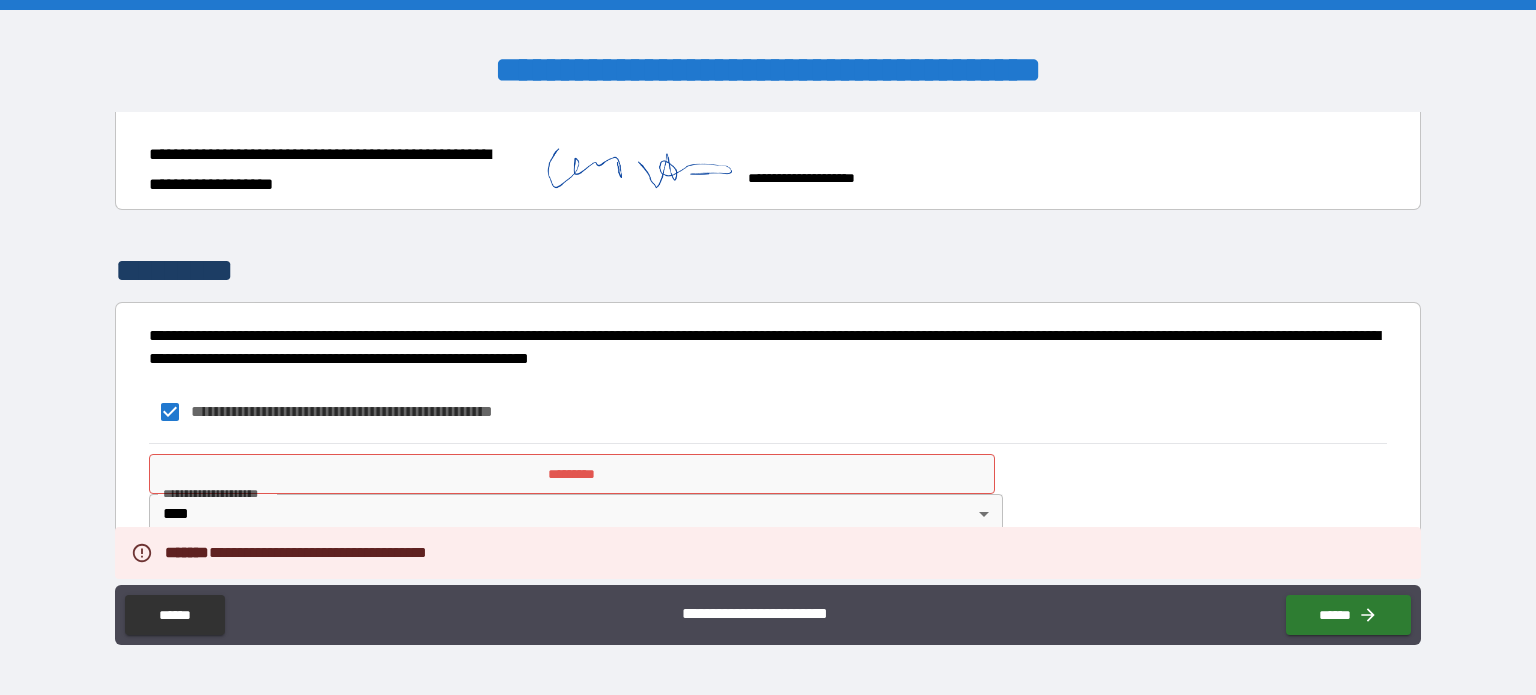 click on "*********" at bounding box center (572, 474) 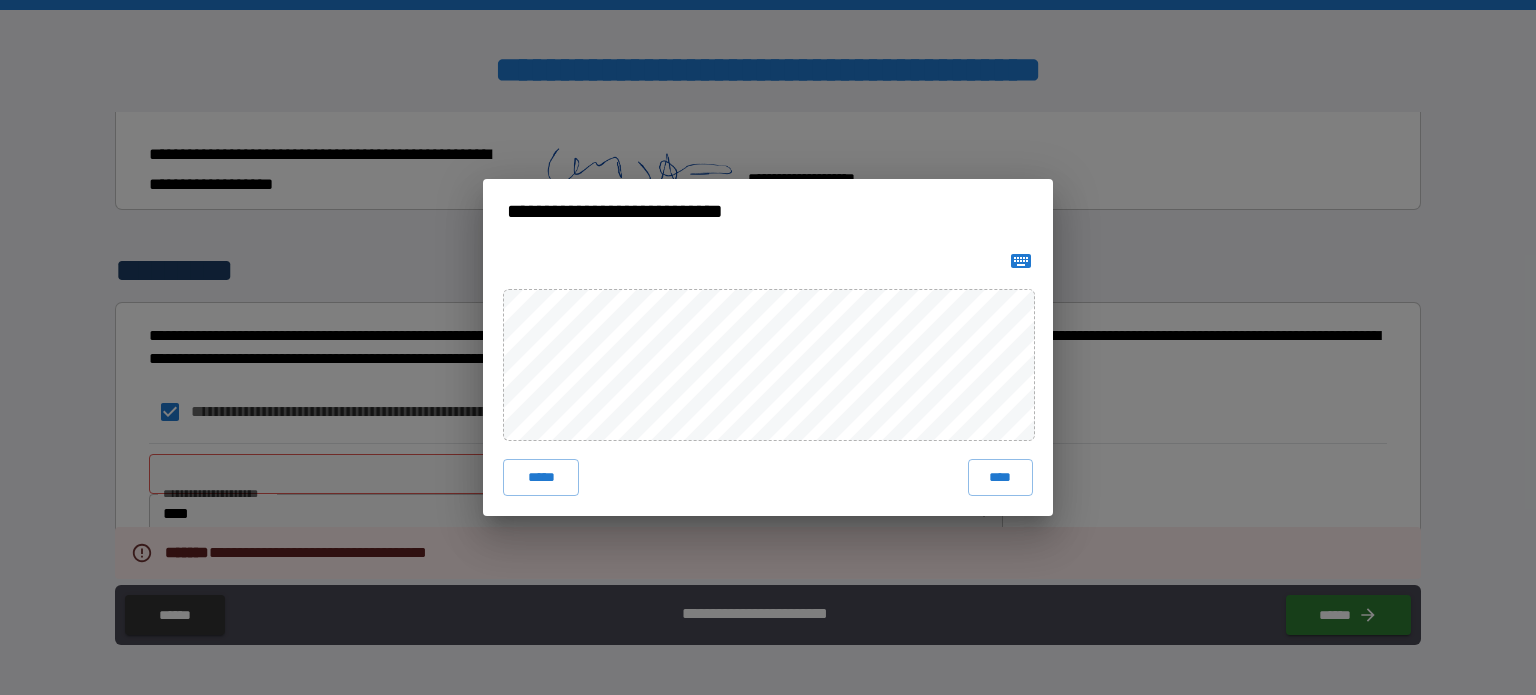 click on "***** ****" at bounding box center [768, 379] 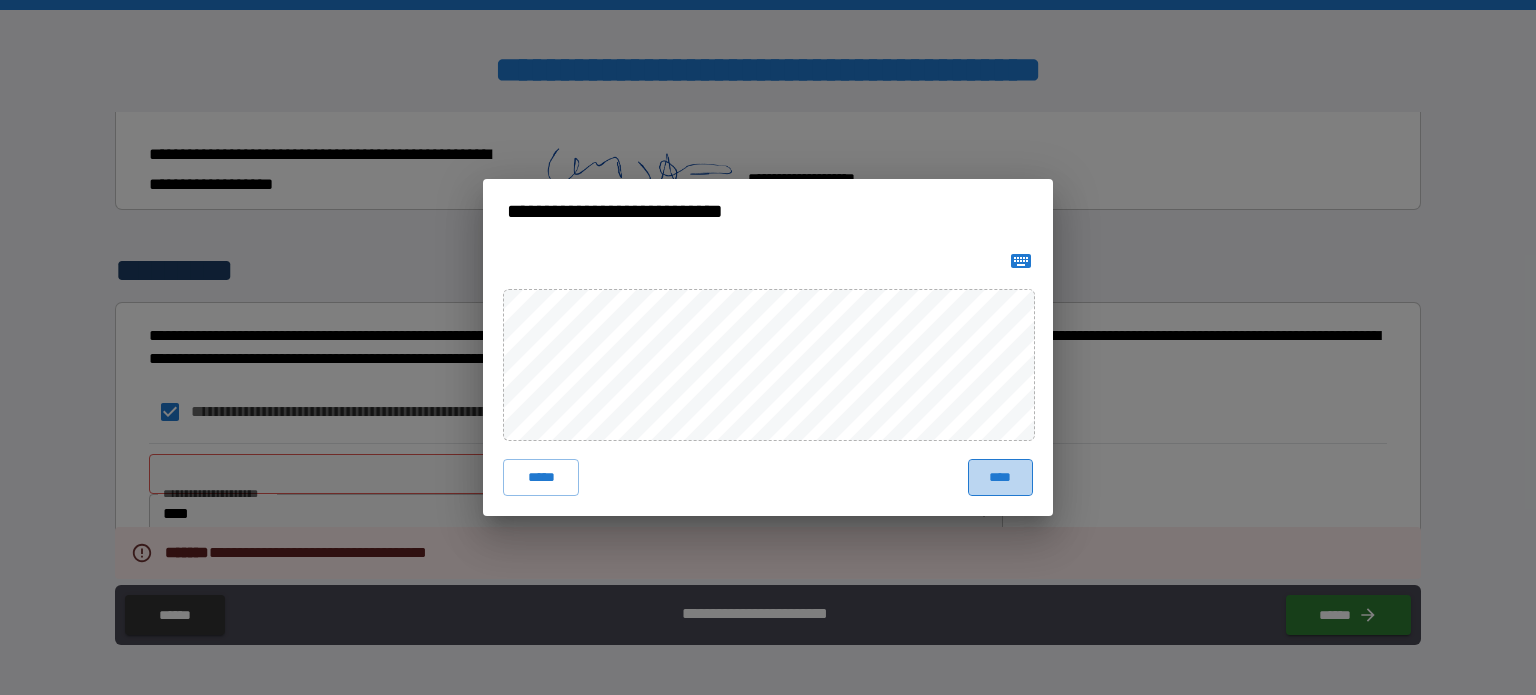 click on "****" at bounding box center (1000, 477) 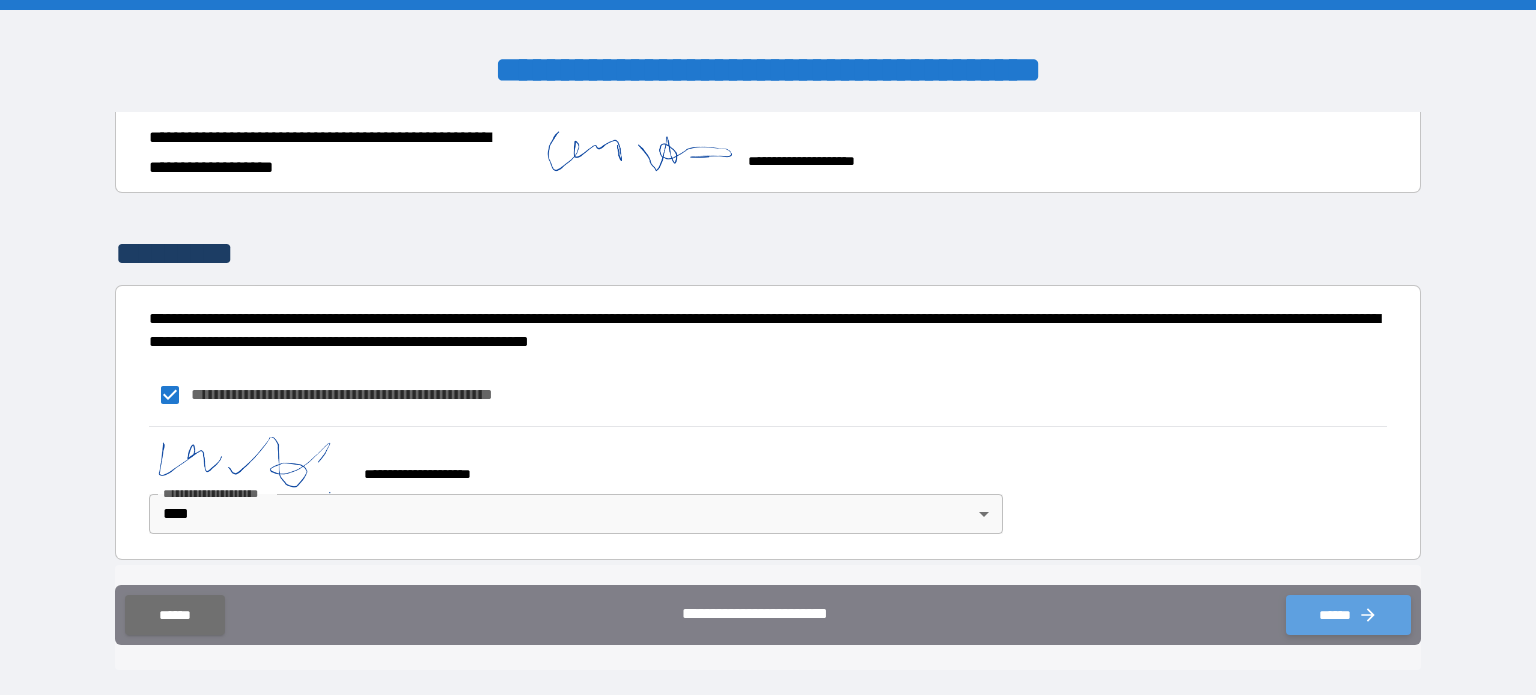 click on "******" at bounding box center (1348, 615) 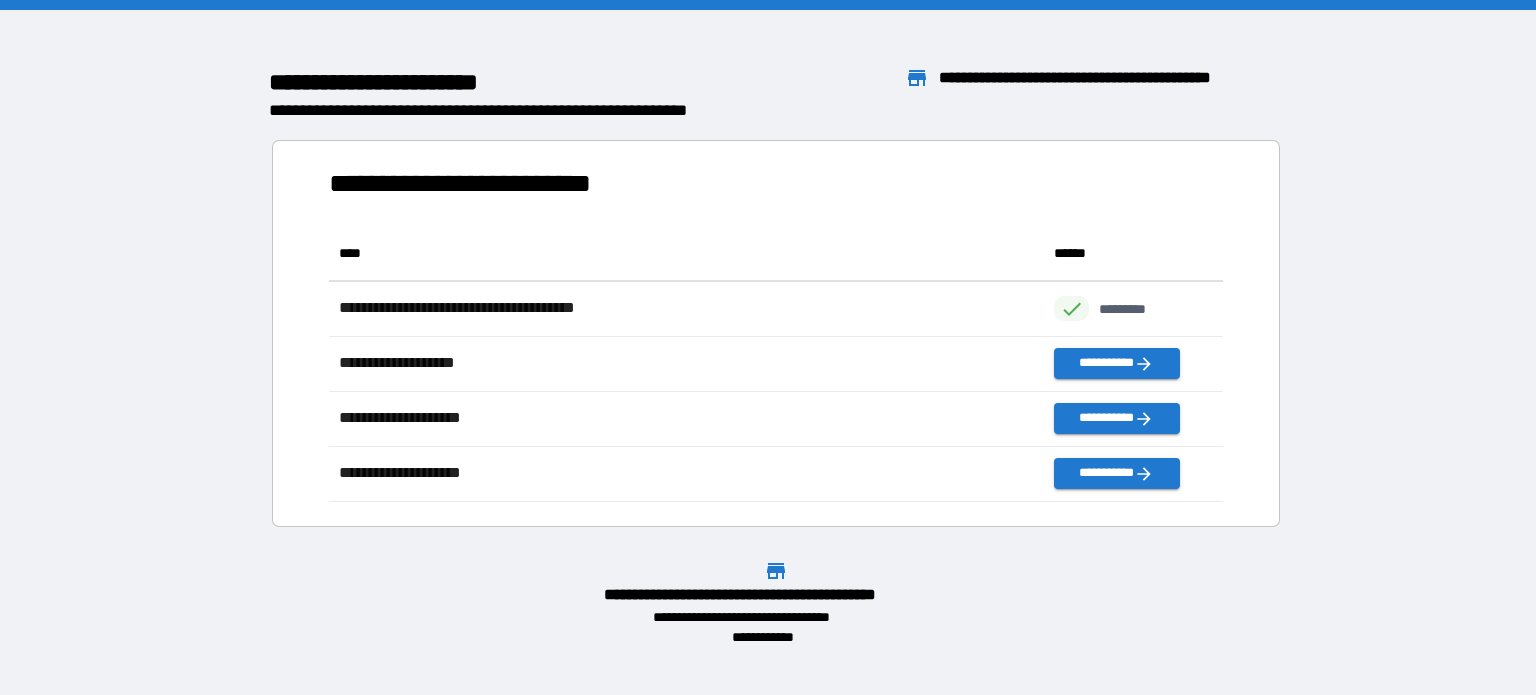 scroll, scrollTop: 16, scrollLeft: 16, axis: both 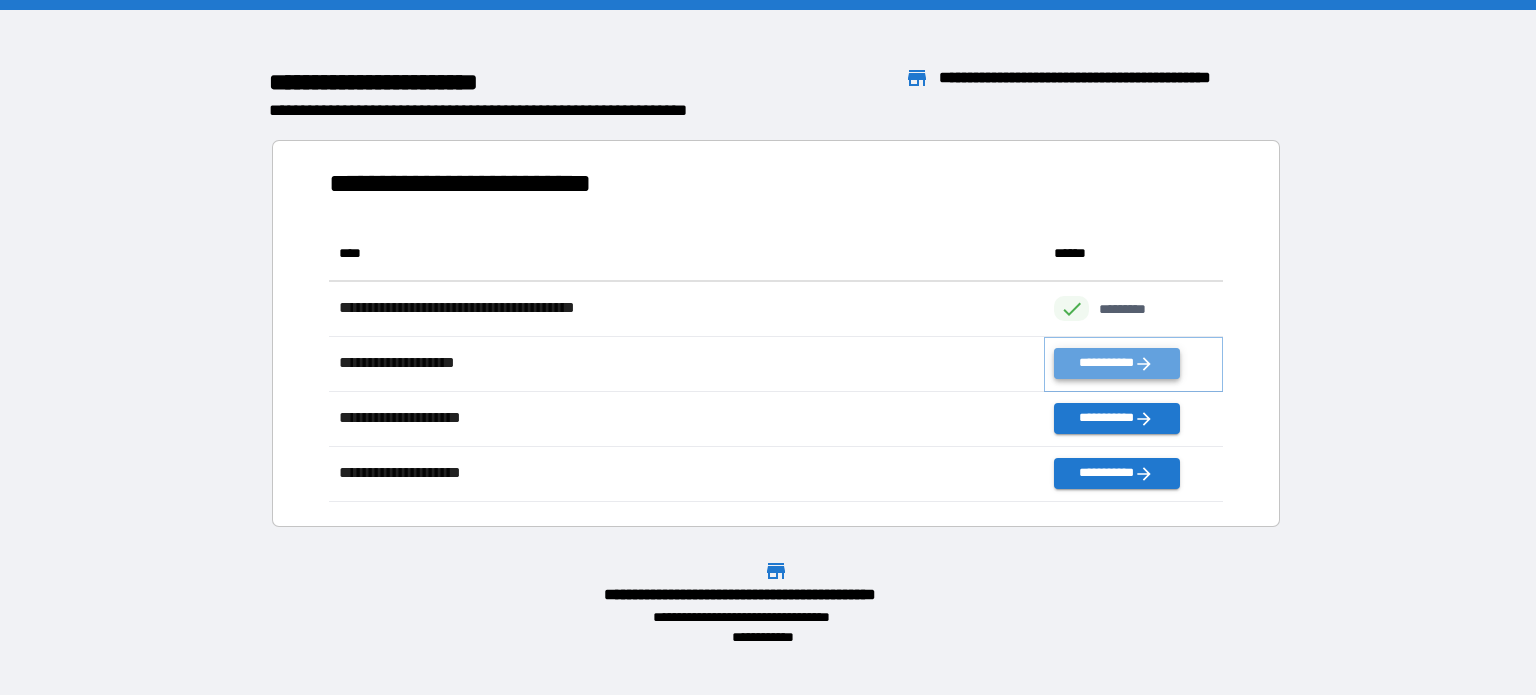 click on "**********" at bounding box center (1116, 363) 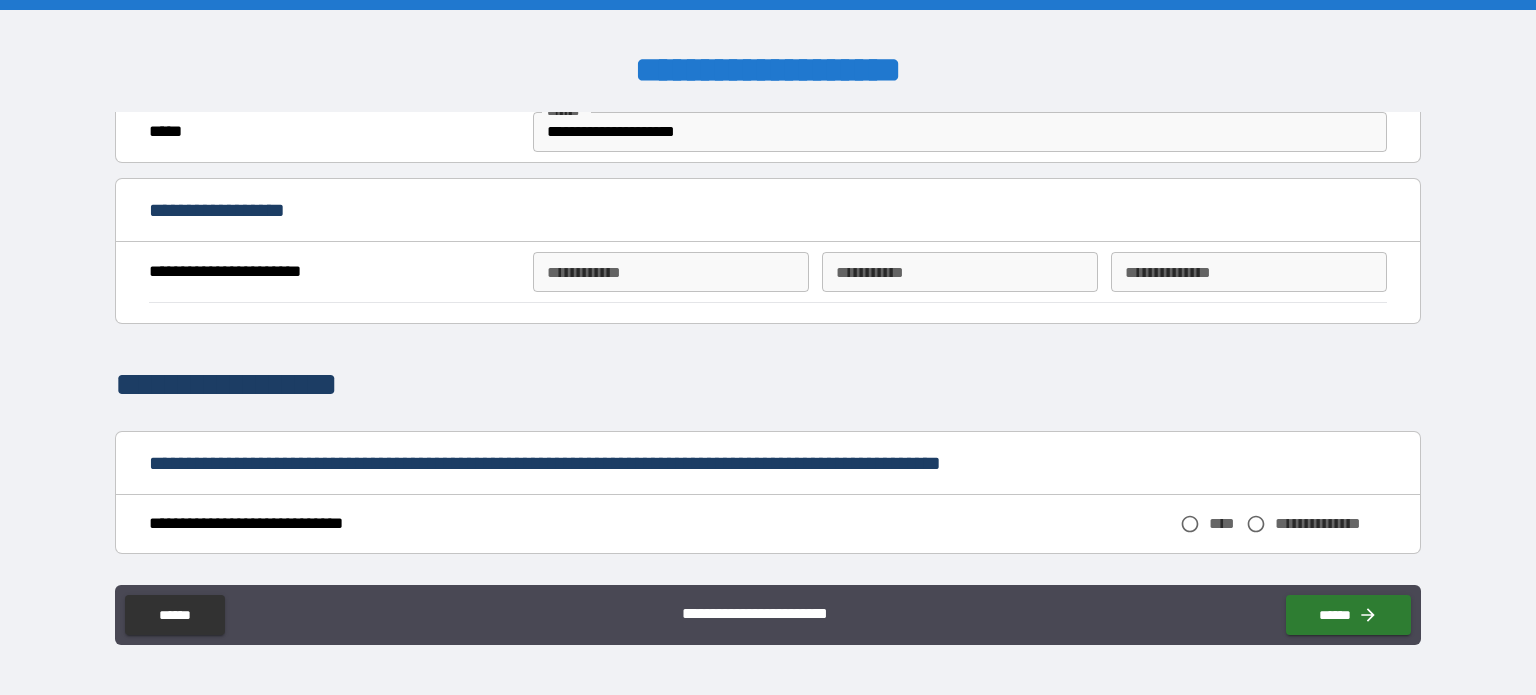 scroll, scrollTop: 666, scrollLeft: 0, axis: vertical 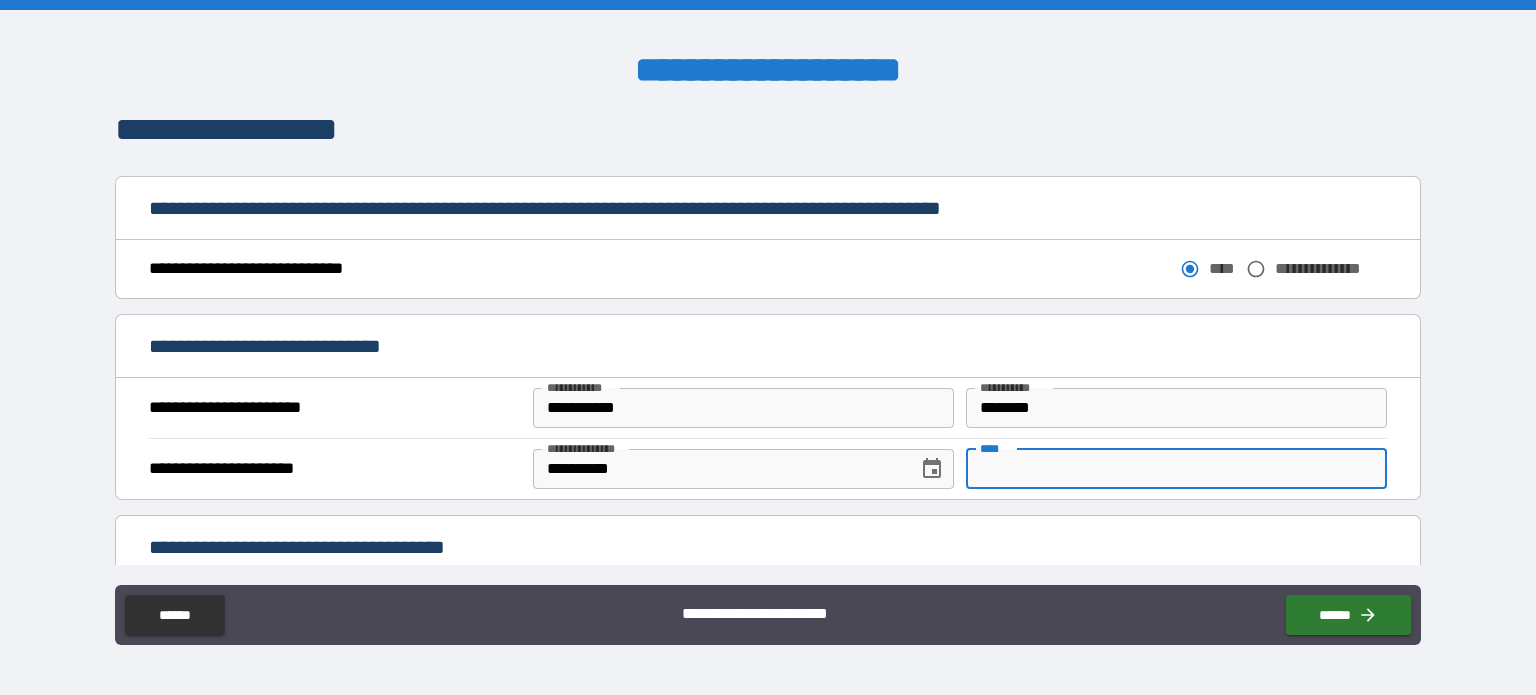 click on "****" at bounding box center [1176, 469] 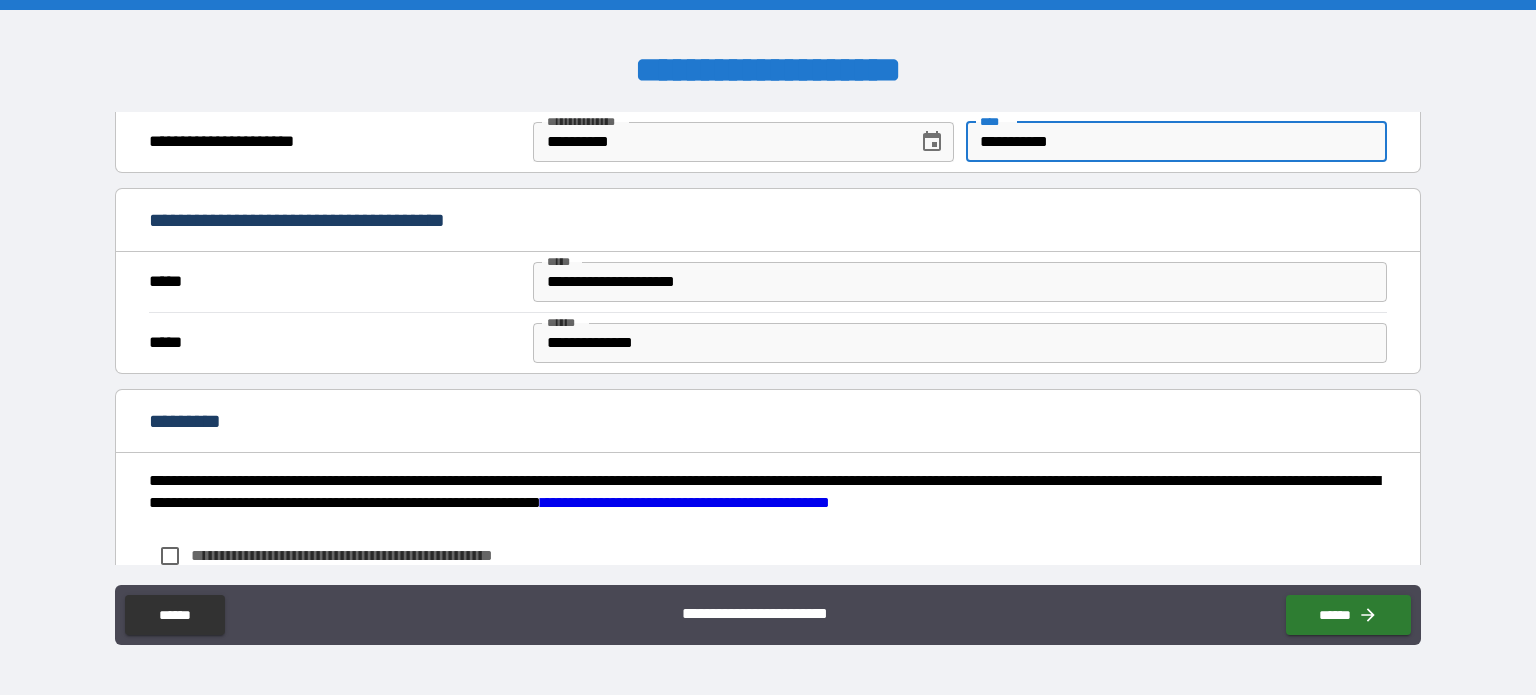 scroll, scrollTop: 1166, scrollLeft: 0, axis: vertical 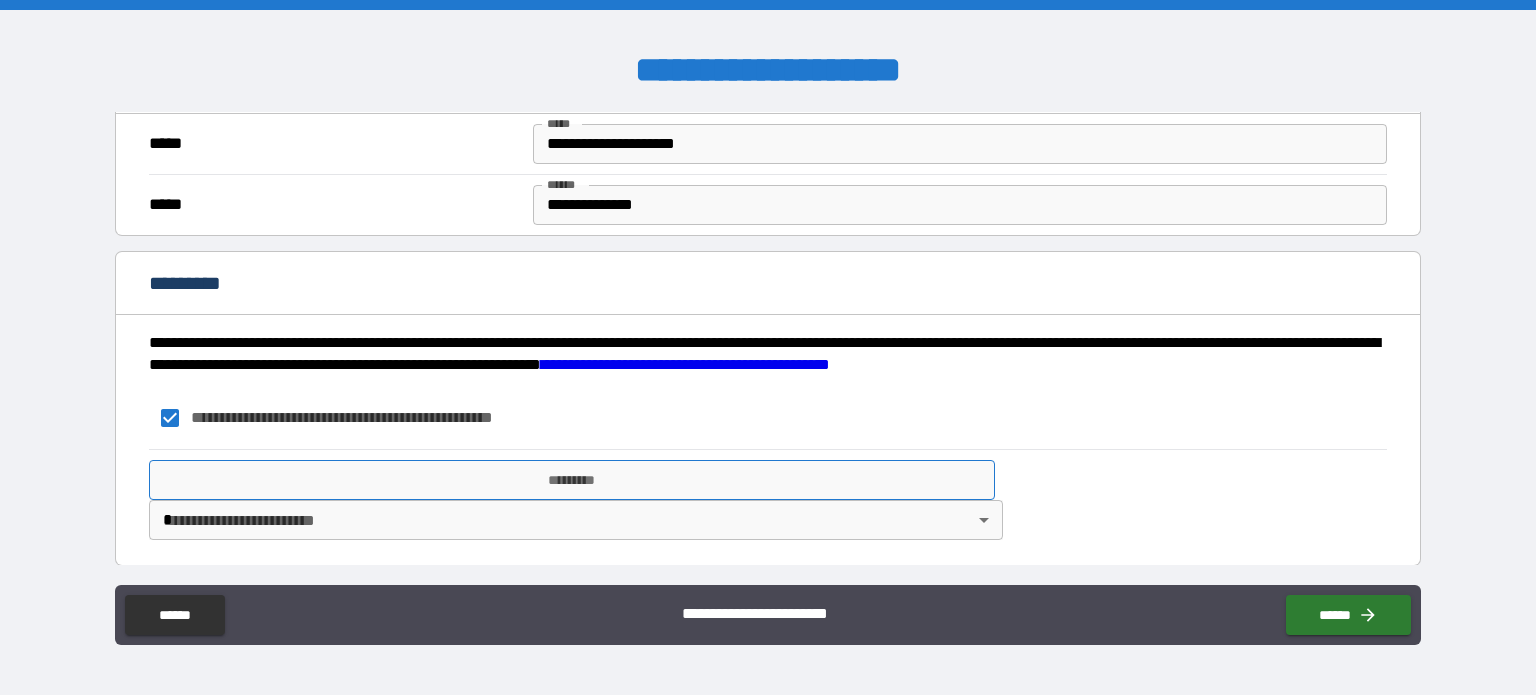 click on "*********" at bounding box center (572, 480) 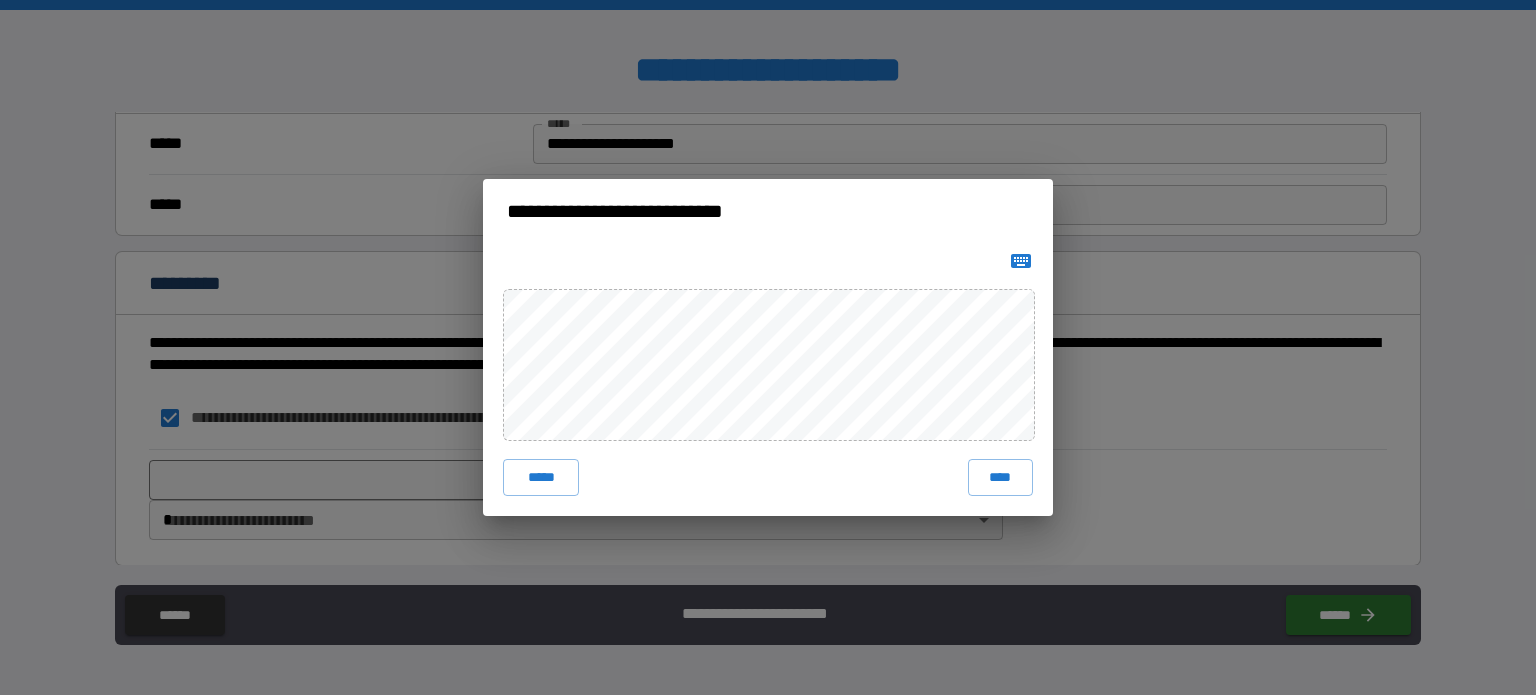 click on "**********" at bounding box center [768, 347] 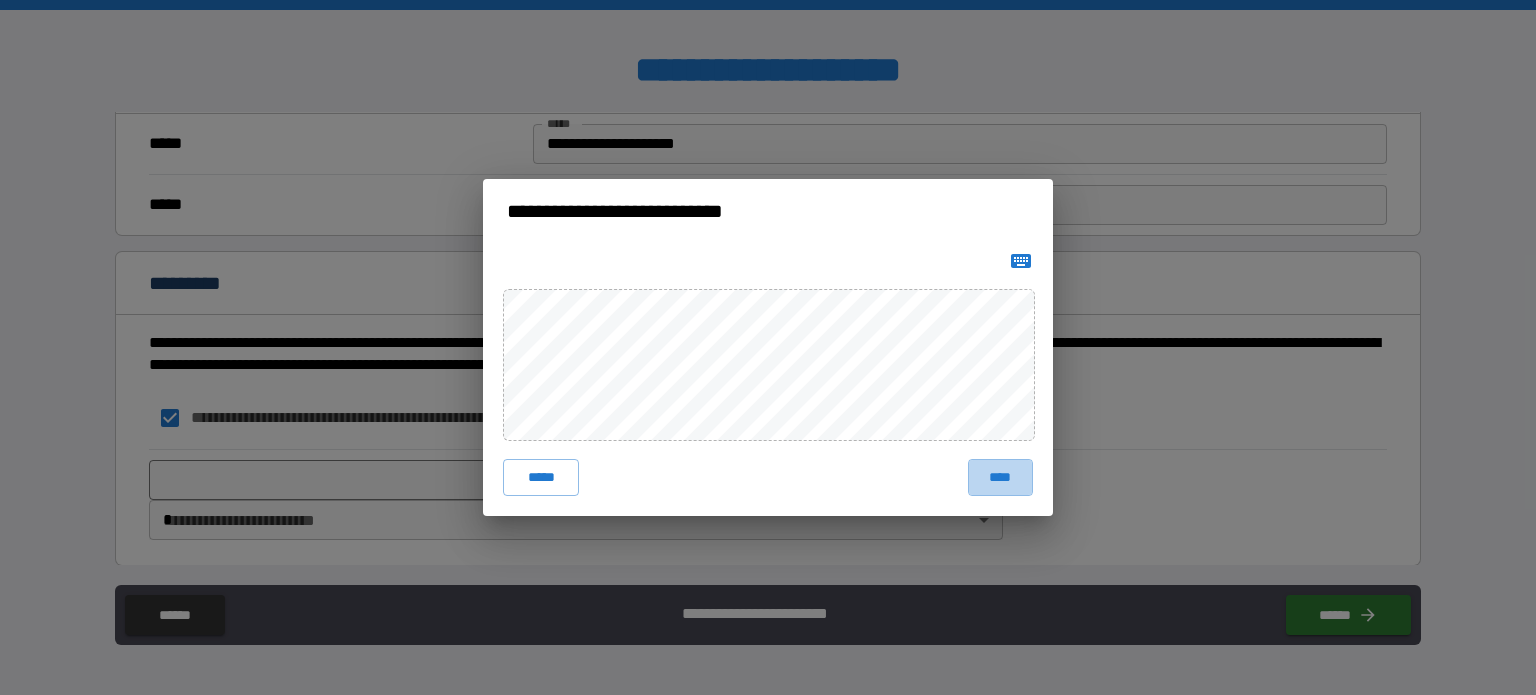 drag, startPoint x: 1007, startPoint y: 480, endPoint x: 1085, endPoint y: 495, distance: 79.429214 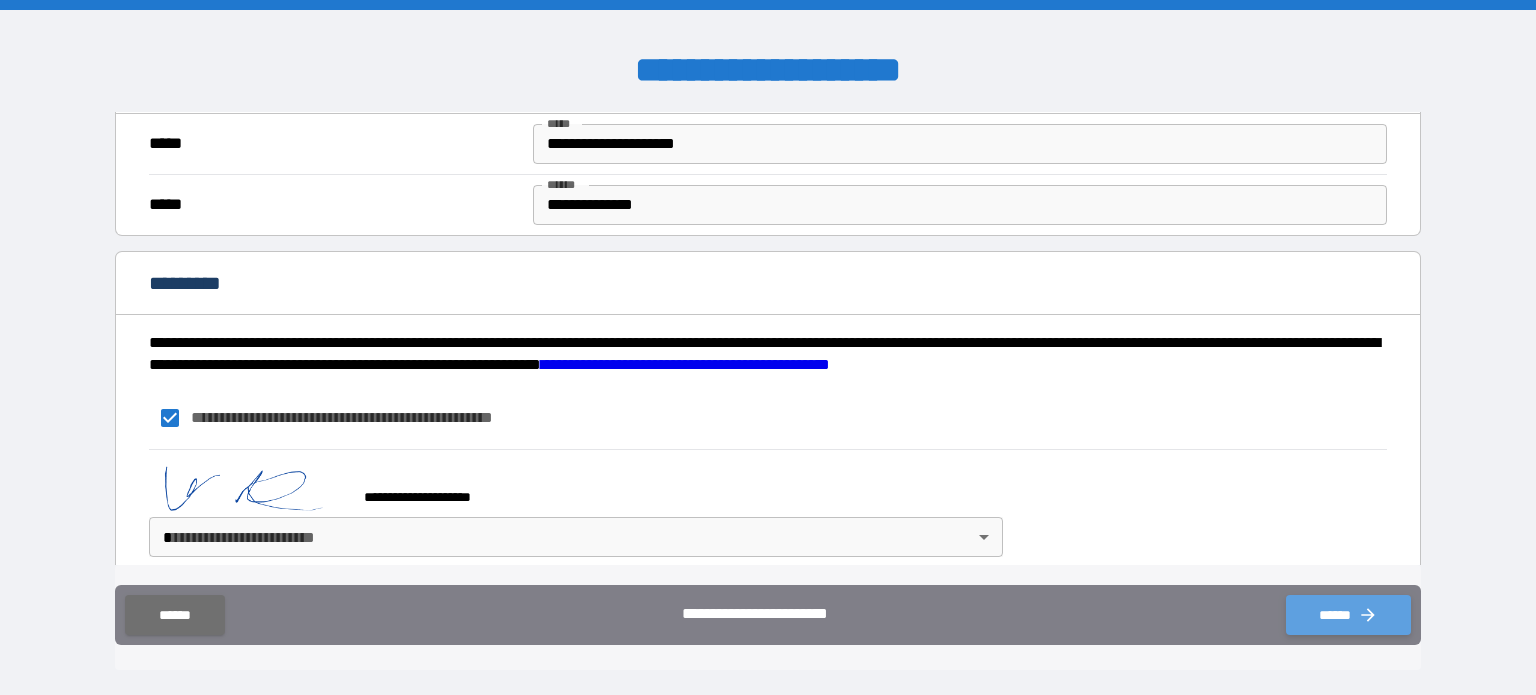 click on "******" at bounding box center [1348, 615] 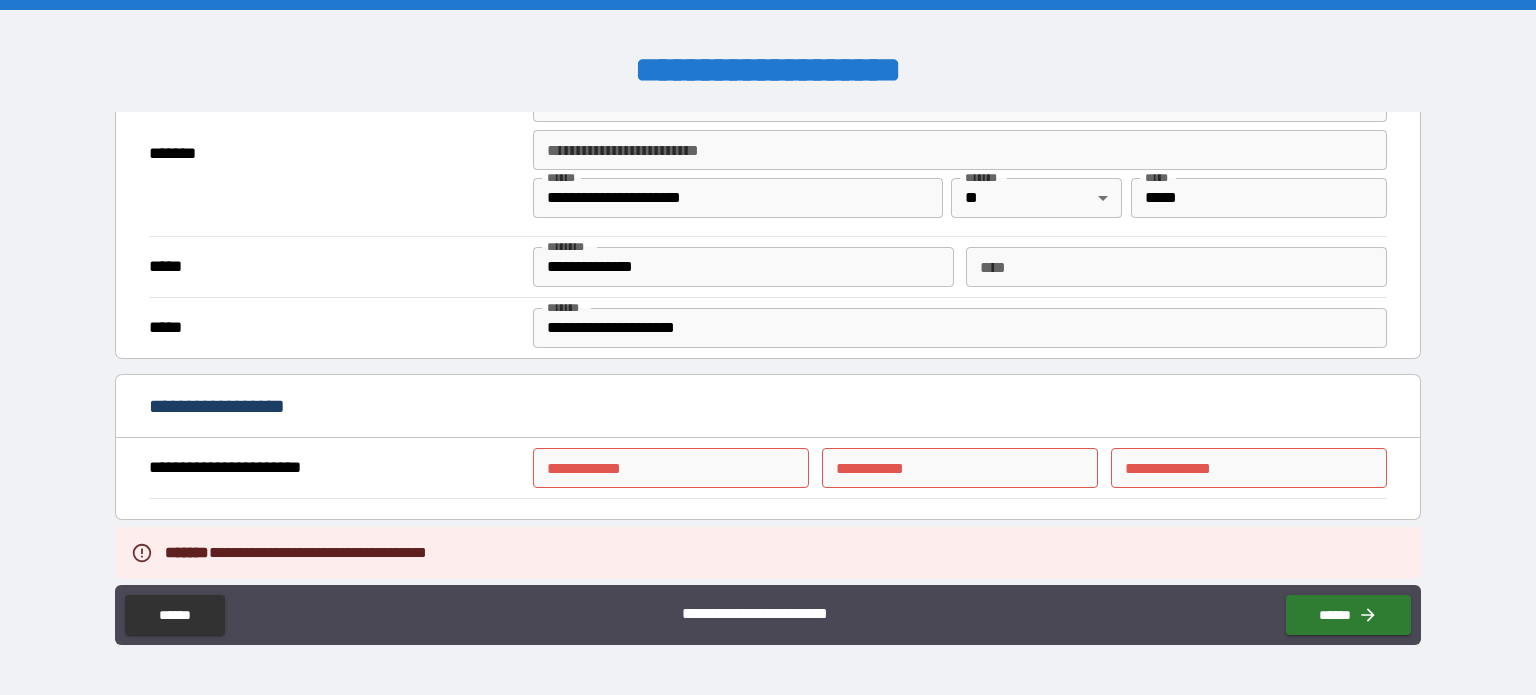 scroll, scrollTop: 482, scrollLeft: 0, axis: vertical 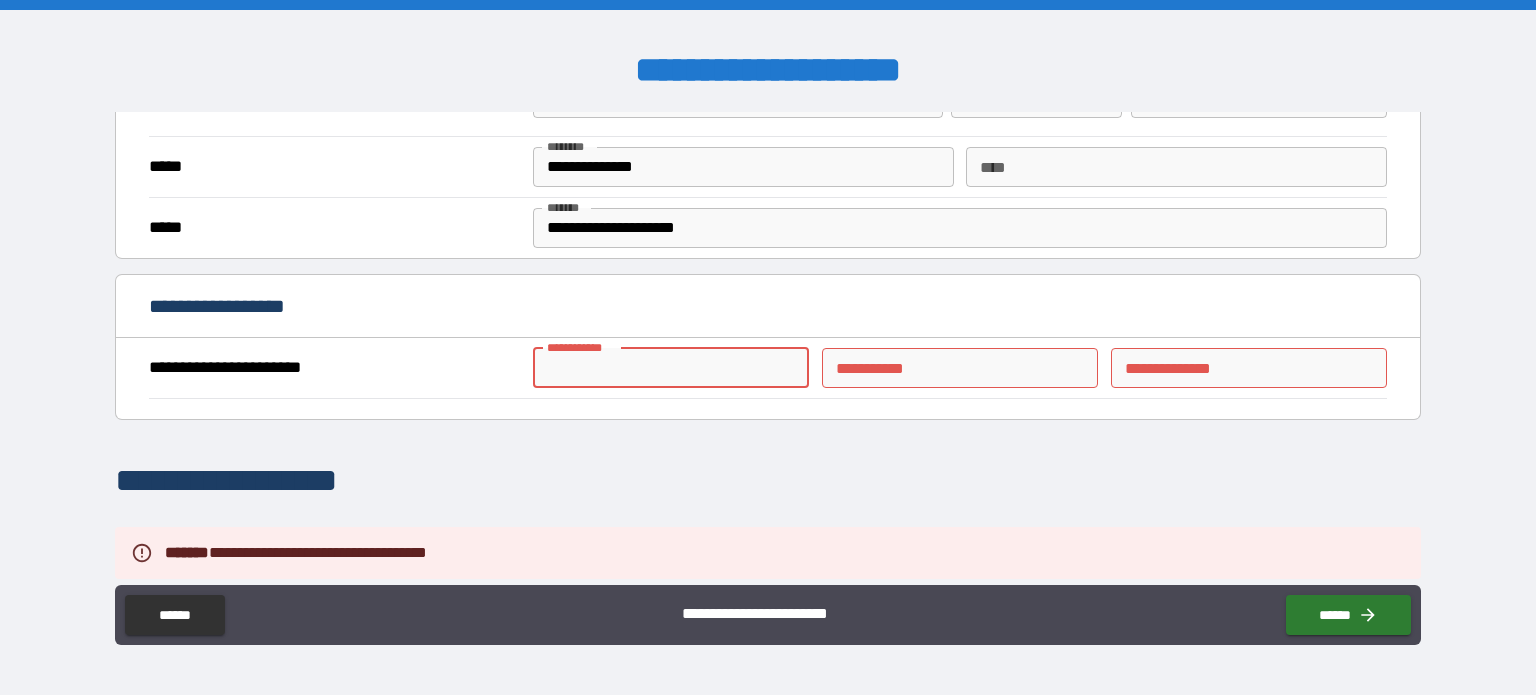 click on "**********" at bounding box center [671, 368] 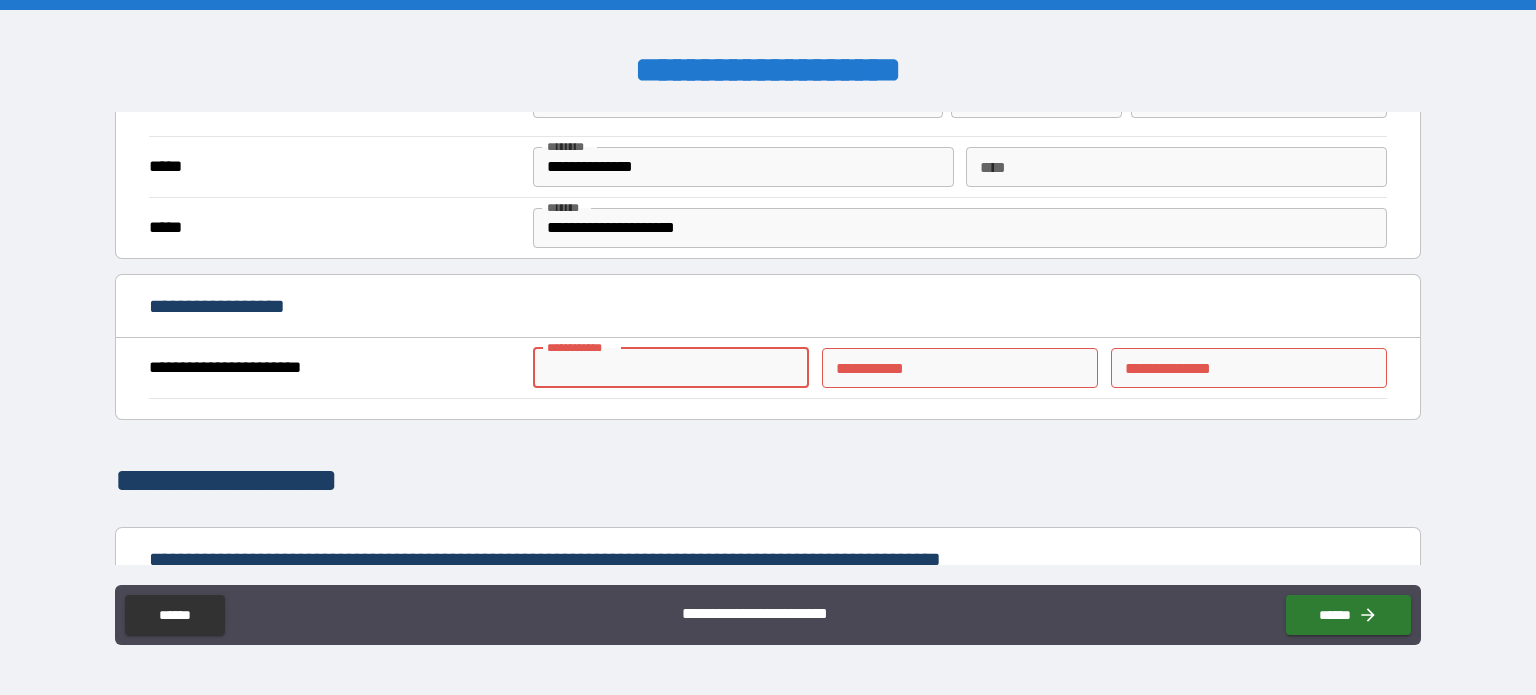 click on "**********" at bounding box center [671, 368] 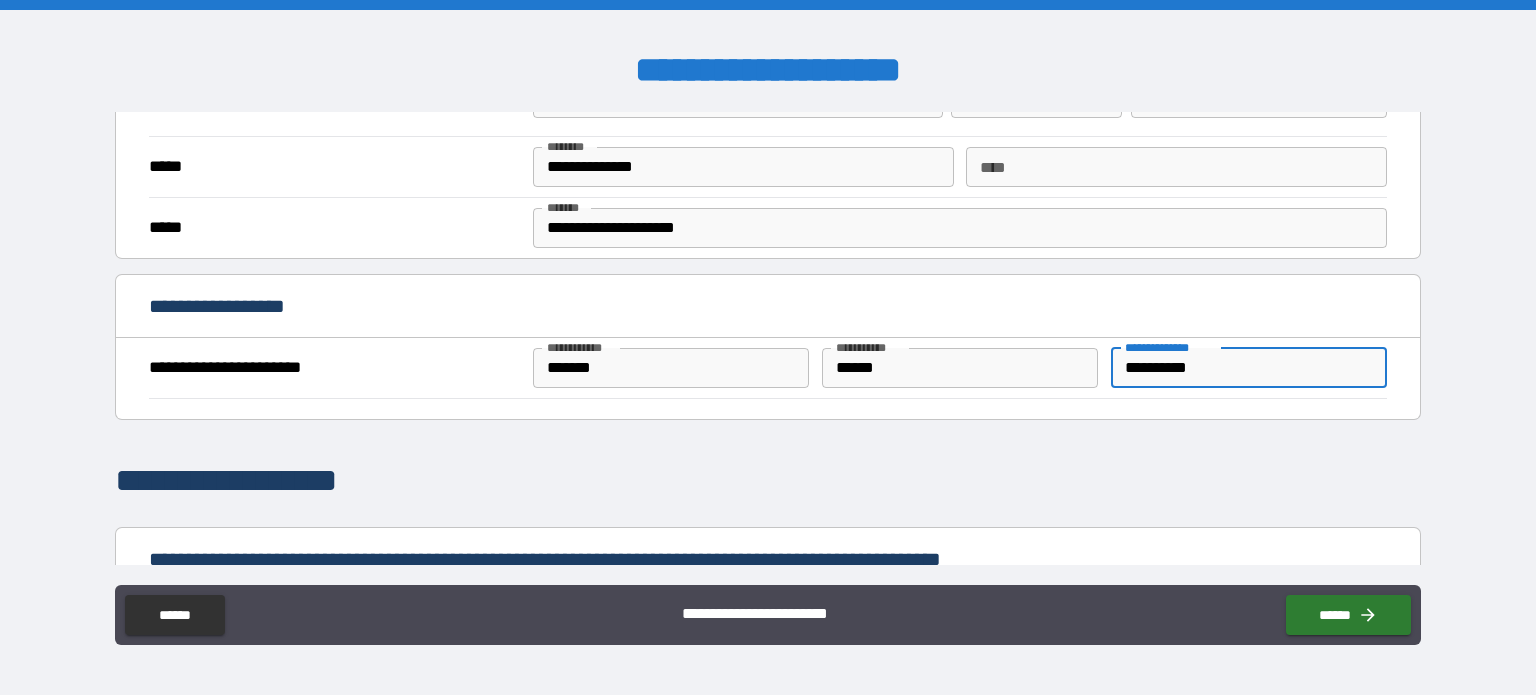 click on "******" at bounding box center (1344, 611) 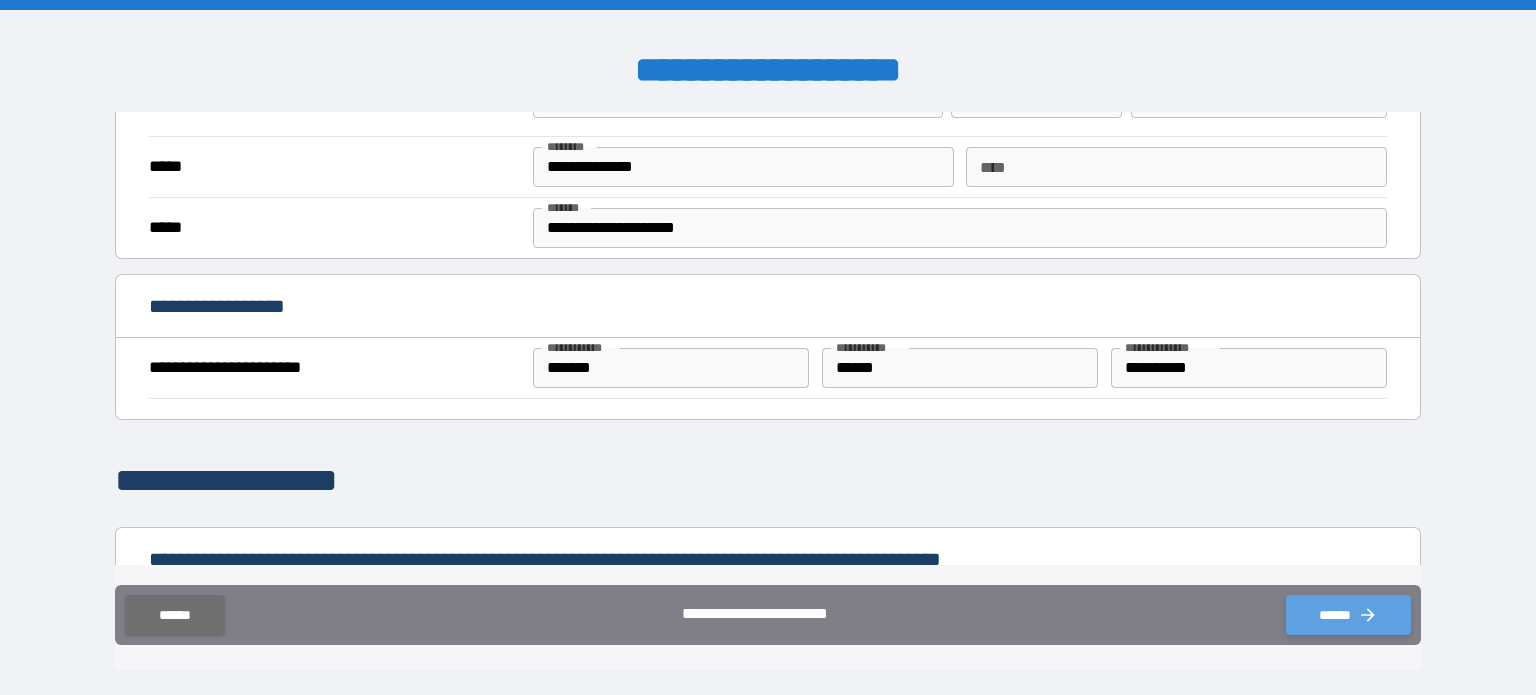 click on "******" at bounding box center (1348, 615) 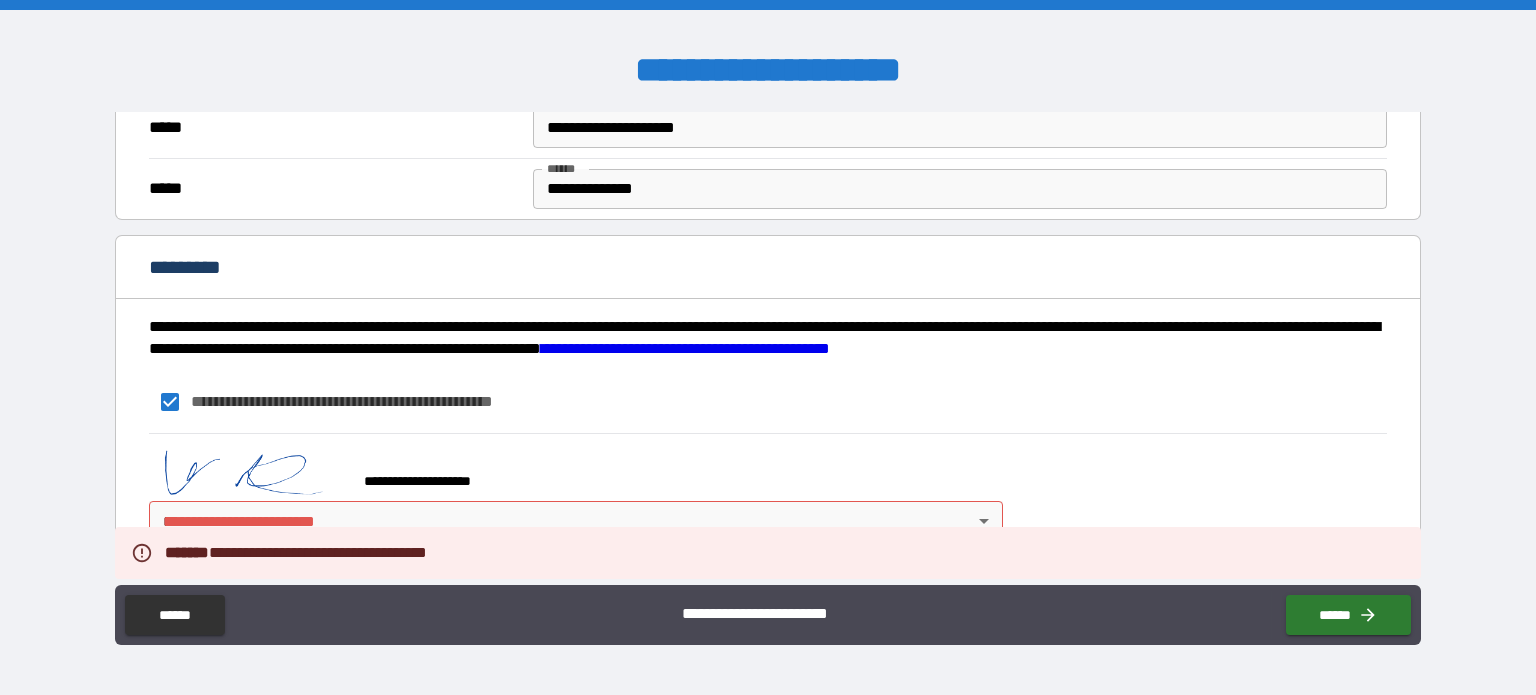 scroll, scrollTop: 1316, scrollLeft: 0, axis: vertical 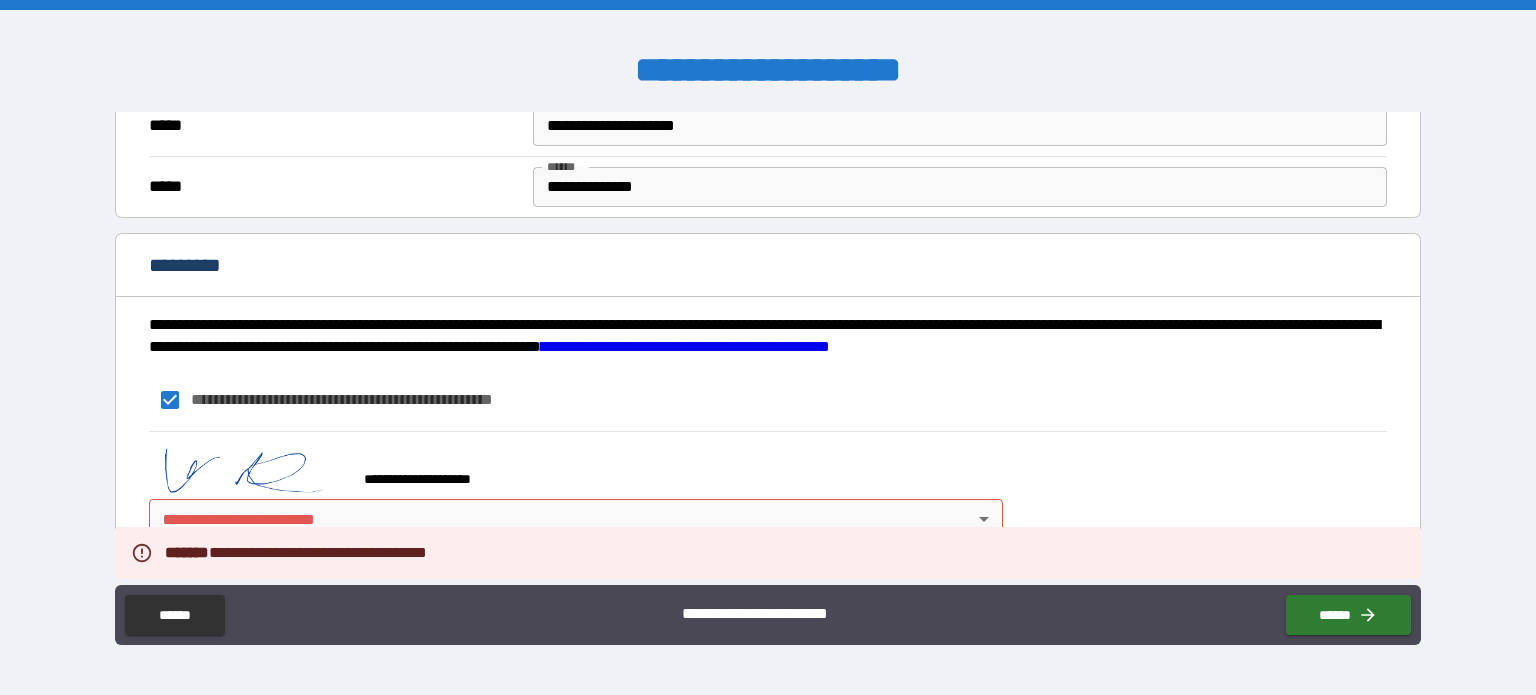 click on "**********" at bounding box center [768, 347] 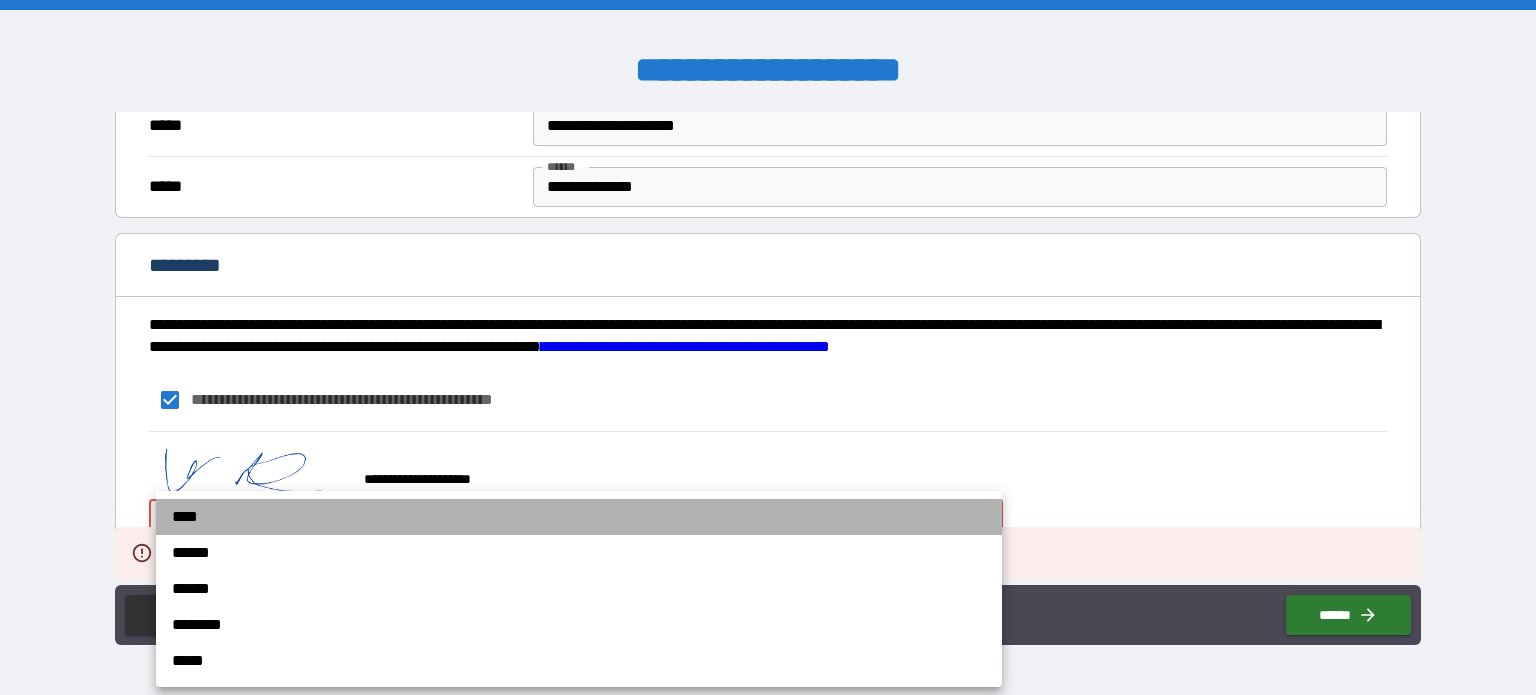 click on "****" at bounding box center (579, 517) 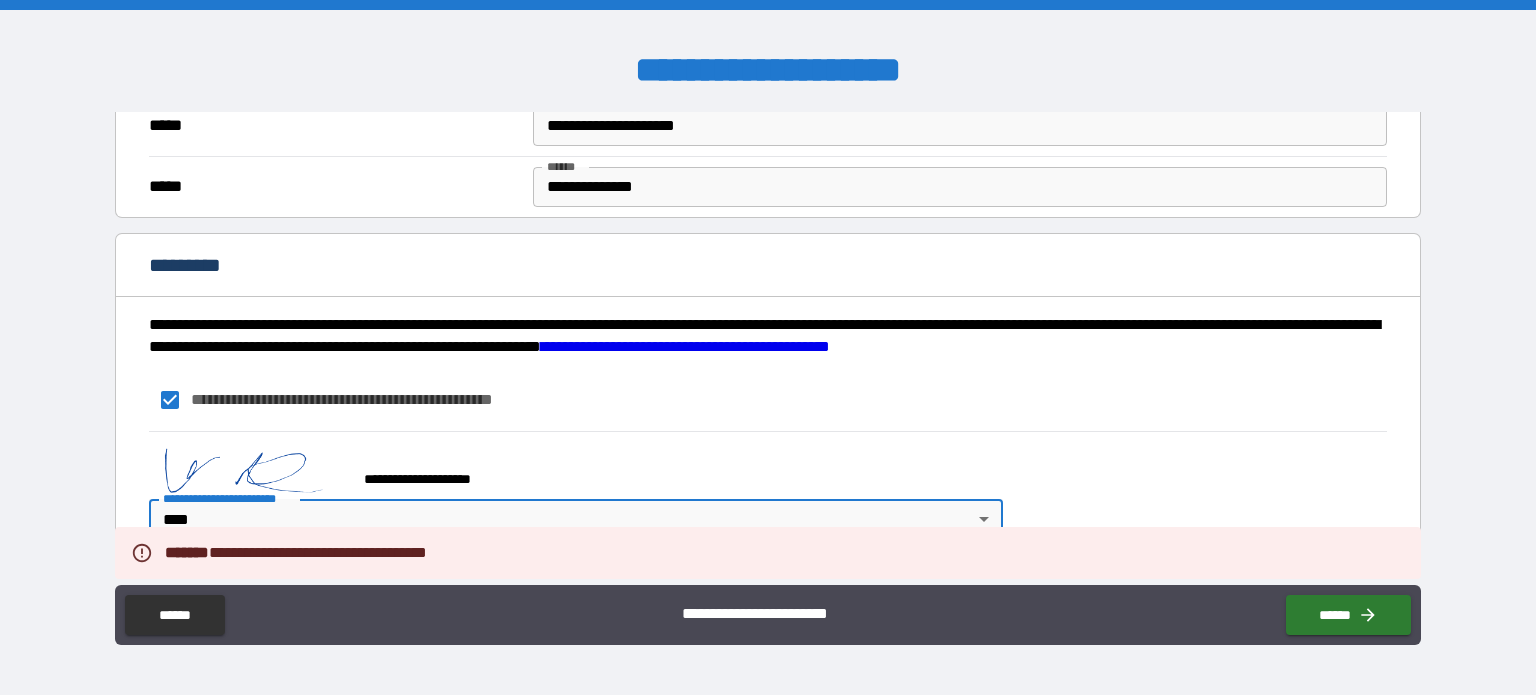 click on "**********" at bounding box center [768, 615] 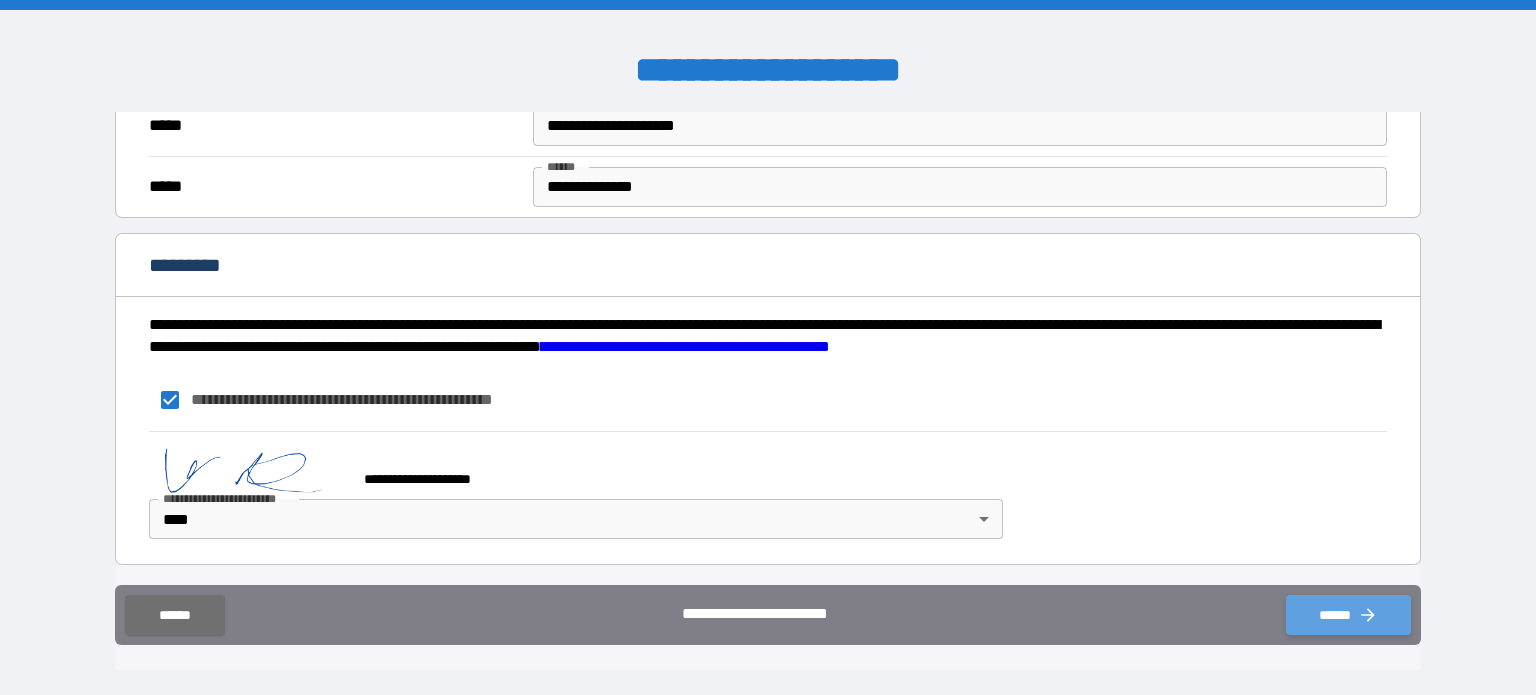 click on "******" at bounding box center [1348, 615] 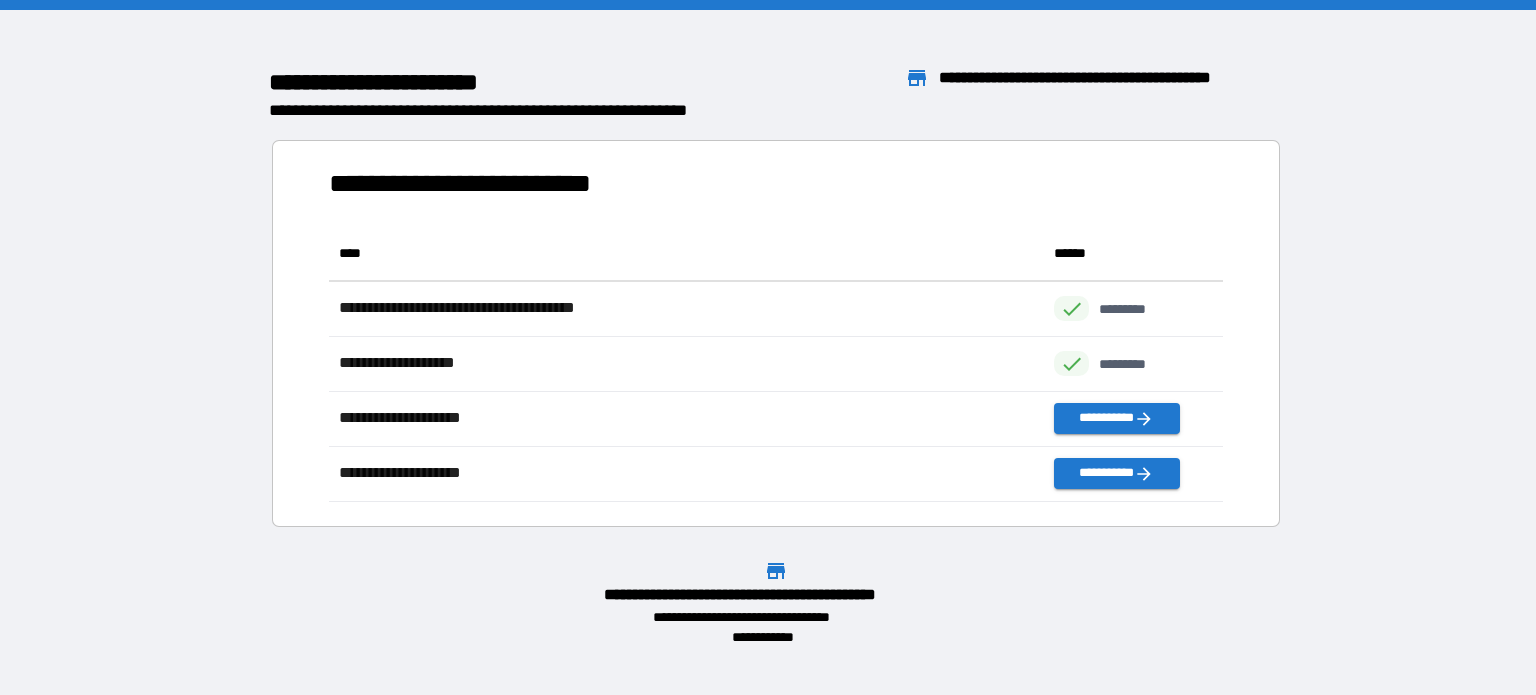 scroll, scrollTop: 16, scrollLeft: 16, axis: both 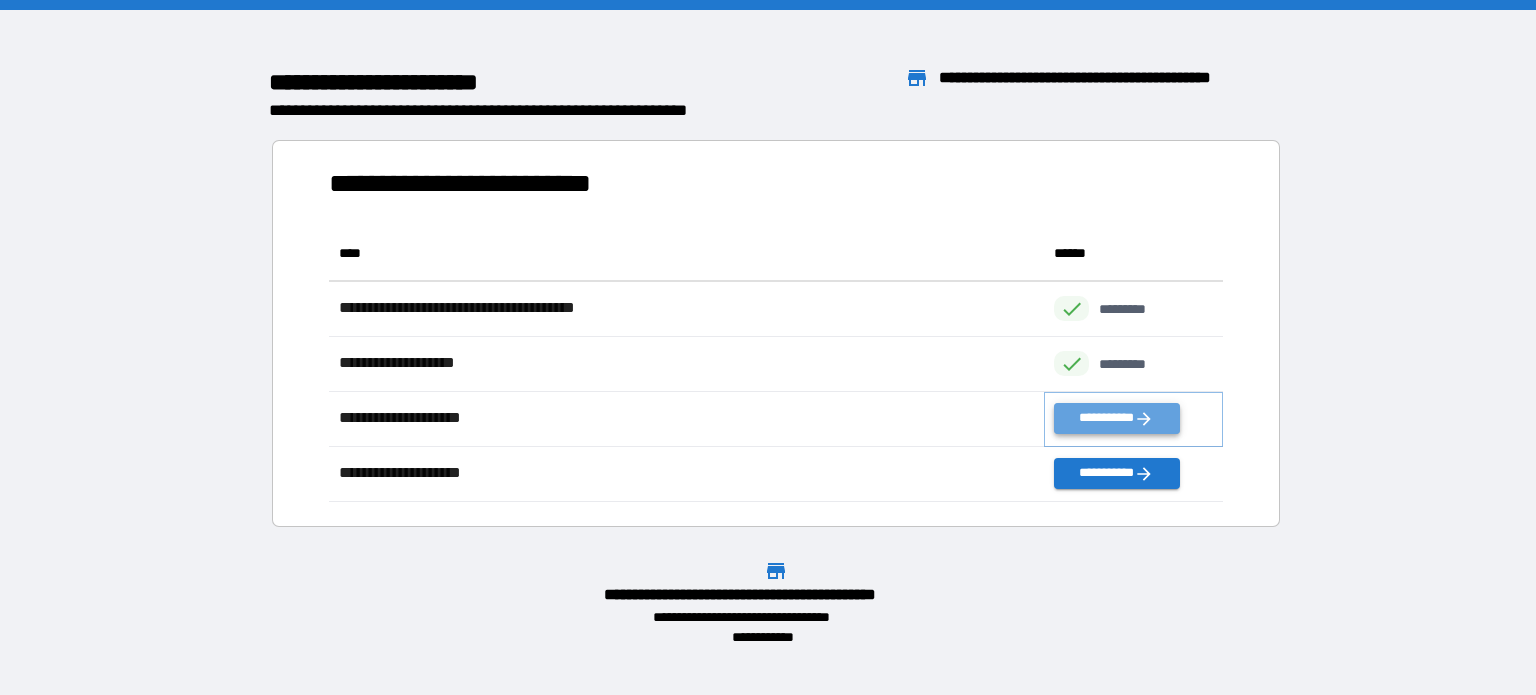 click on "**********" at bounding box center (1116, 418) 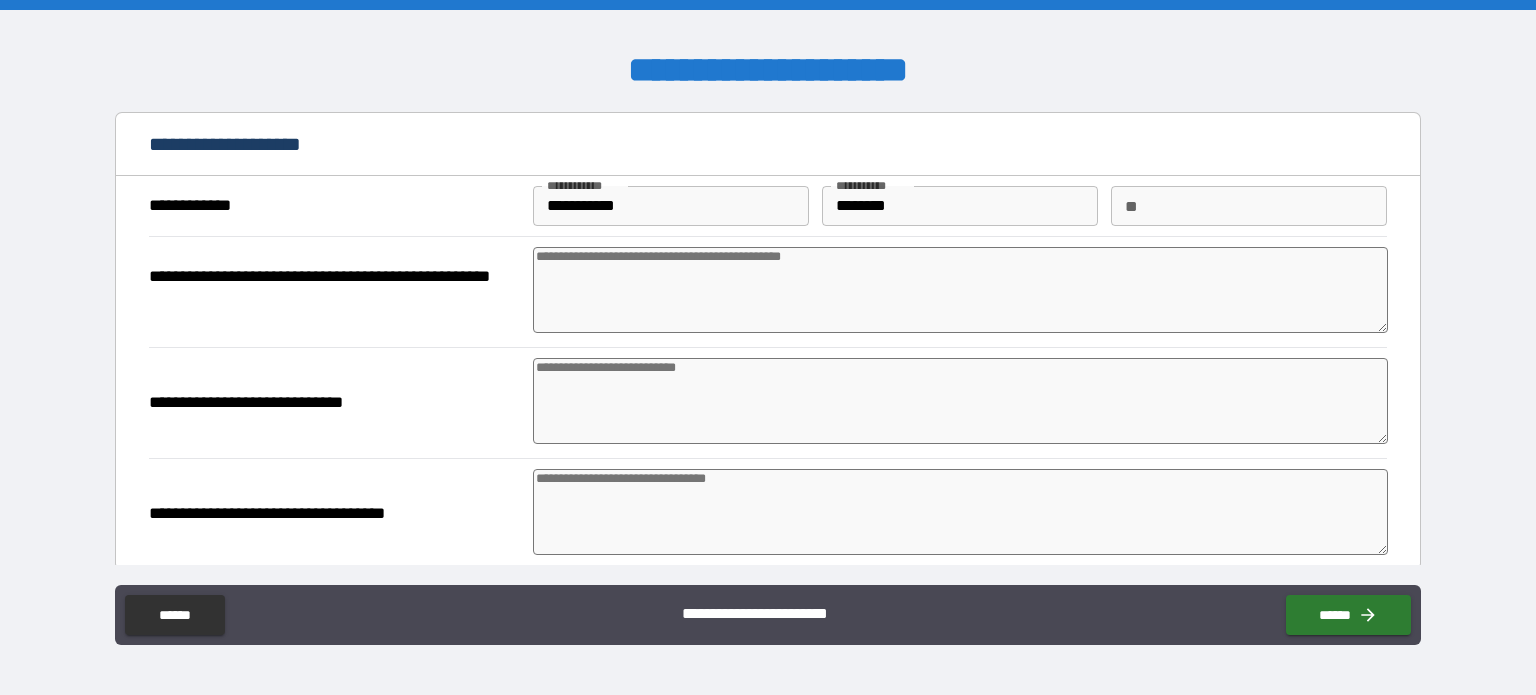 click at bounding box center (961, 290) 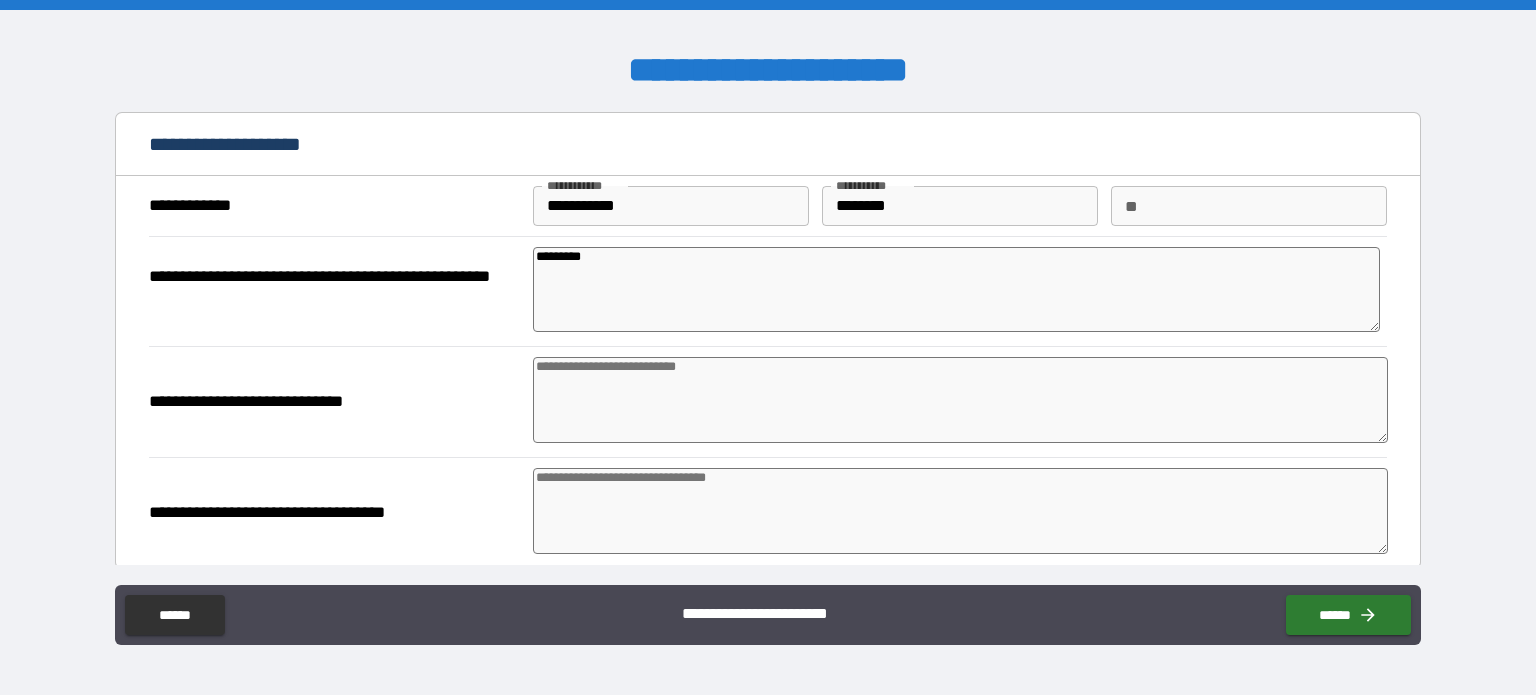 click at bounding box center (961, 400) 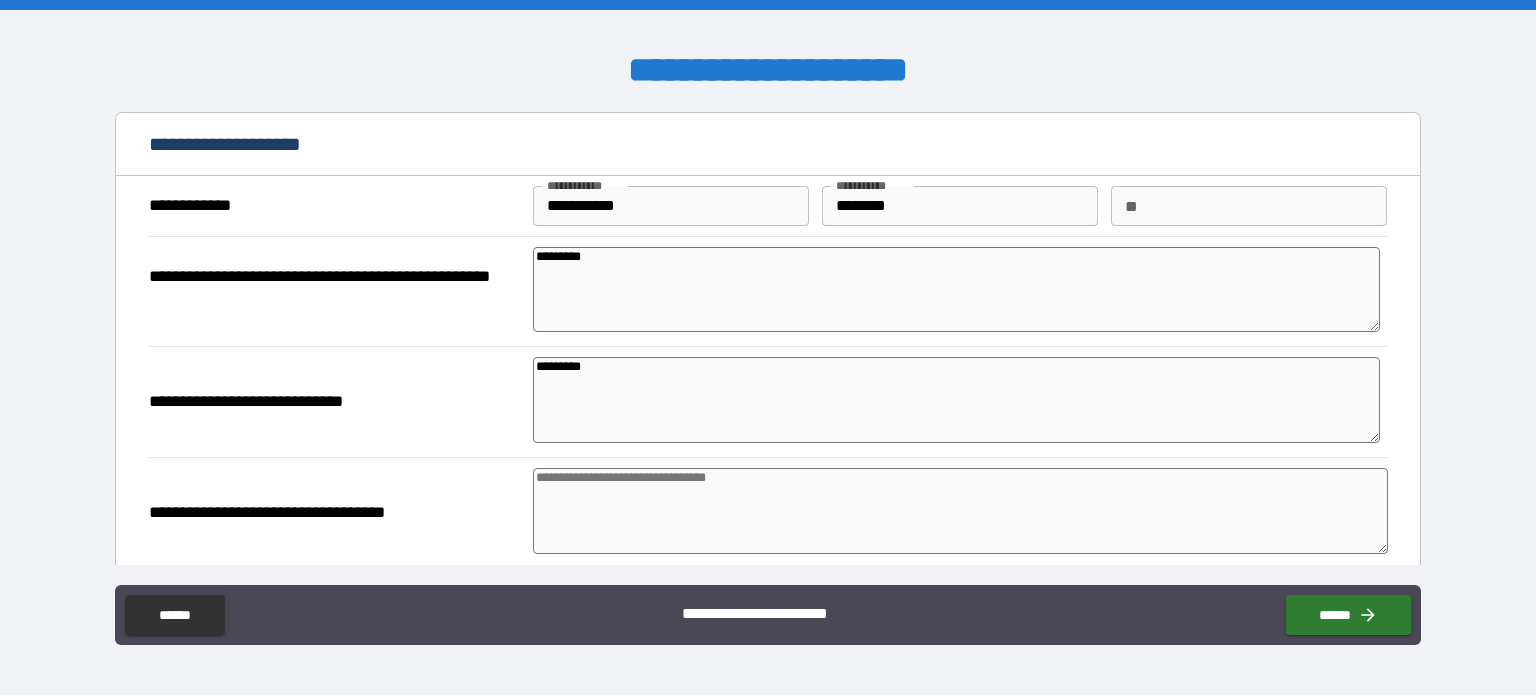 click at bounding box center [961, 511] 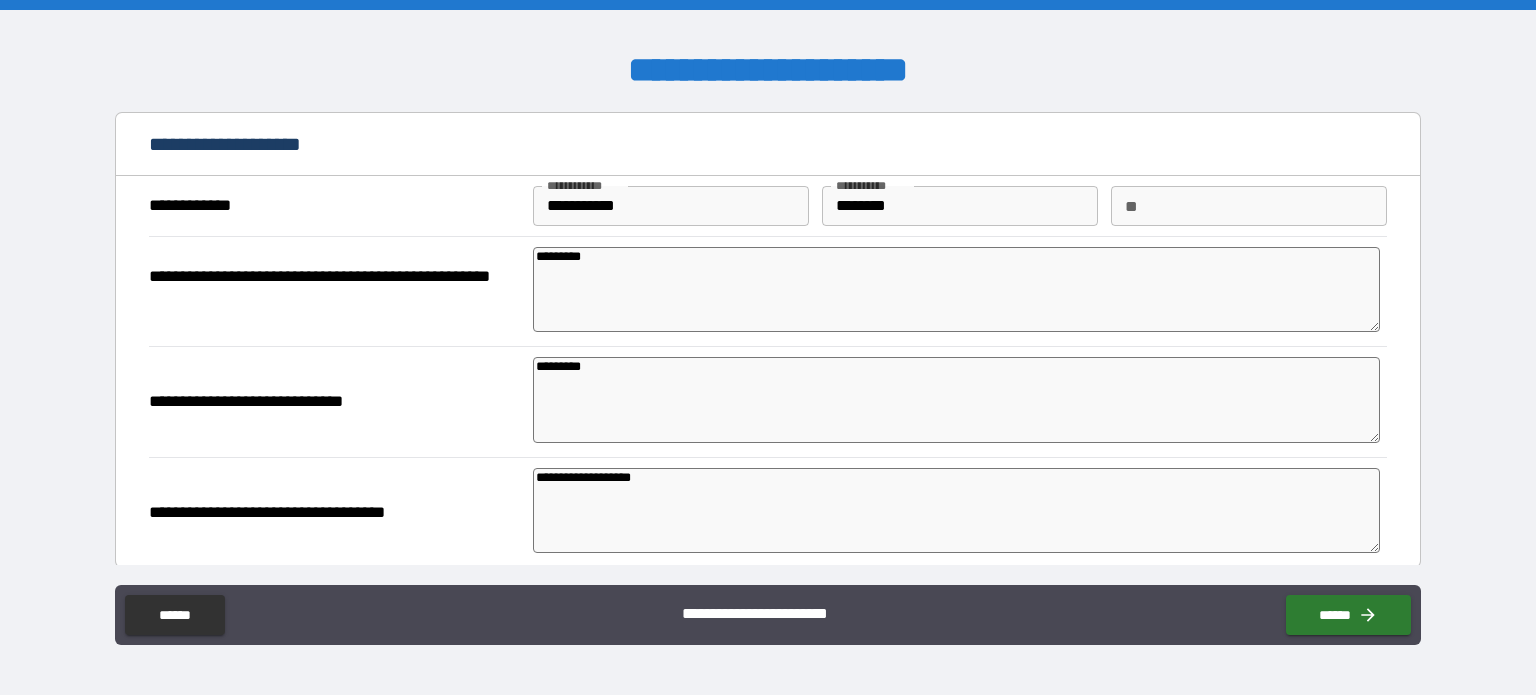 click on "**********" at bounding box center (956, 511) 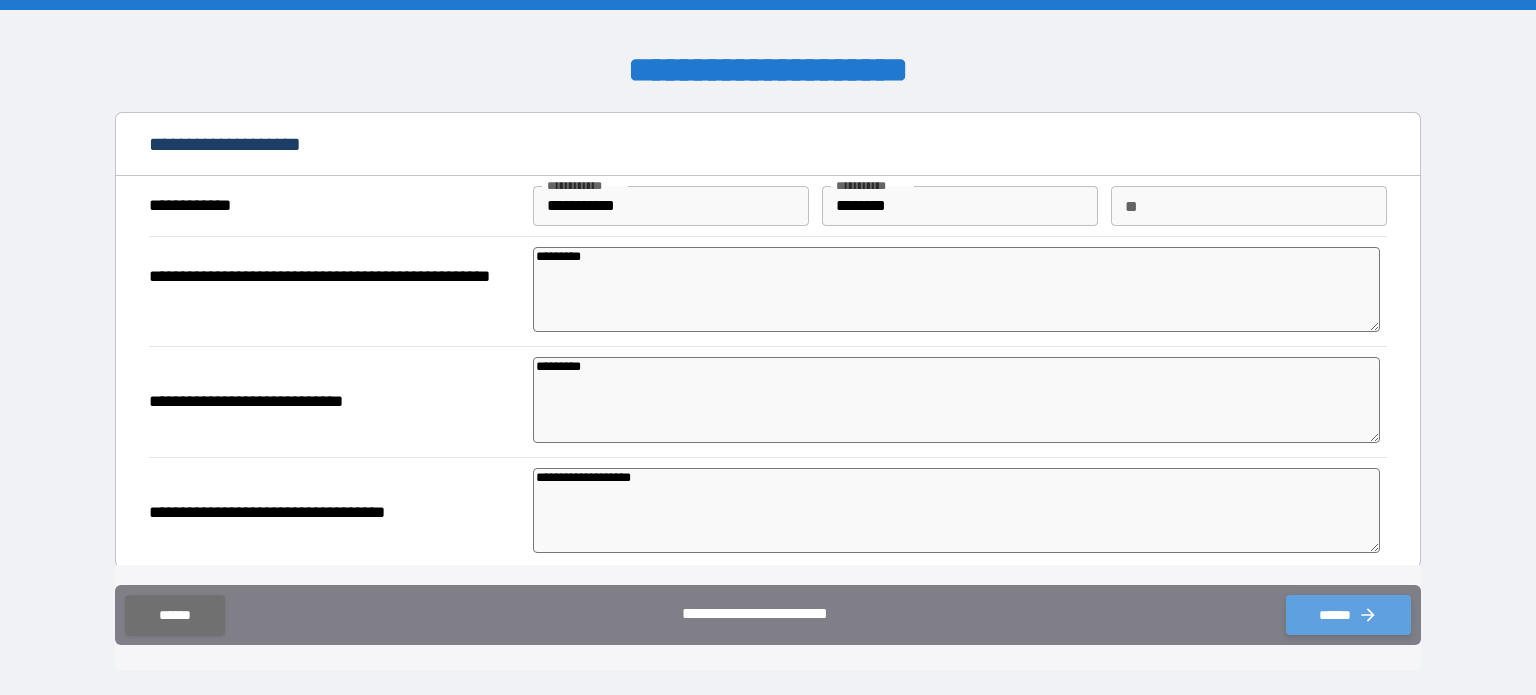 click 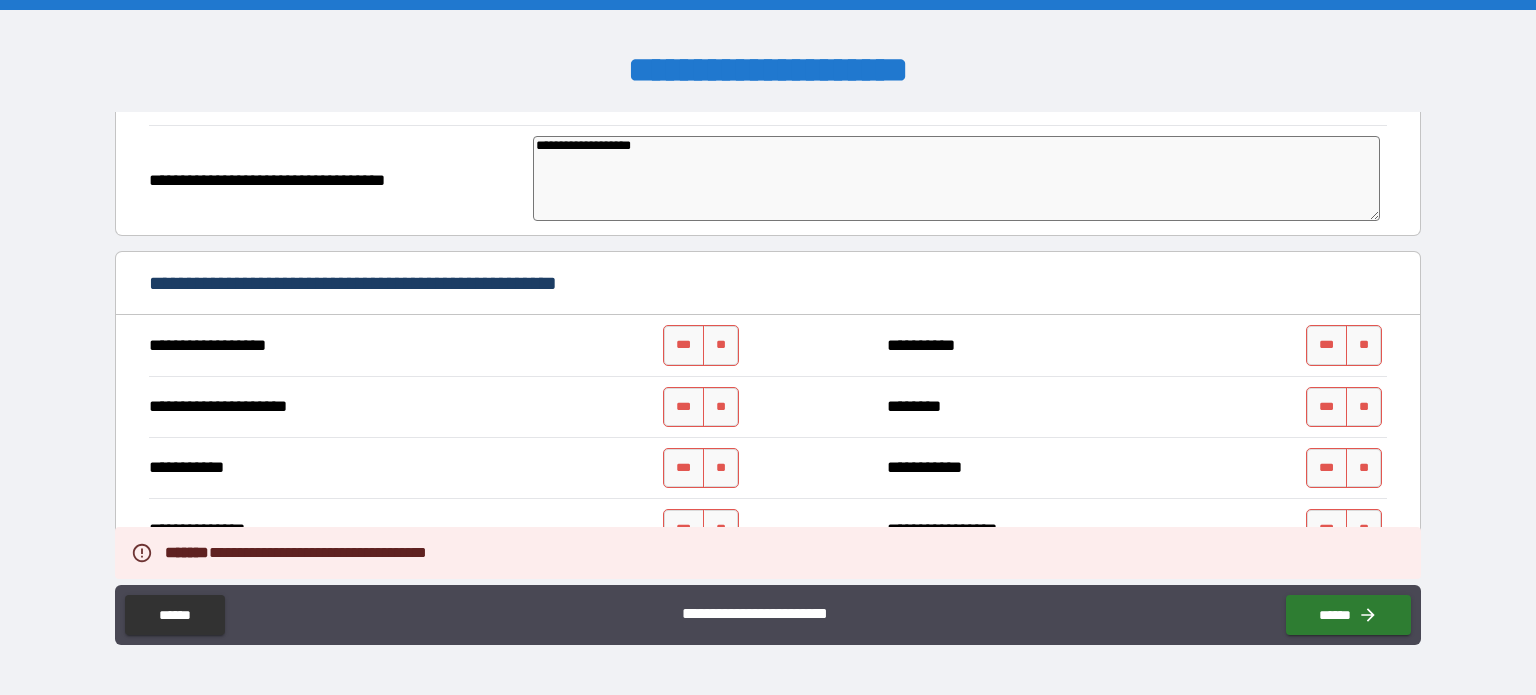 scroll, scrollTop: 333, scrollLeft: 0, axis: vertical 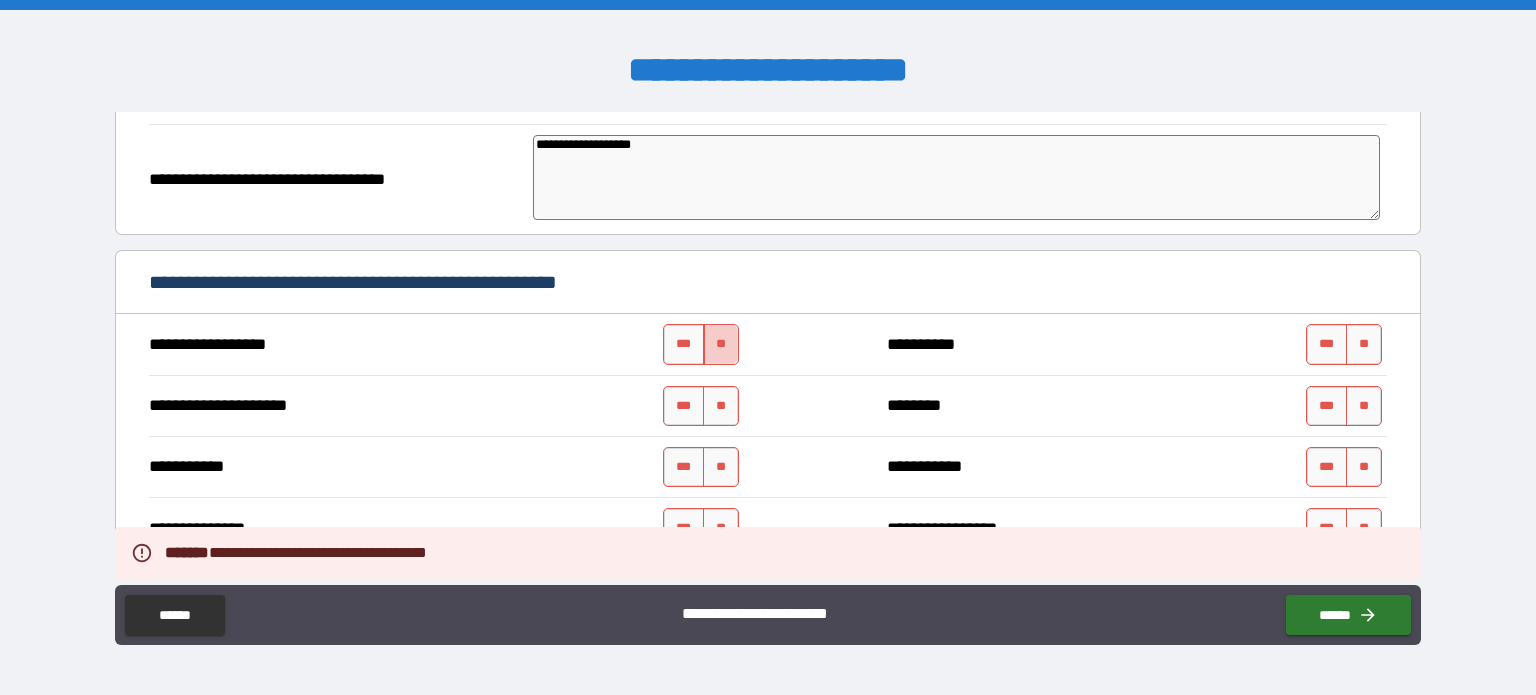 click on "**" at bounding box center [721, 344] 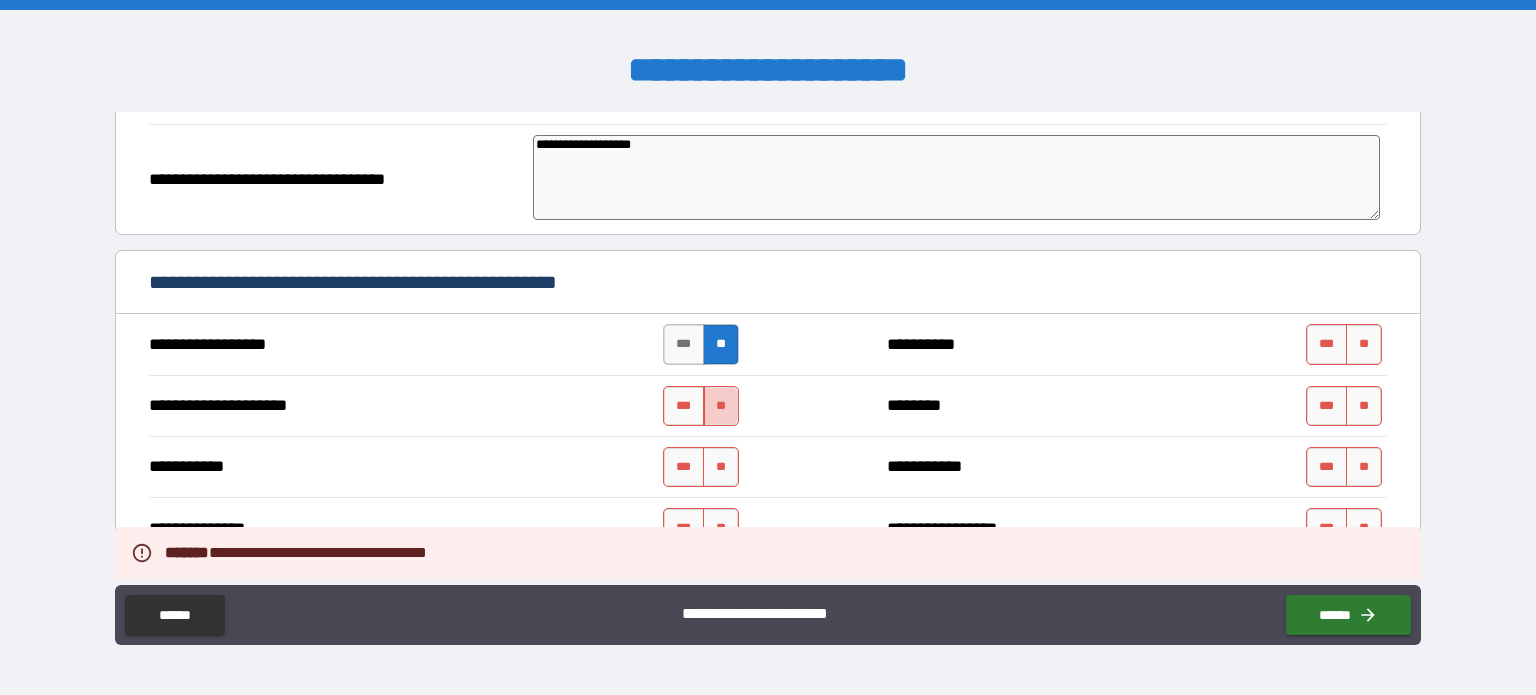 click on "**" at bounding box center [721, 406] 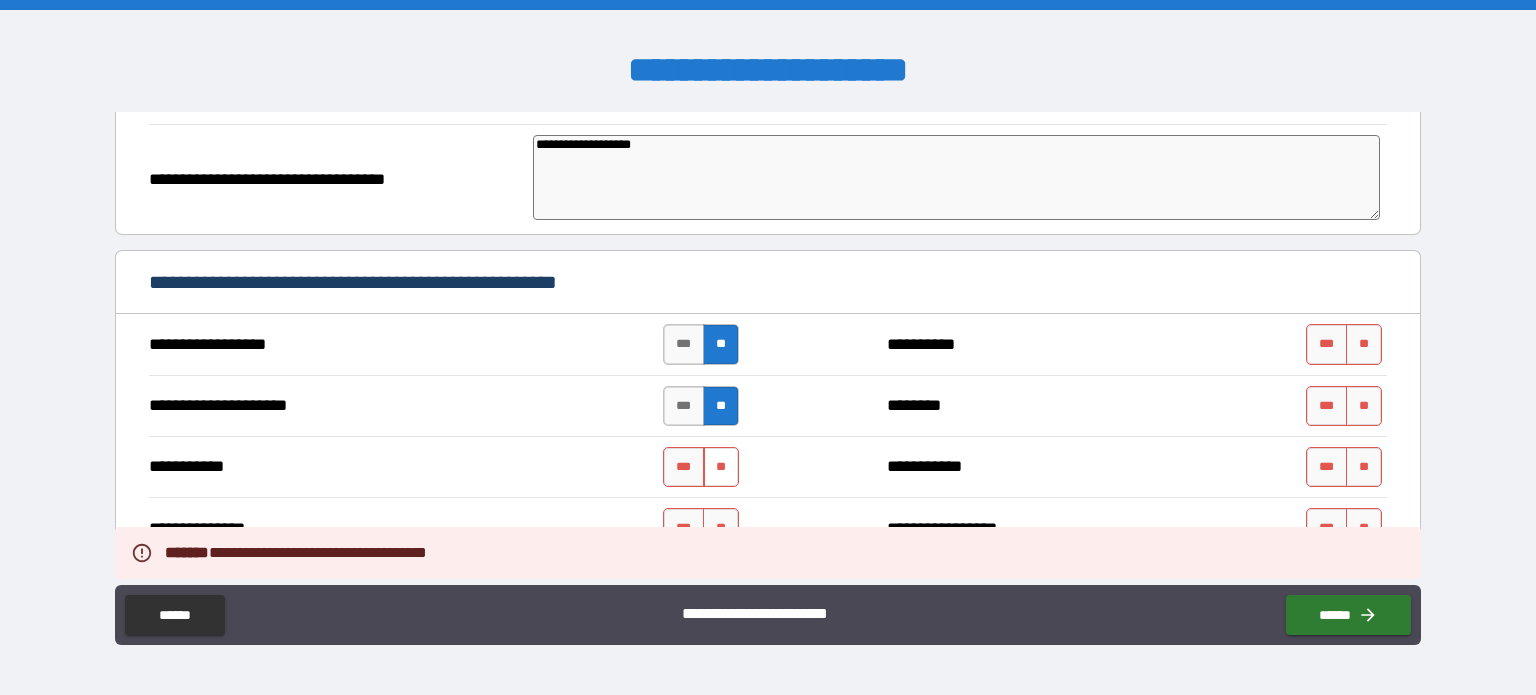 click on "**" at bounding box center [721, 467] 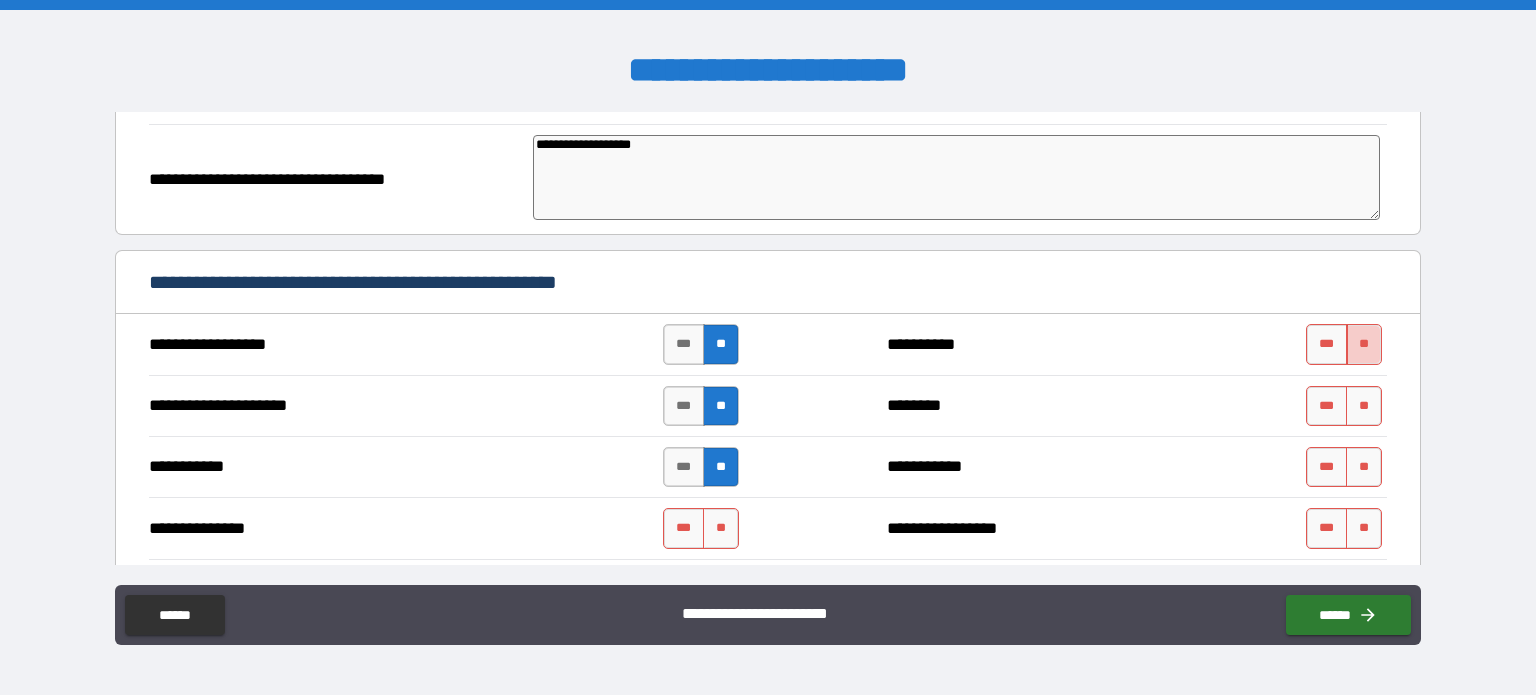 click on "**" at bounding box center [1364, 344] 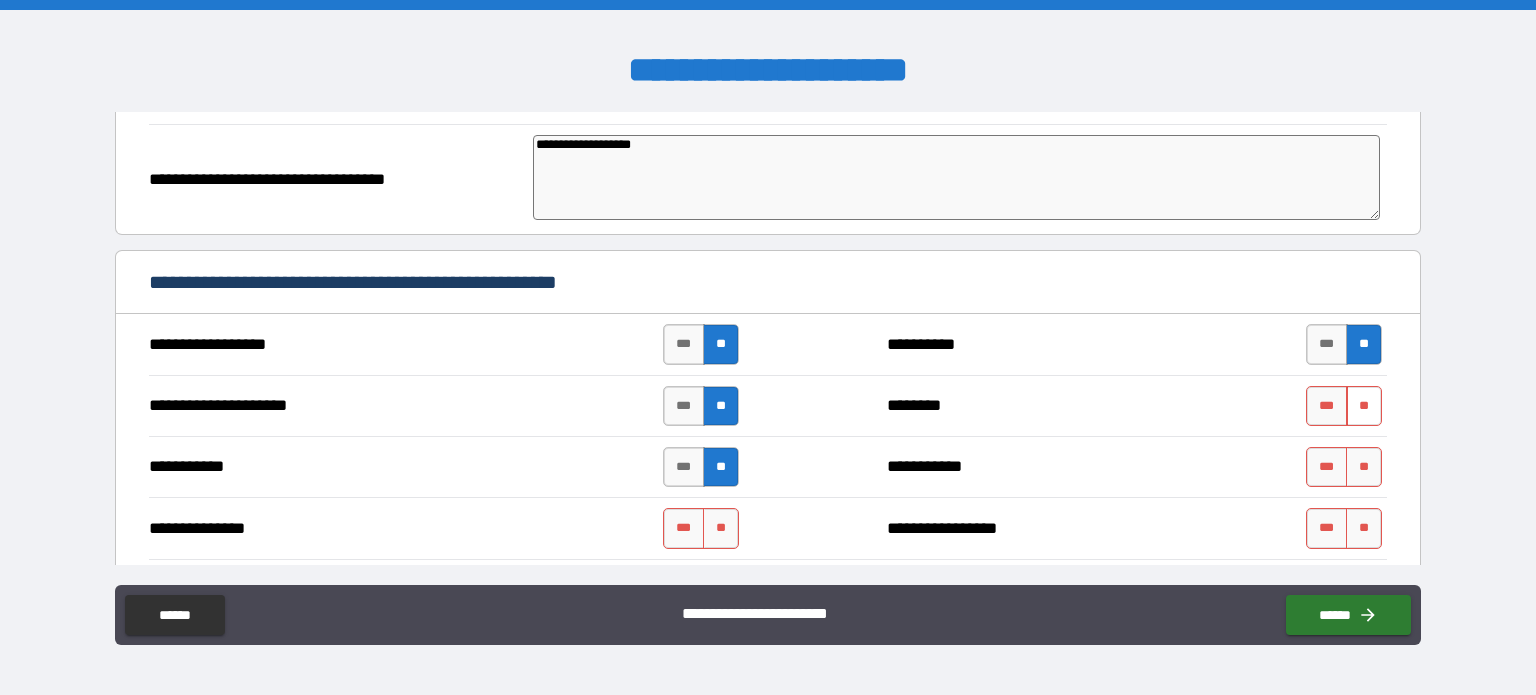 drag, startPoint x: 1372, startPoint y: 376, endPoint x: 1362, endPoint y: 398, distance: 24.166092 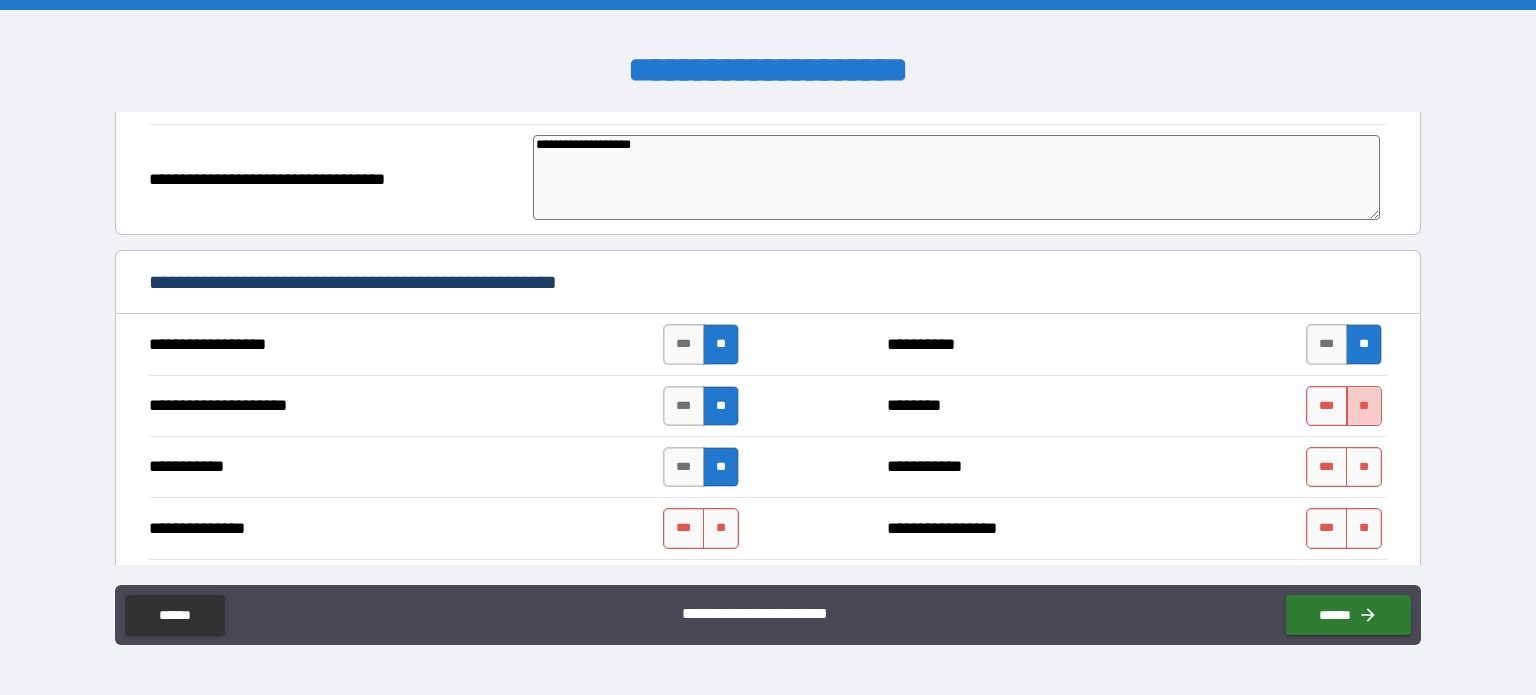 drag, startPoint x: 1361, startPoint y: 399, endPoint x: 1356, endPoint y: 408, distance: 10.29563 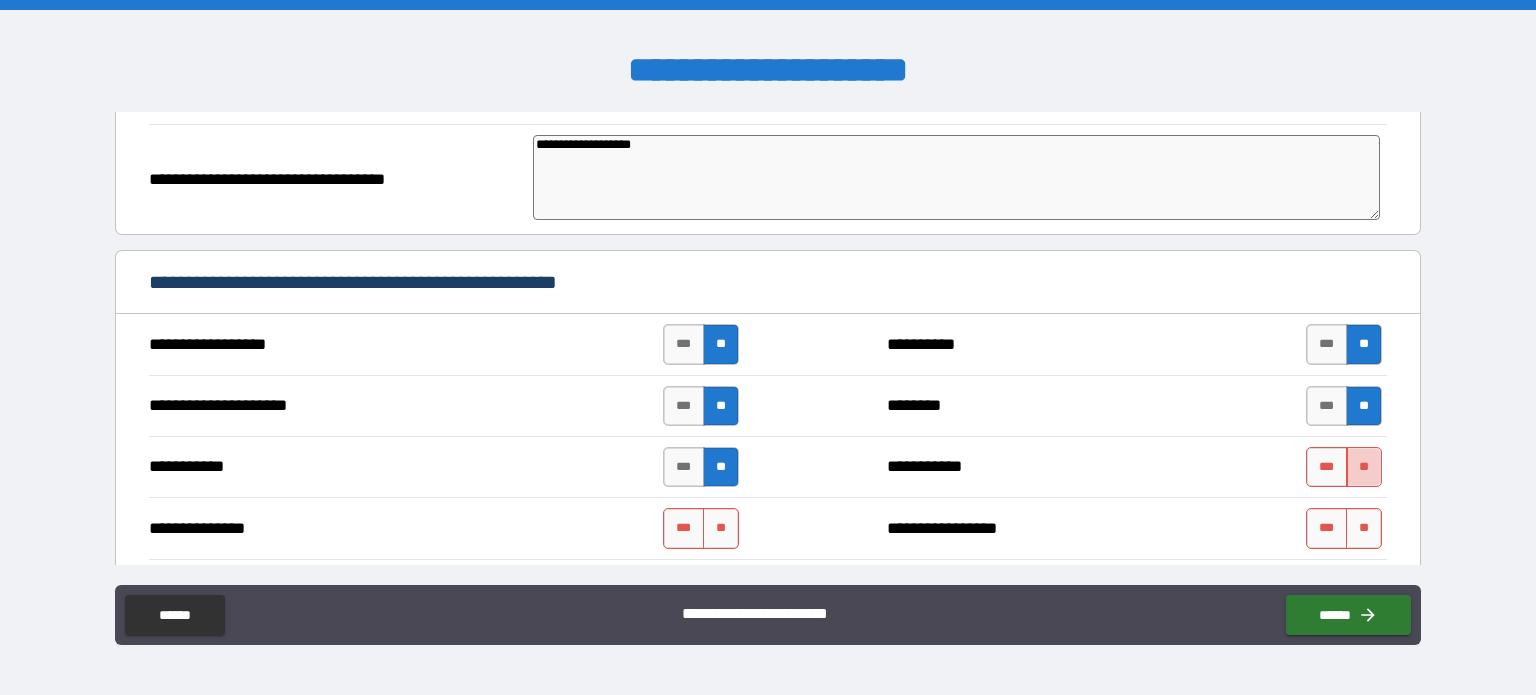 drag, startPoint x: 1365, startPoint y: 454, endPoint x: 1362, endPoint y: 476, distance: 22.203604 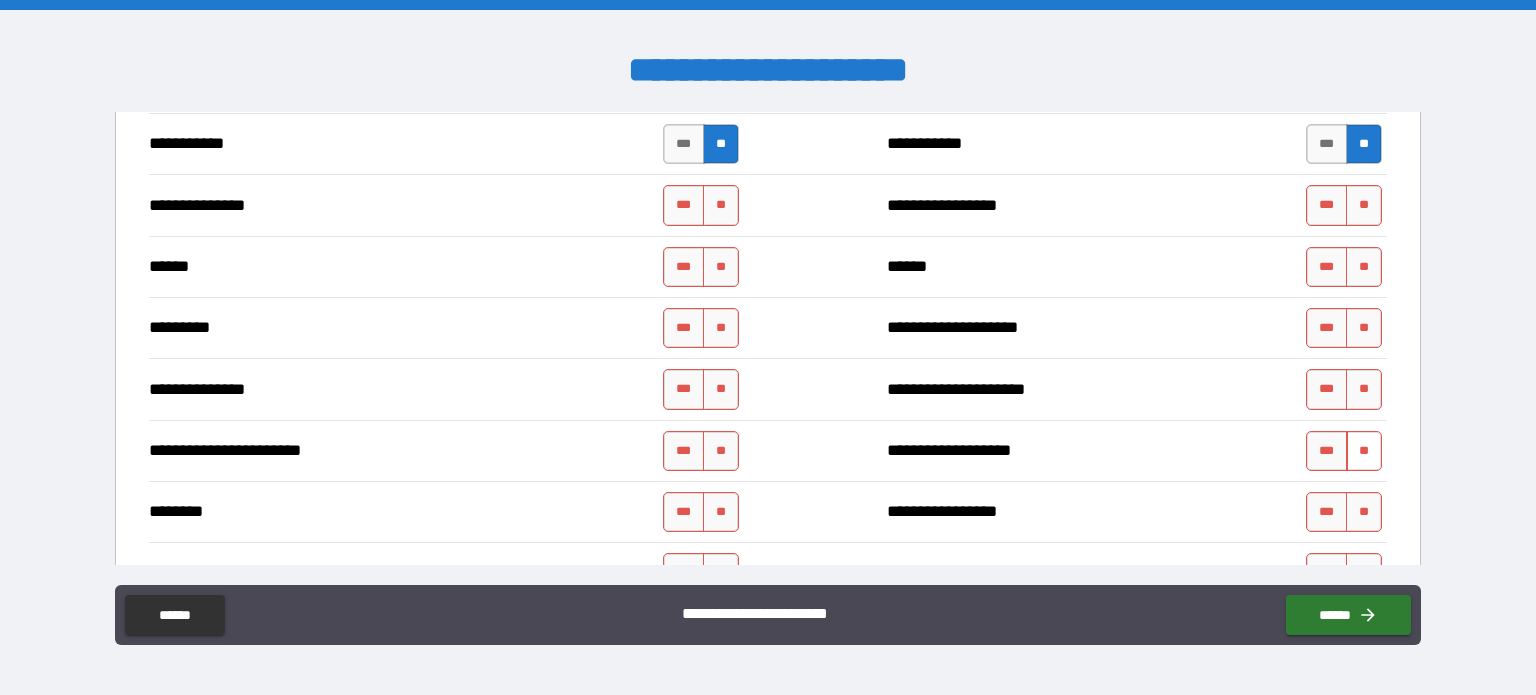 scroll, scrollTop: 666, scrollLeft: 0, axis: vertical 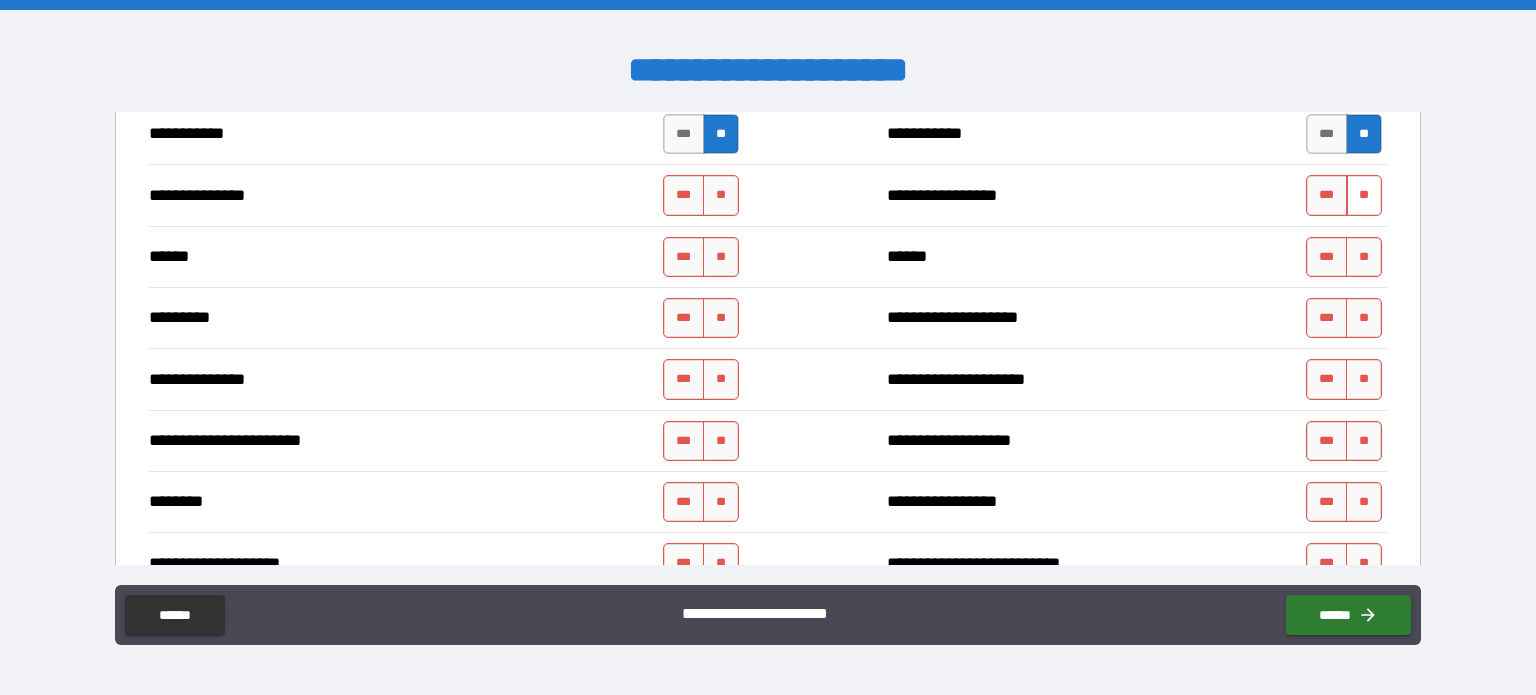 drag, startPoint x: 1344, startPoint y: 187, endPoint x: 1356, endPoint y: 206, distance: 22.472204 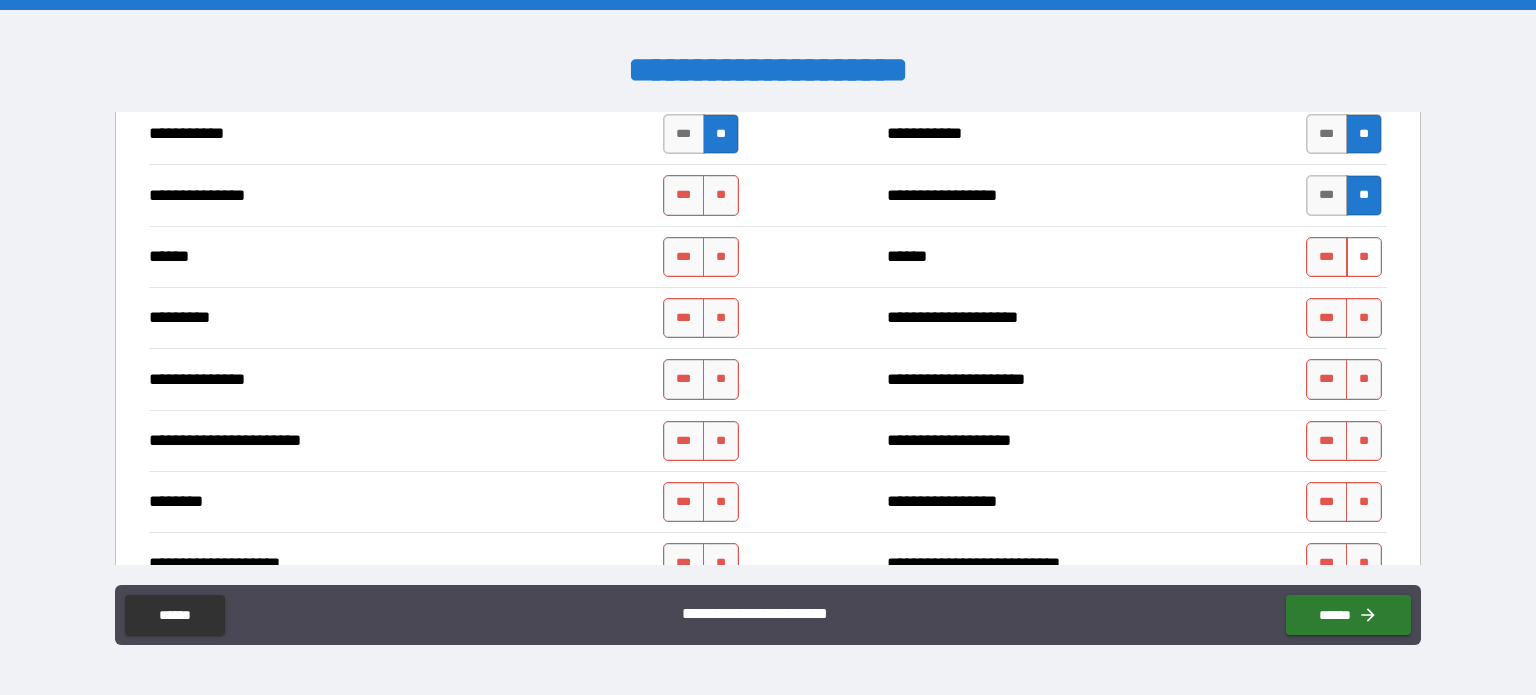 click on "**" at bounding box center (1364, 257) 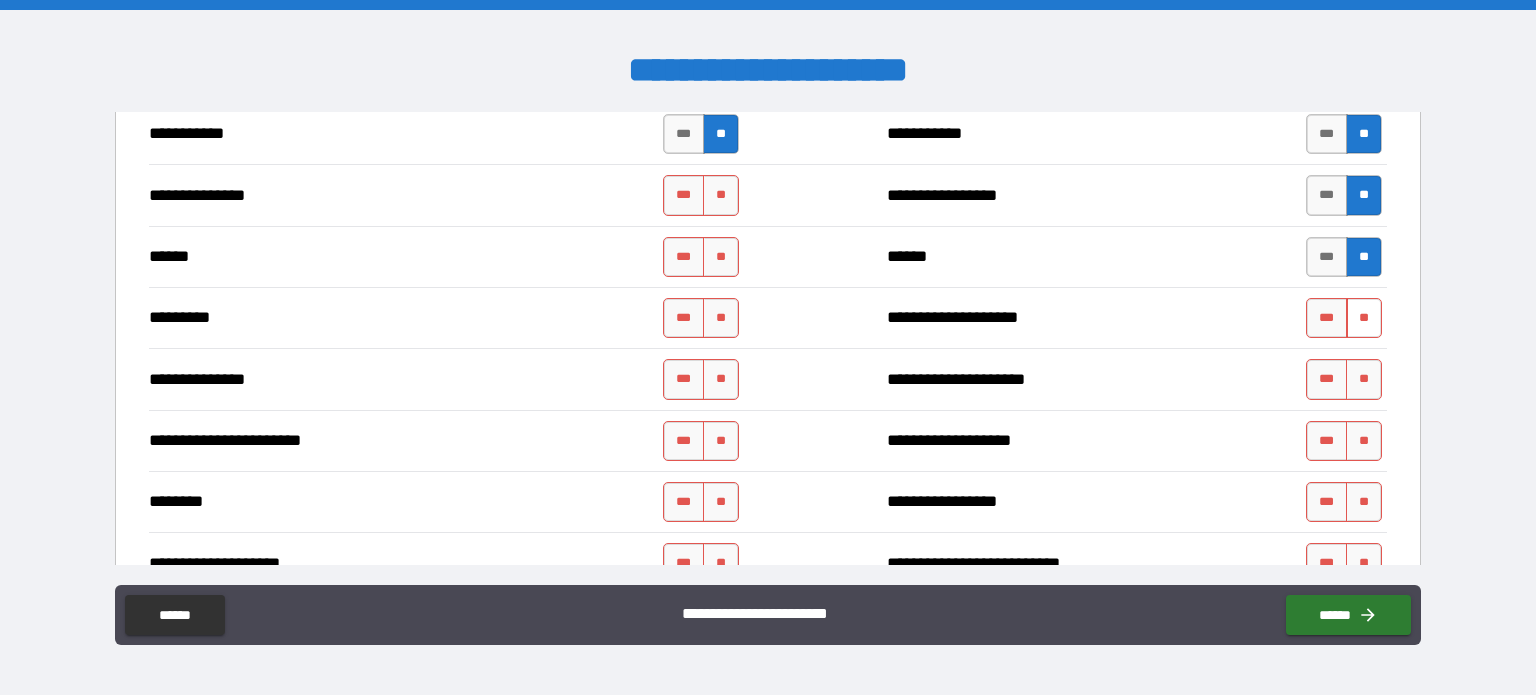 click on "*** **" at bounding box center [1346, 318] 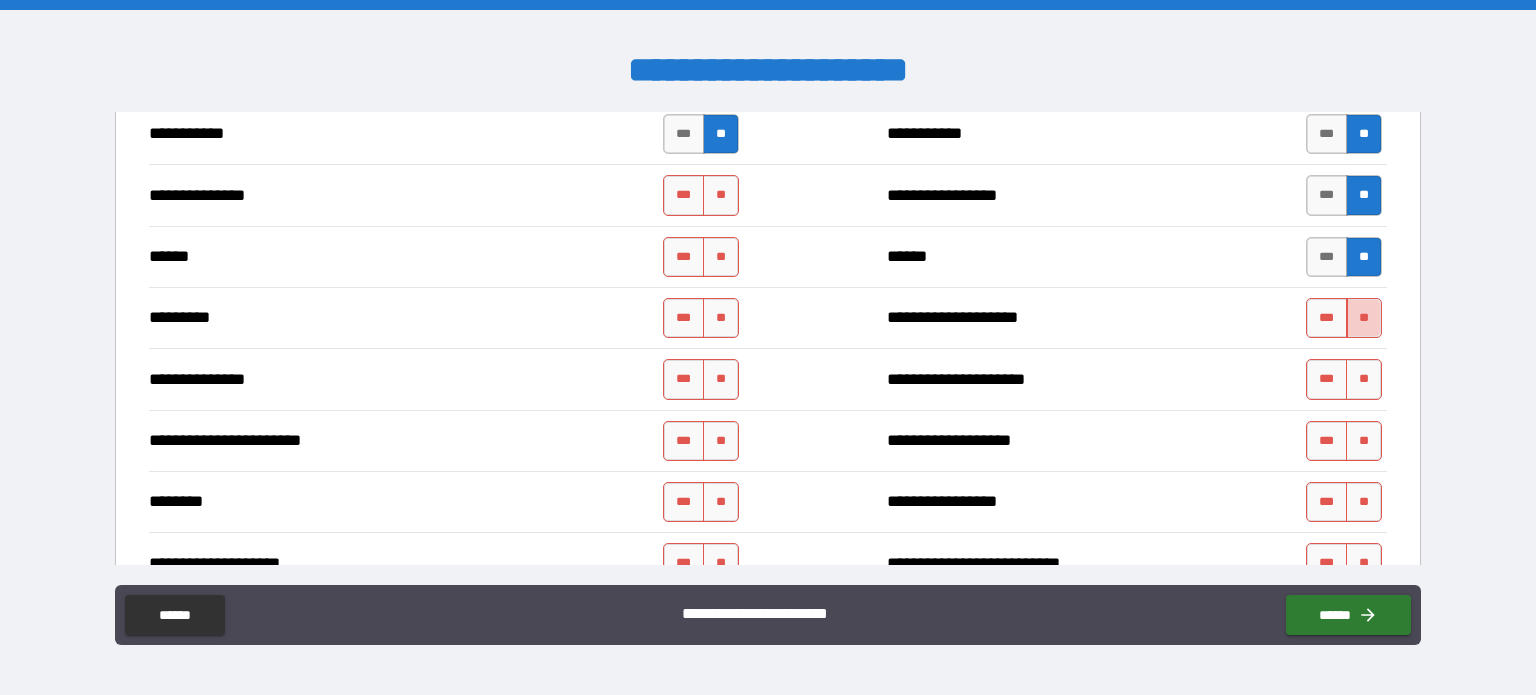 click on "**" at bounding box center (1364, 318) 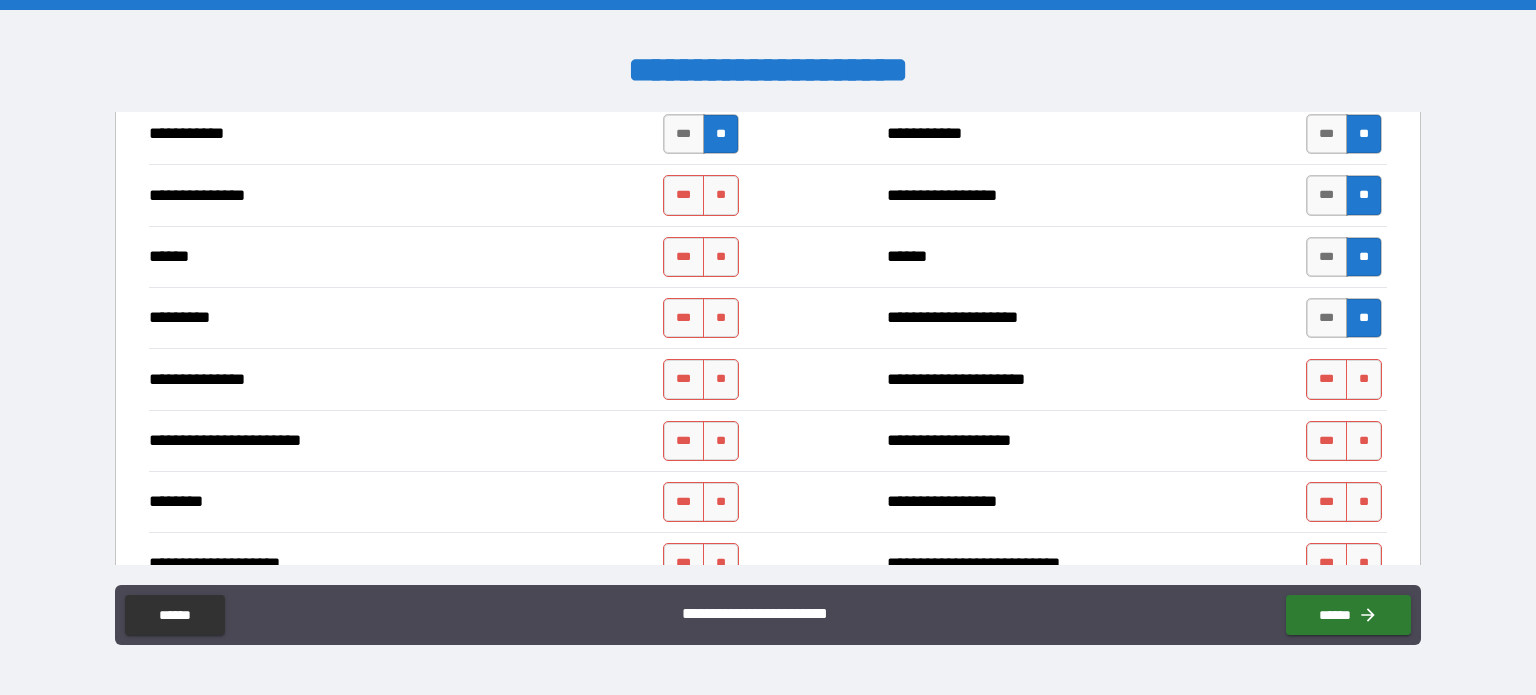 click on "**********" at bounding box center [768, 378] 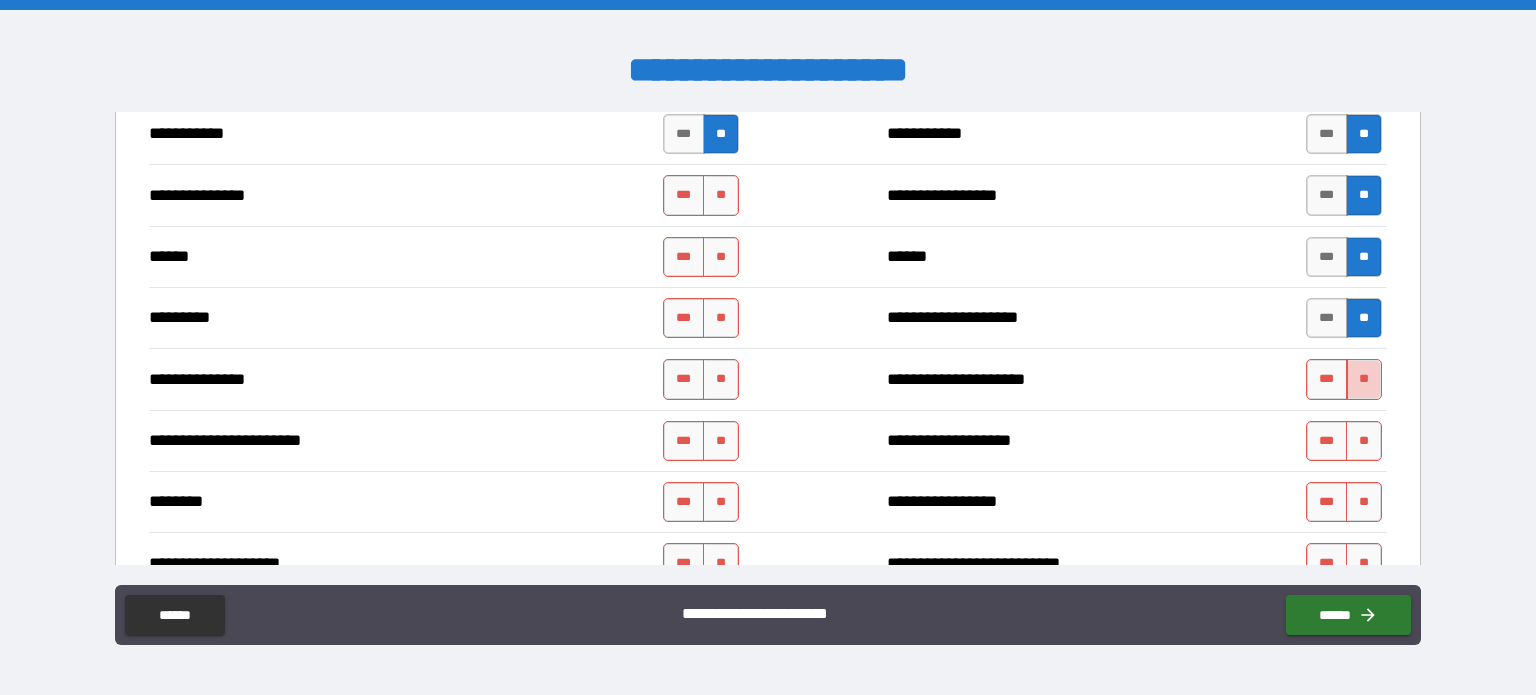 drag, startPoint x: 1343, startPoint y: 377, endPoint x: 1345, endPoint y: 421, distance: 44.04543 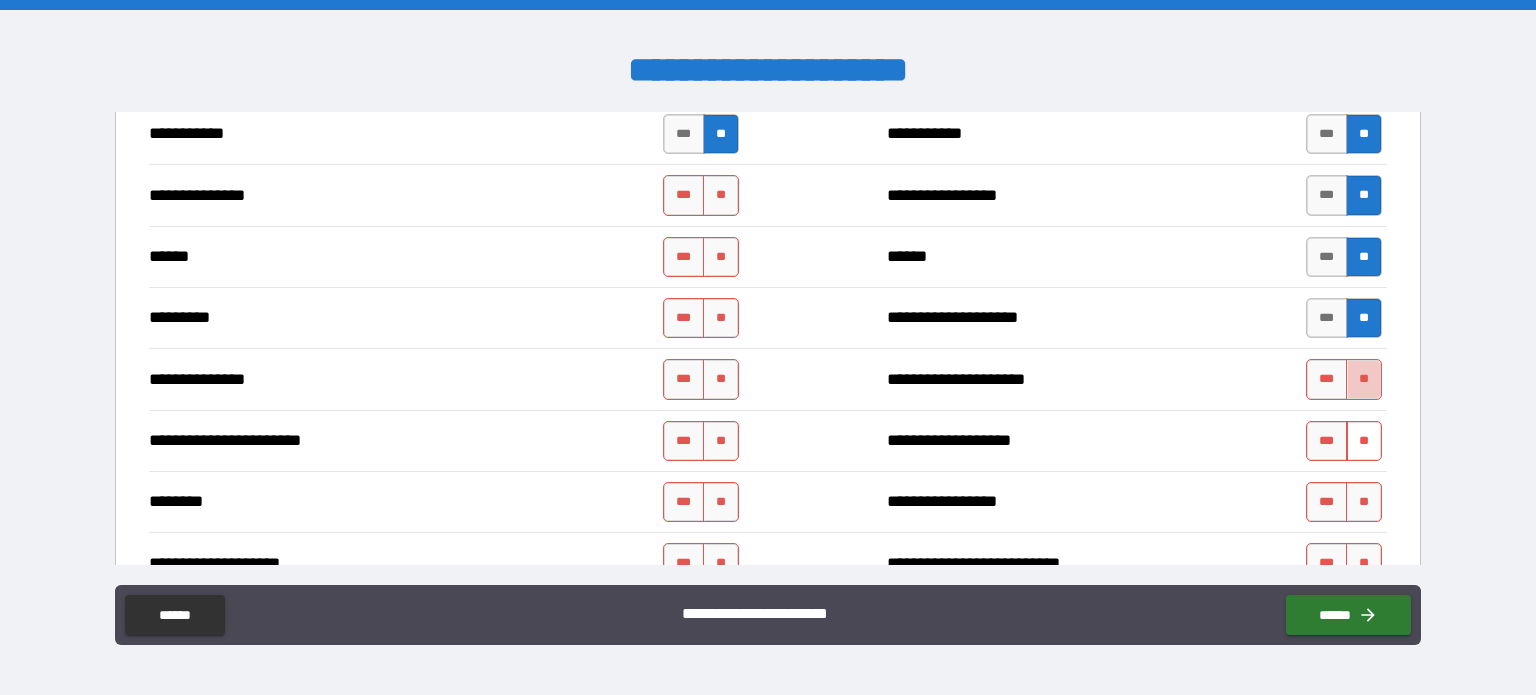 click on "**" at bounding box center (1364, 379) 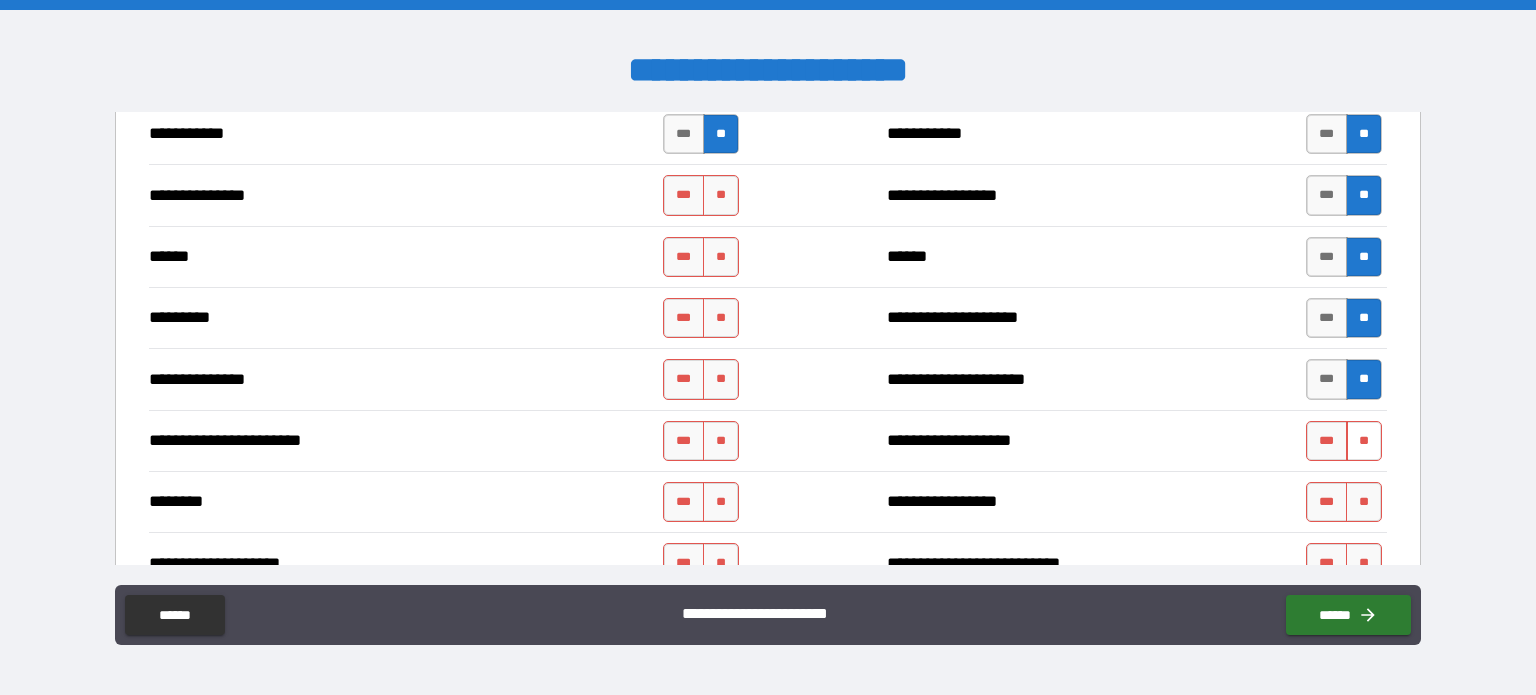 drag, startPoint x: 1349, startPoint y: 429, endPoint x: 1351, endPoint y: 448, distance: 19.104973 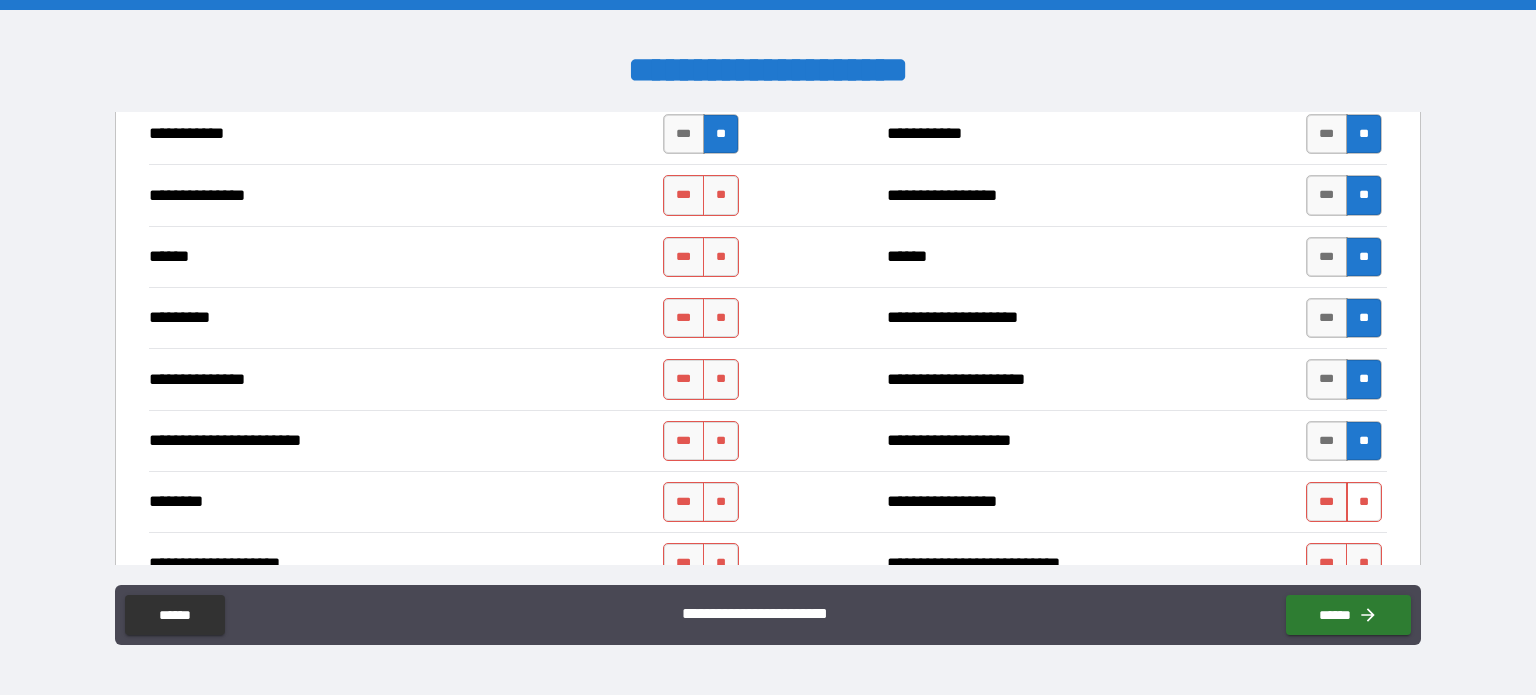 click on "**" at bounding box center (1364, 502) 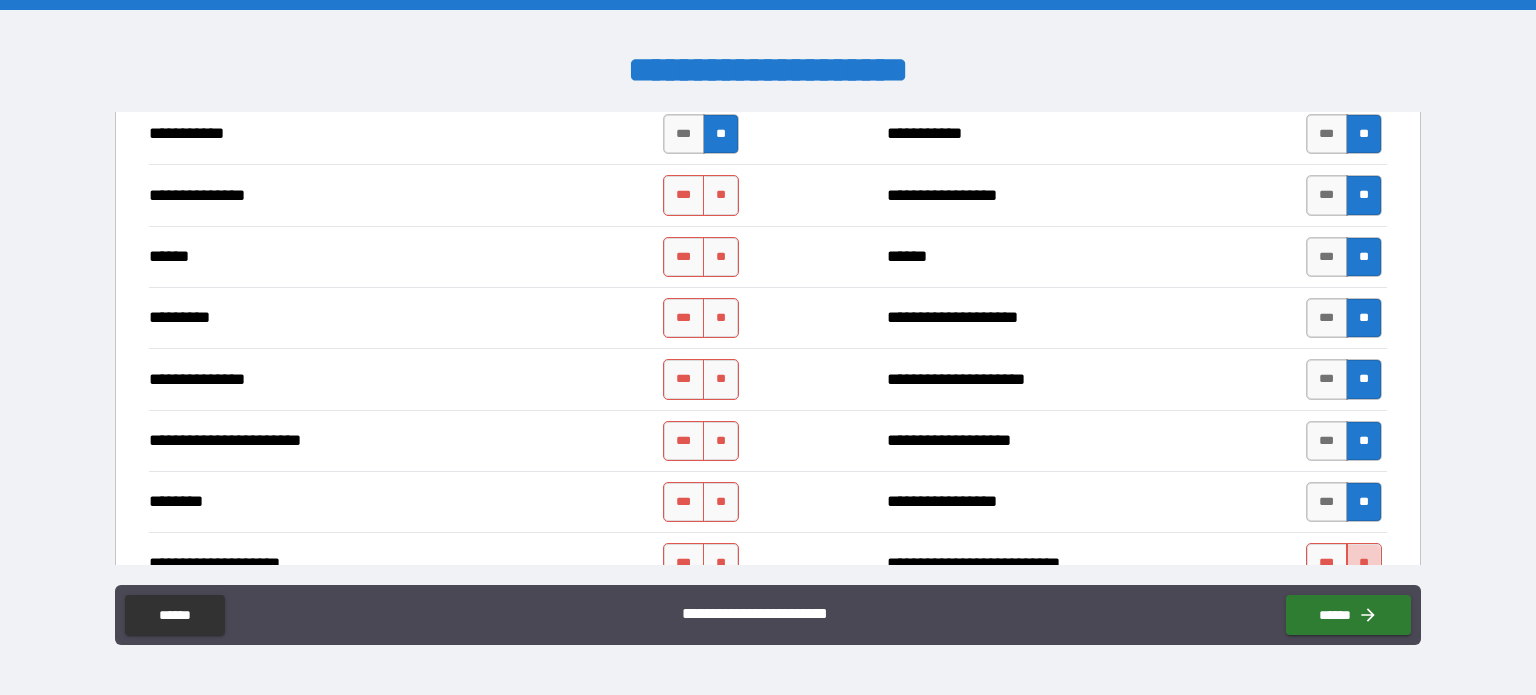 click on "**" at bounding box center (1364, 563) 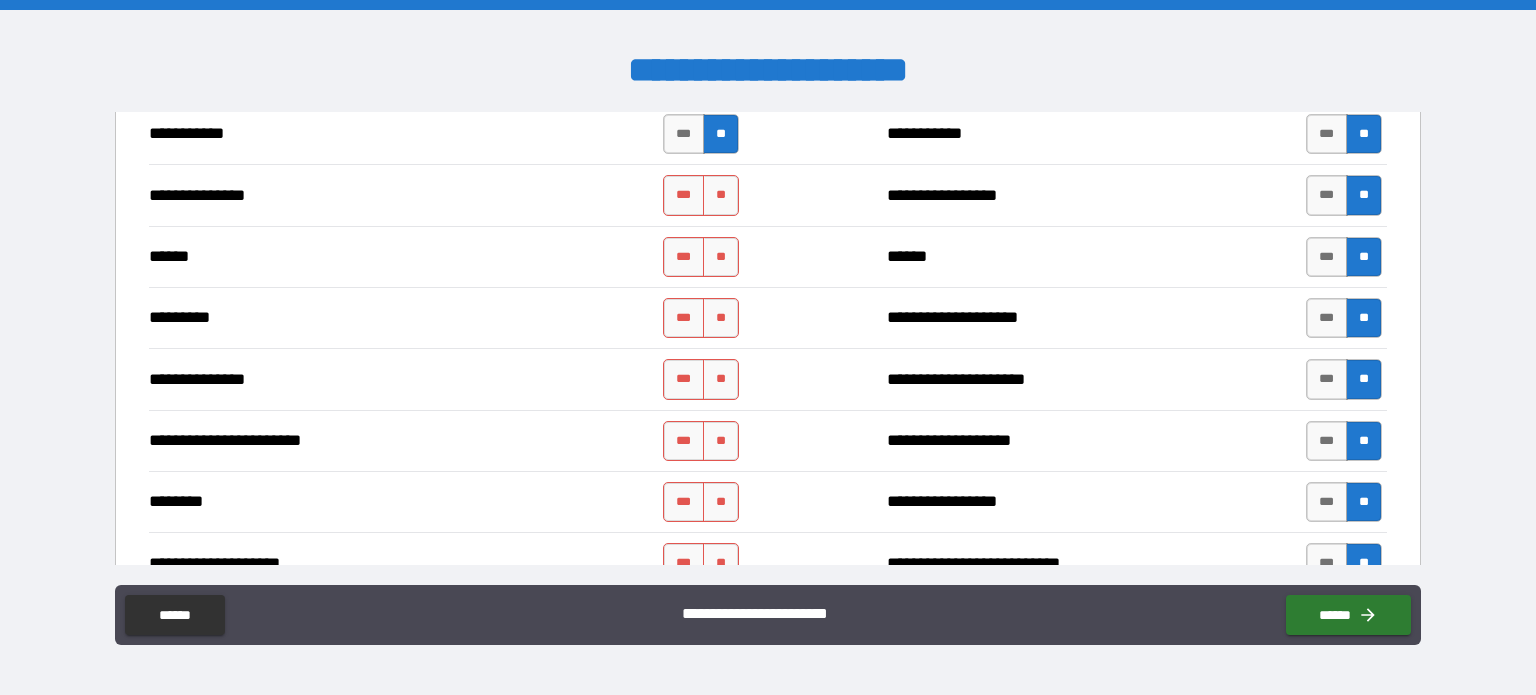 drag, startPoint x: 724, startPoint y: 185, endPoint x: 716, endPoint y: 220, distance: 35.902645 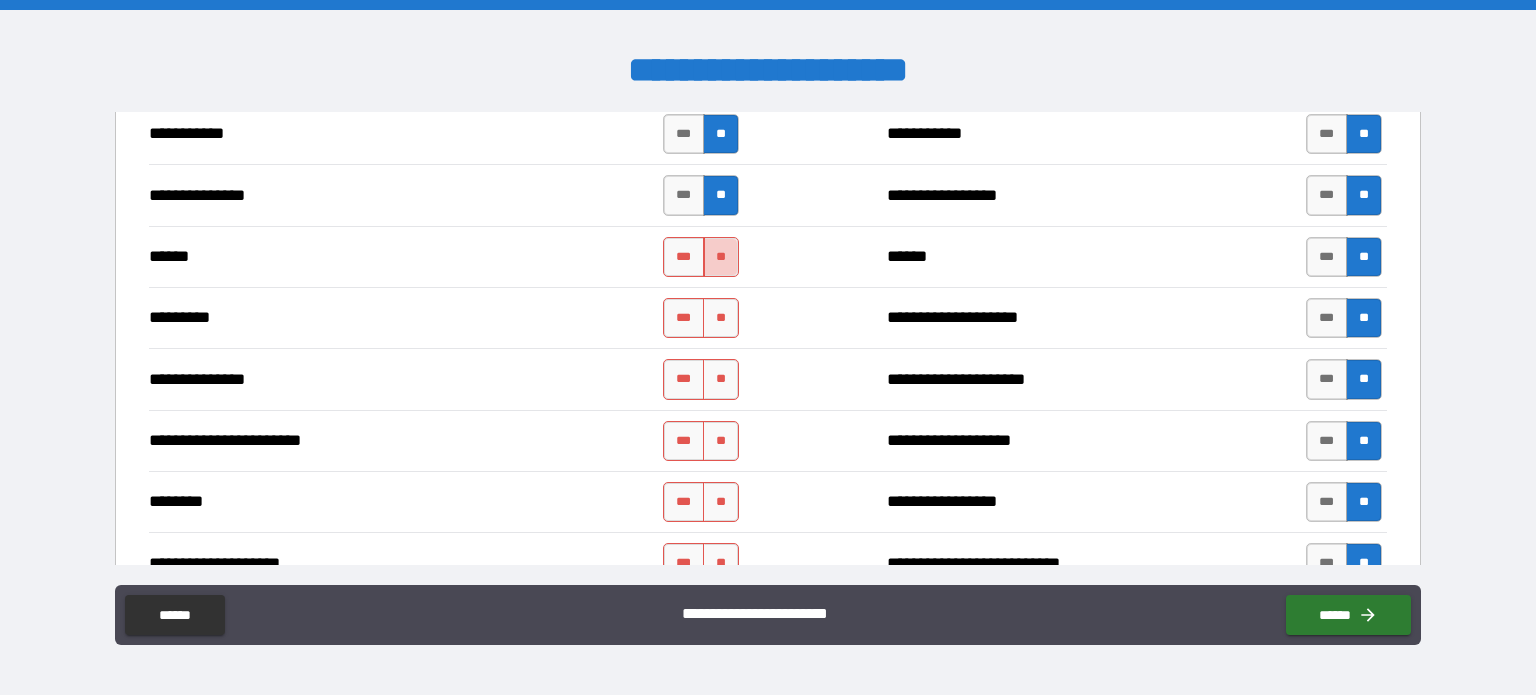 drag, startPoint x: 723, startPoint y: 251, endPoint x: 721, endPoint y: 270, distance: 19.104973 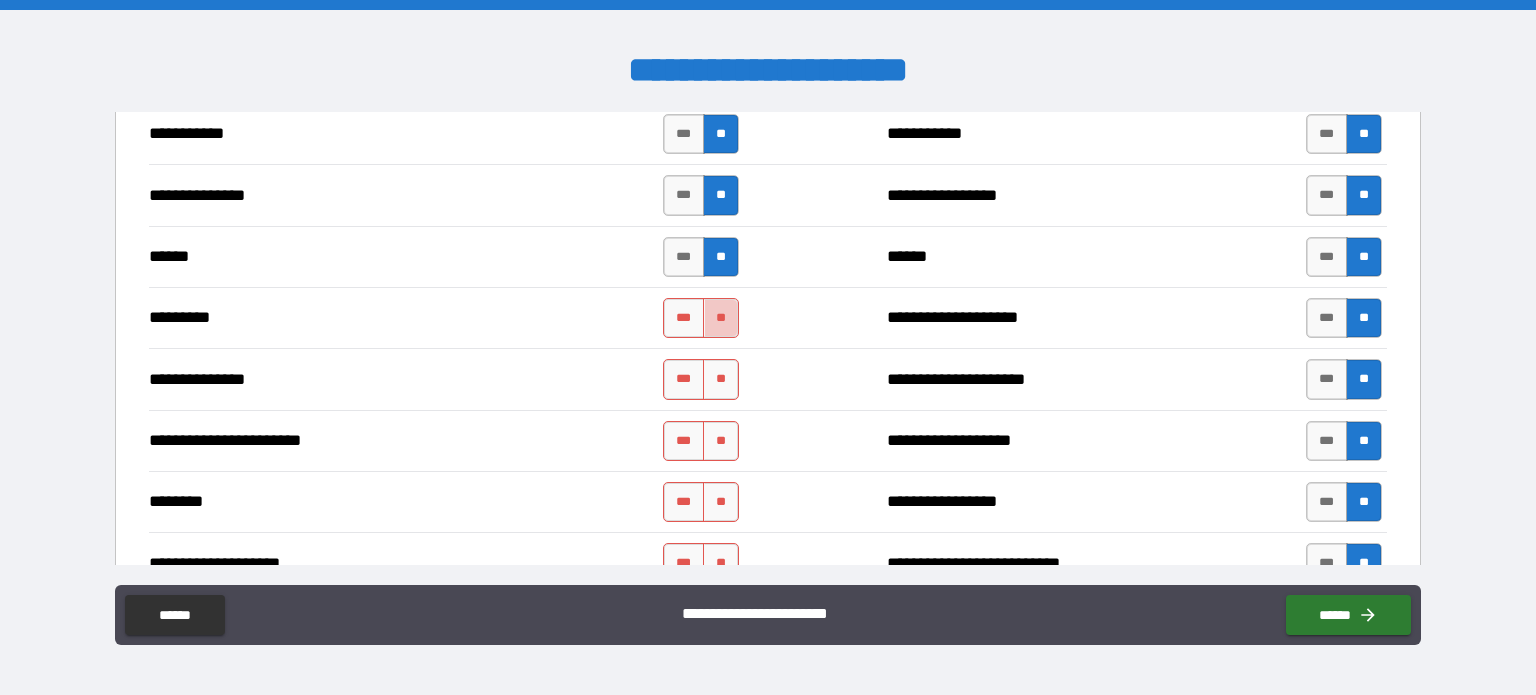 drag, startPoint x: 725, startPoint y: 317, endPoint x: 716, endPoint y: 340, distance: 24.698177 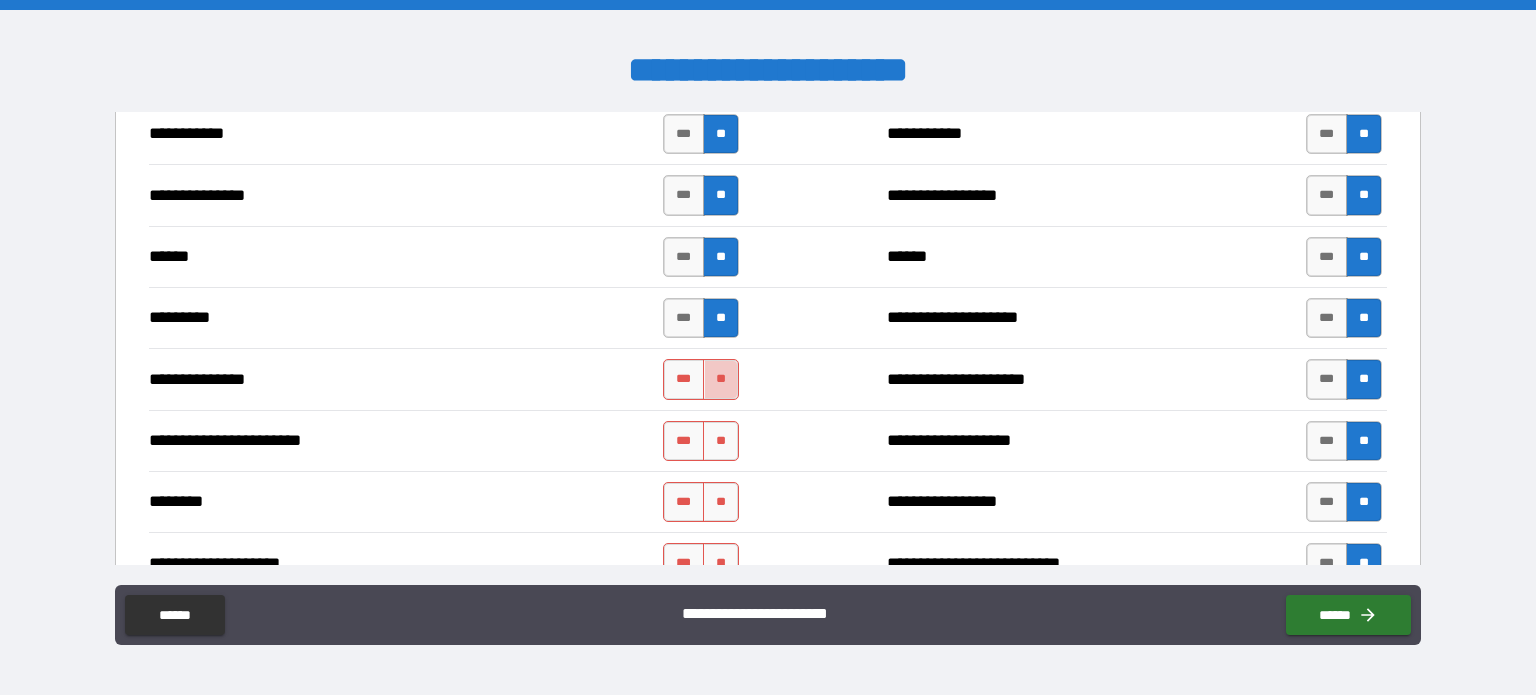 drag, startPoint x: 711, startPoint y: 387, endPoint x: 711, endPoint y: 402, distance: 15 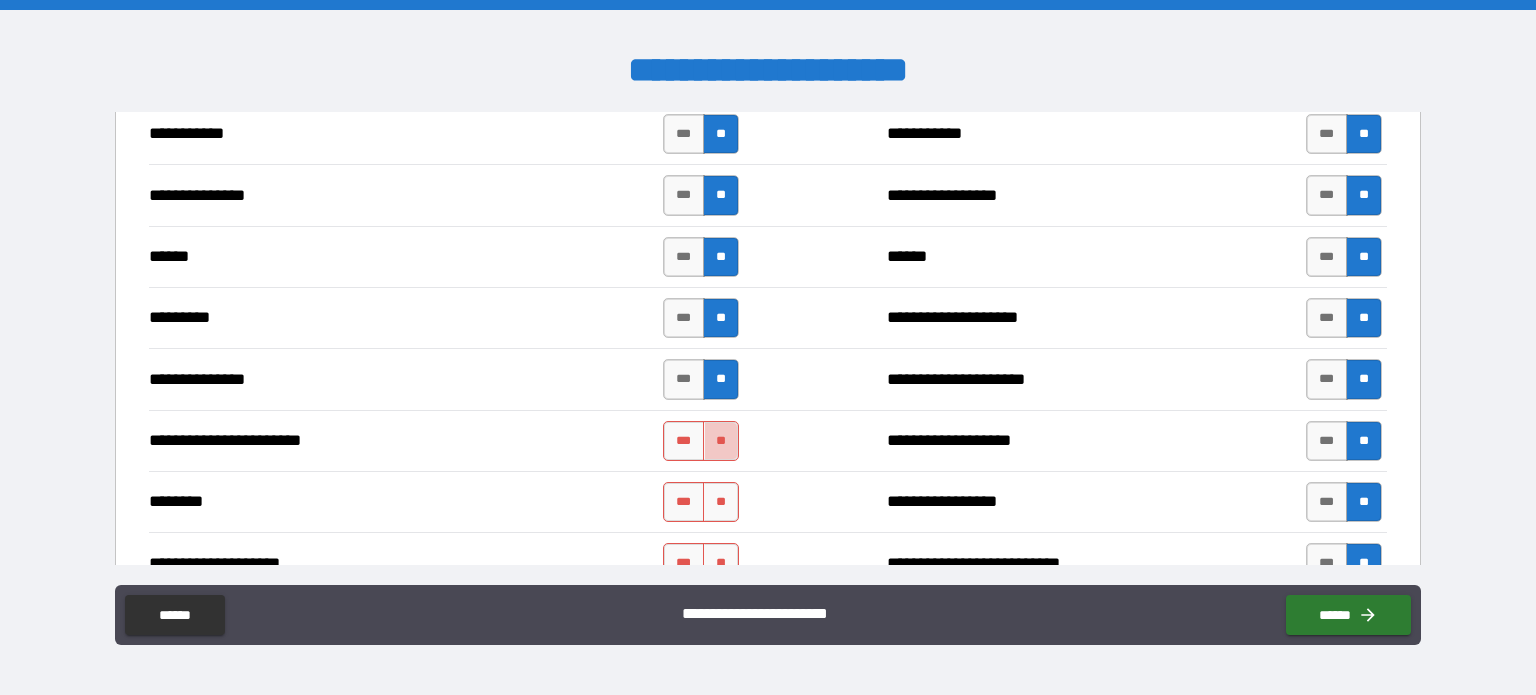 drag, startPoint x: 715, startPoint y: 429, endPoint x: 708, endPoint y: 459, distance: 30.805843 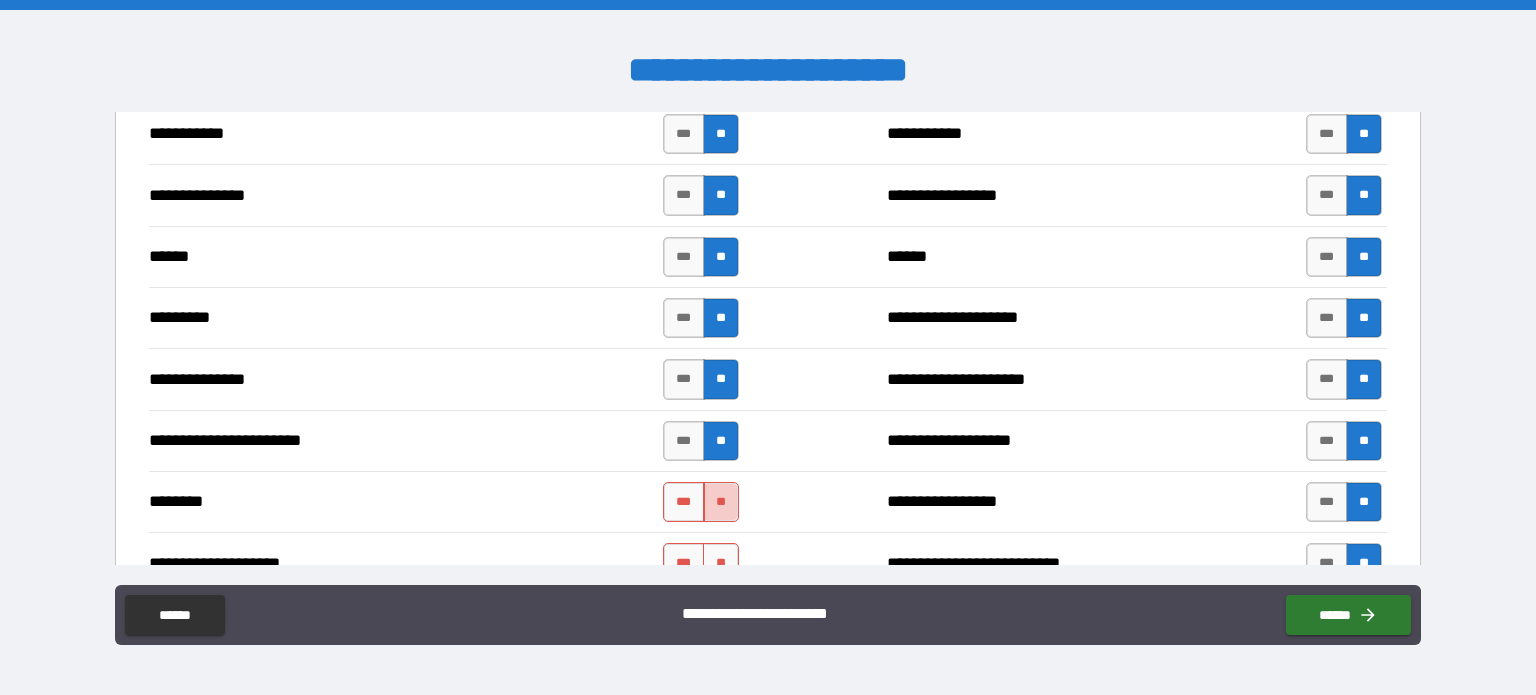 drag, startPoint x: 712, startPoint y: 498, endPoint x: 713, endPoint y: 510, distance: 12.0415945 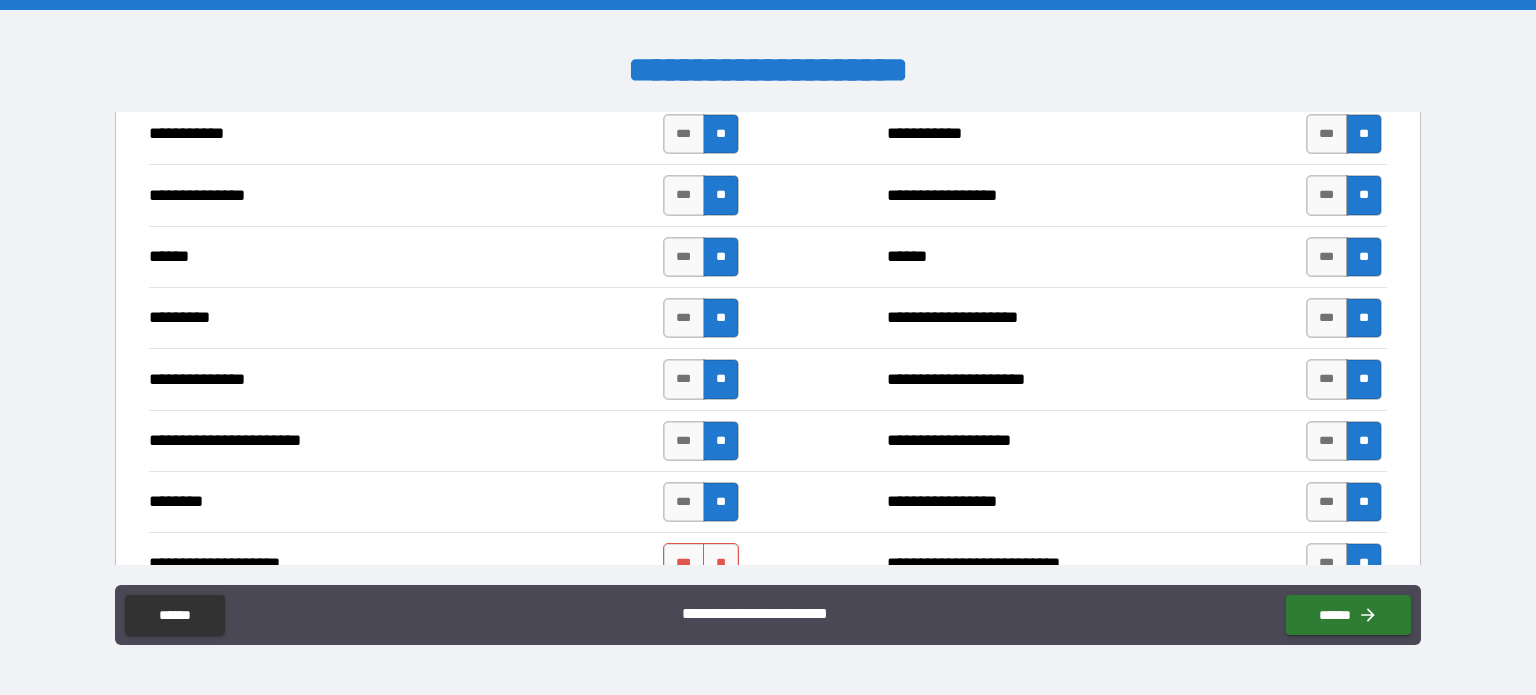 scroll, scrollTop: 833, scrollLeft: 0, axis: vertical 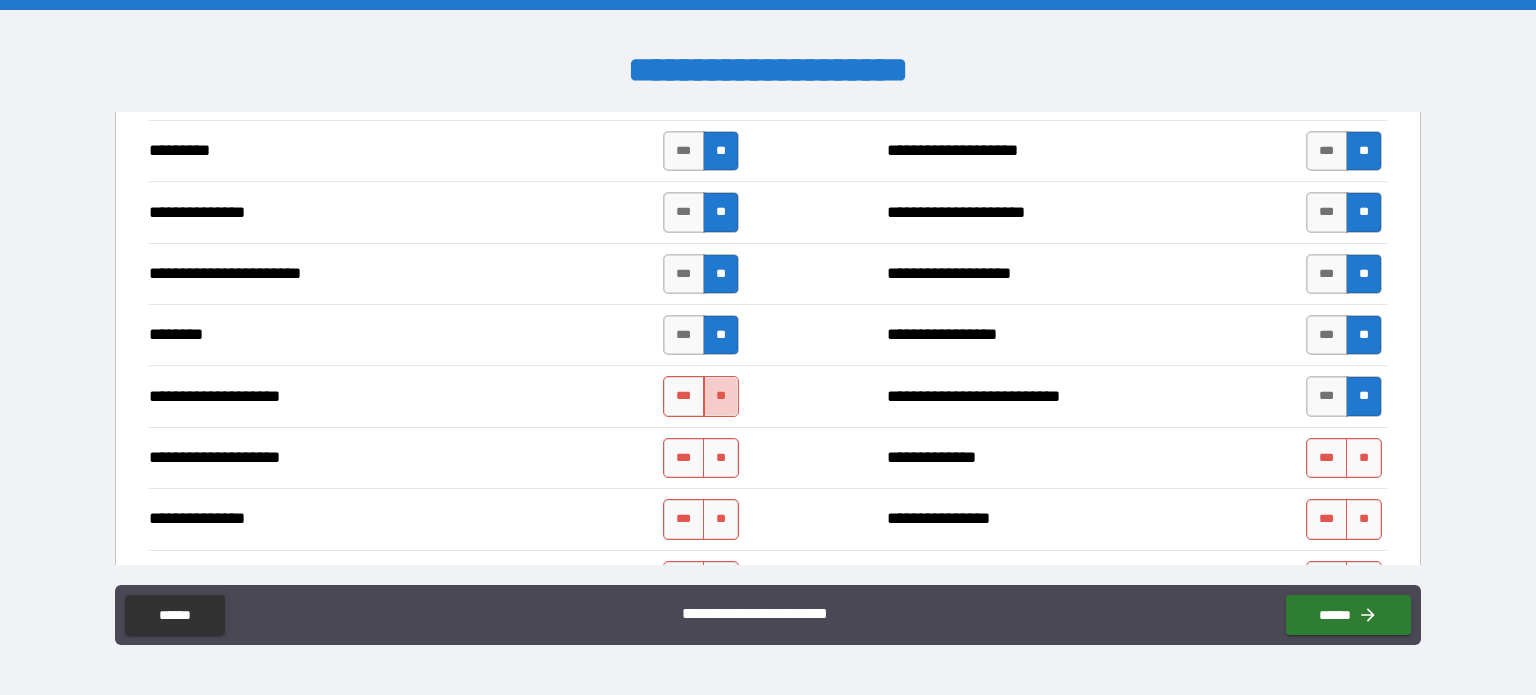 drag, startPoint x: 716, startPoint y: 391, endPoint x: 719, endPoint y: 435, distance: 44.102154 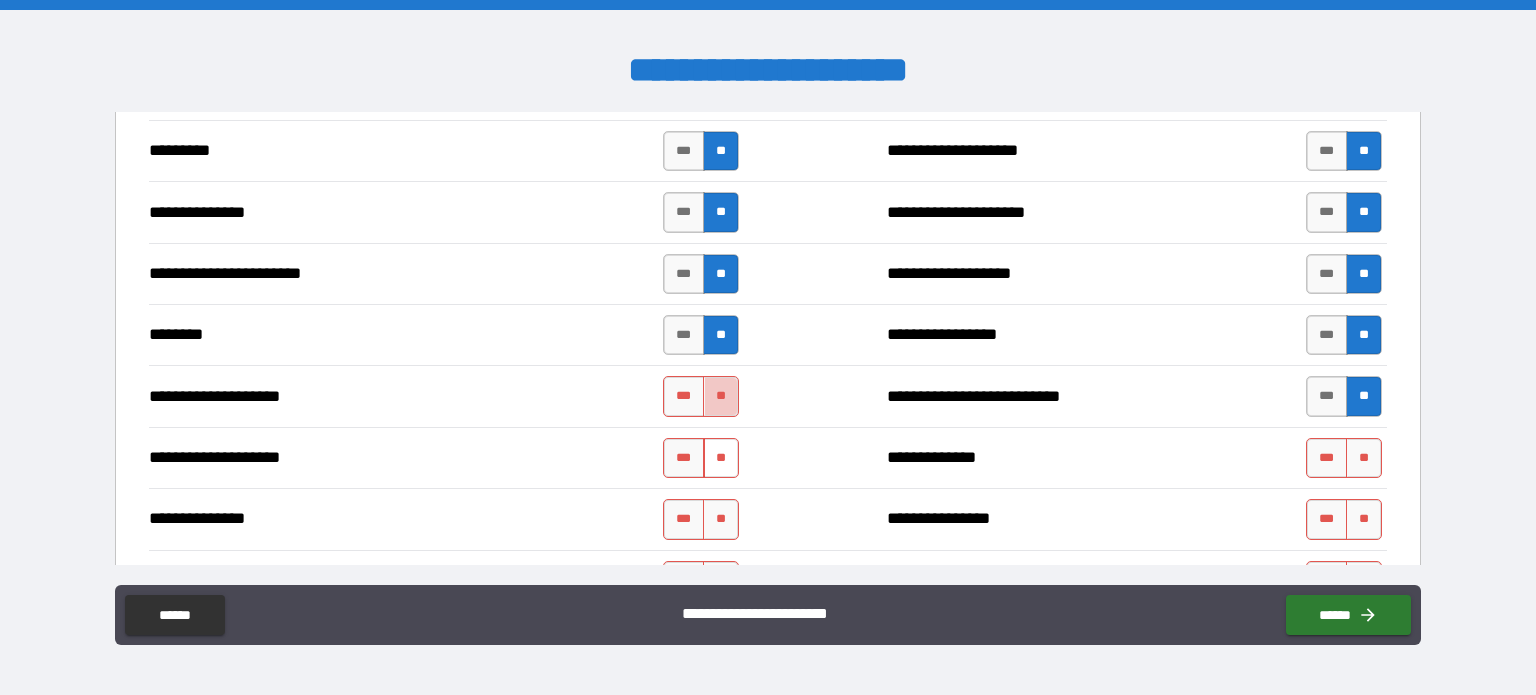 click on "**" at bounding box center (721, 396) 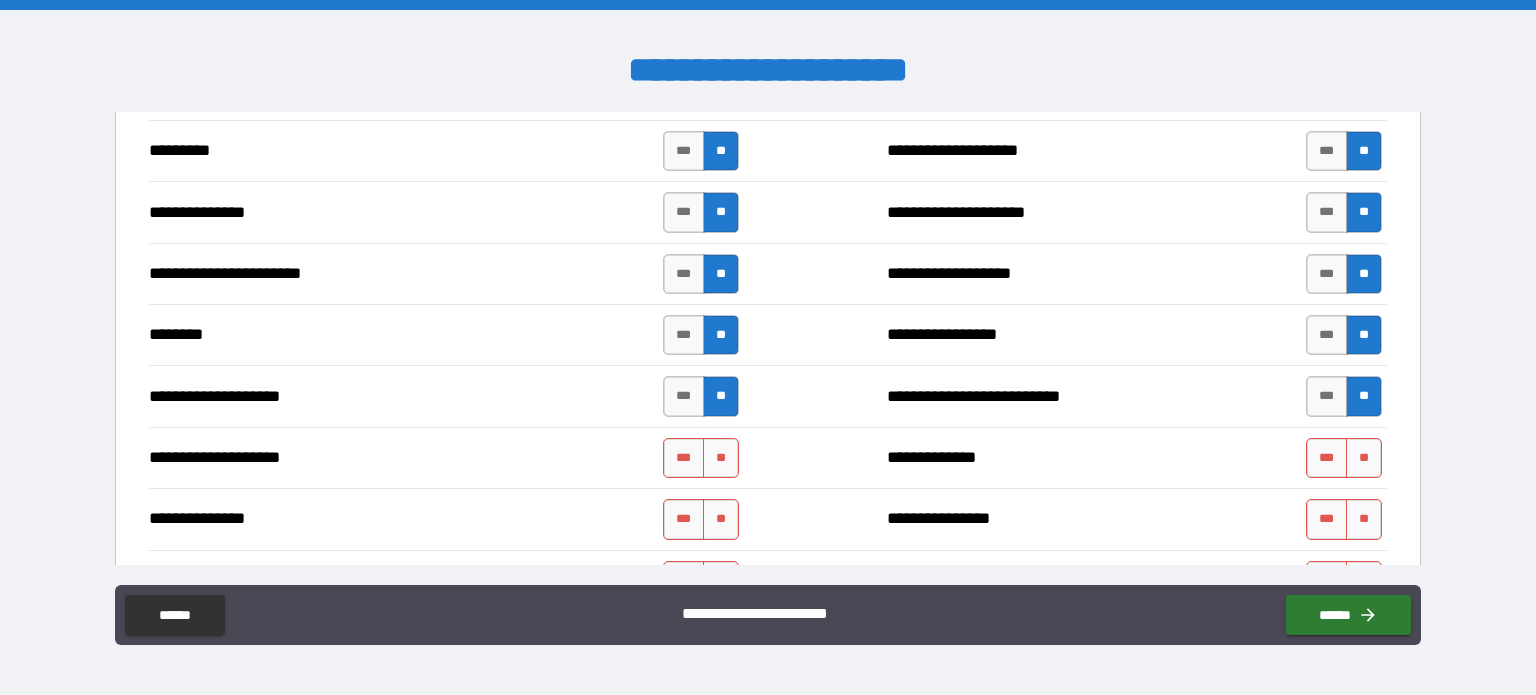drag, startPoint x: 722, startPoint y: 452, endPoint x: 720, endPoint y: 478, distance: 26.076809 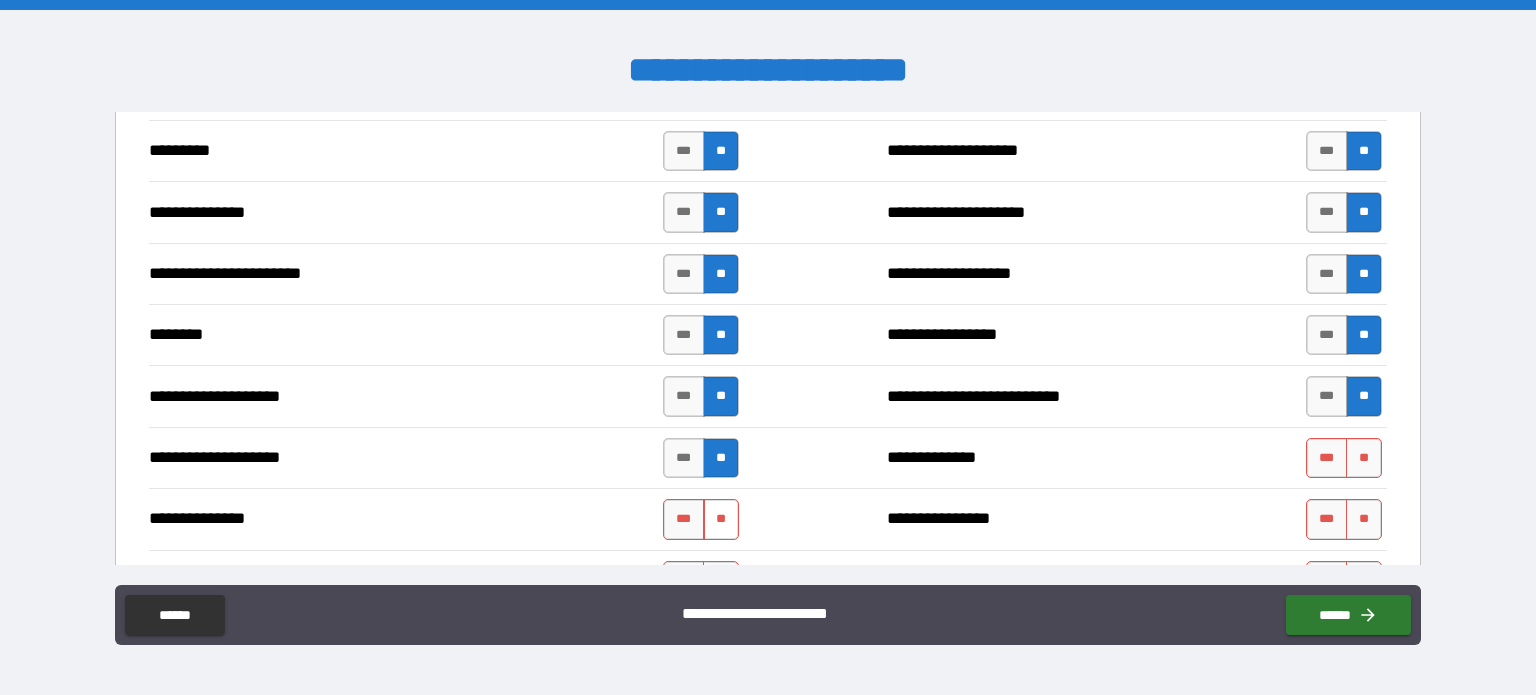click on "**" at bounding box center (721, 519) 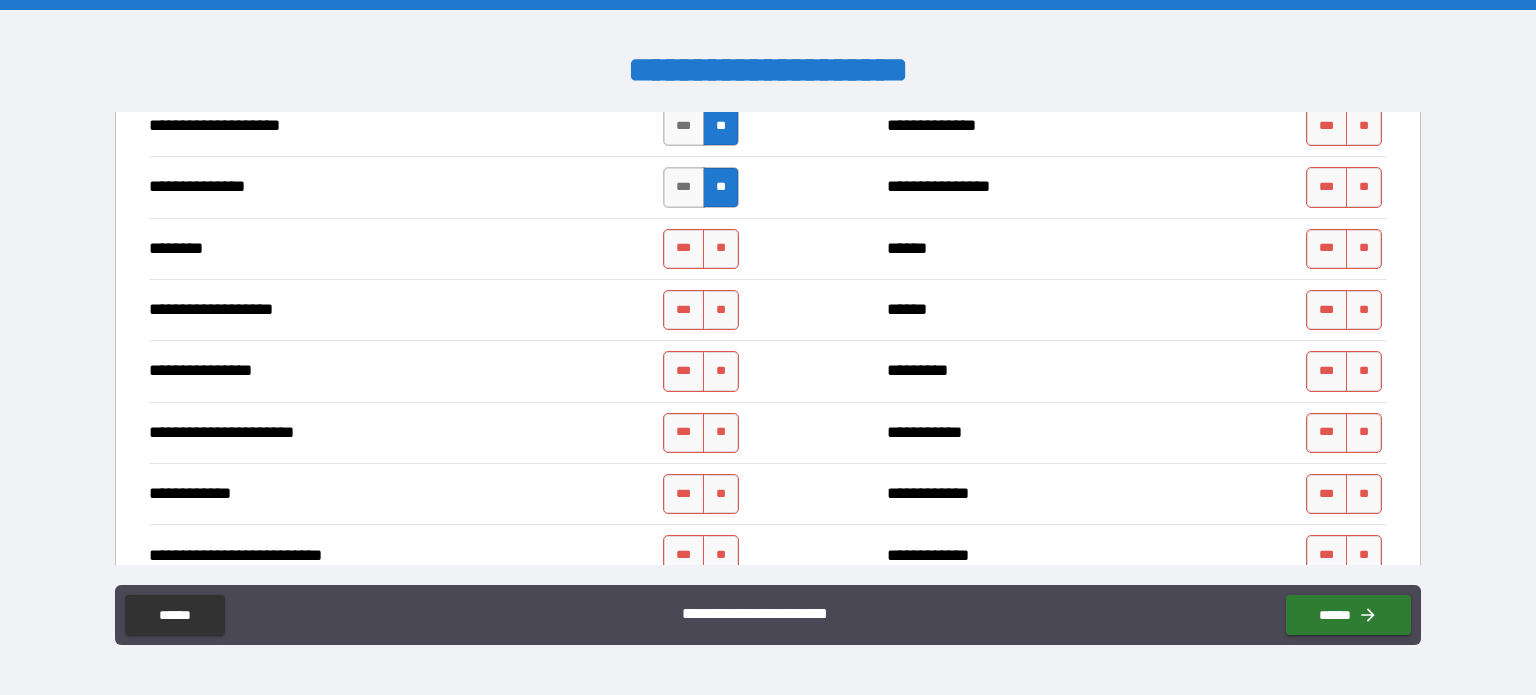 scroll, scrollTop: 1166, scrollLeft: 0, axis: vertical 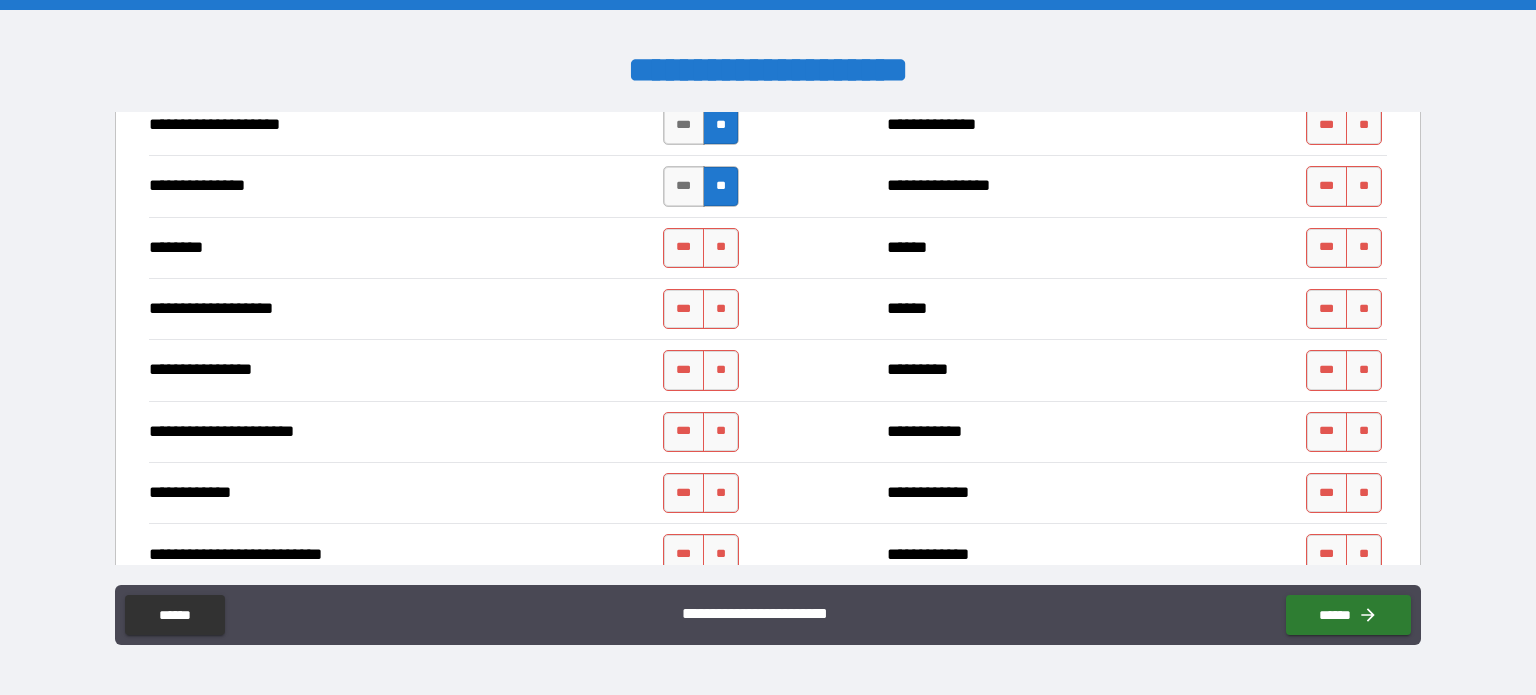 click on "******** *** ** ****** *** **" at bounding box center [768, 247] 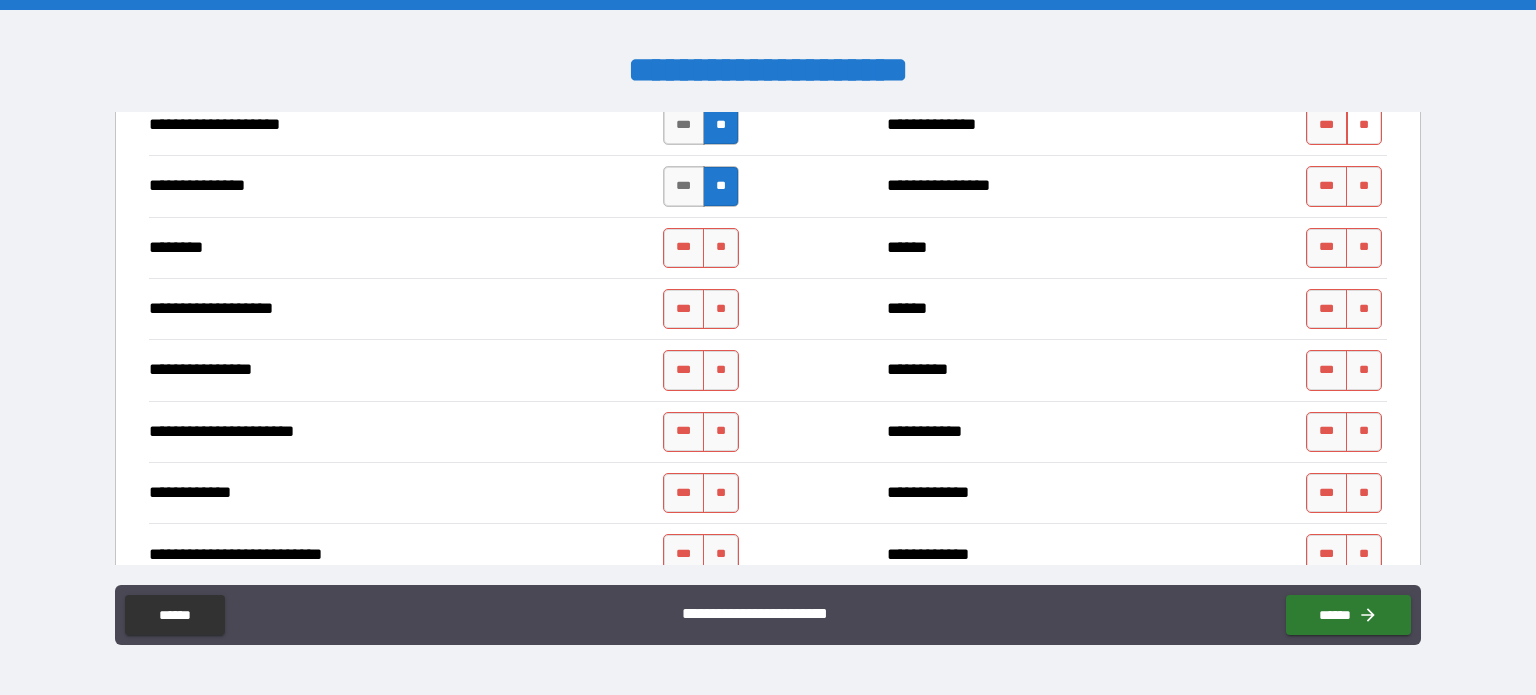 click on "**" at bounding box center [1364, 125] 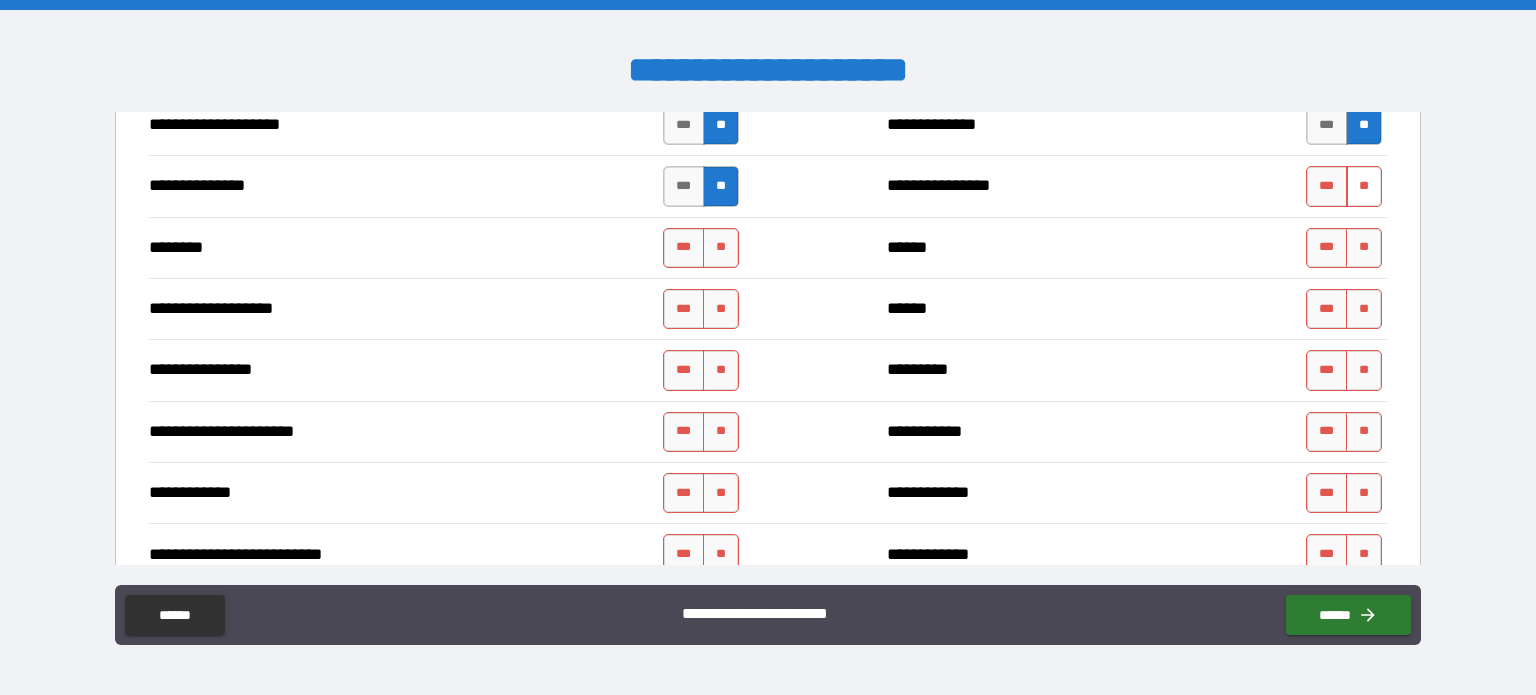 click on "**" at bounding box center [1364, 186] 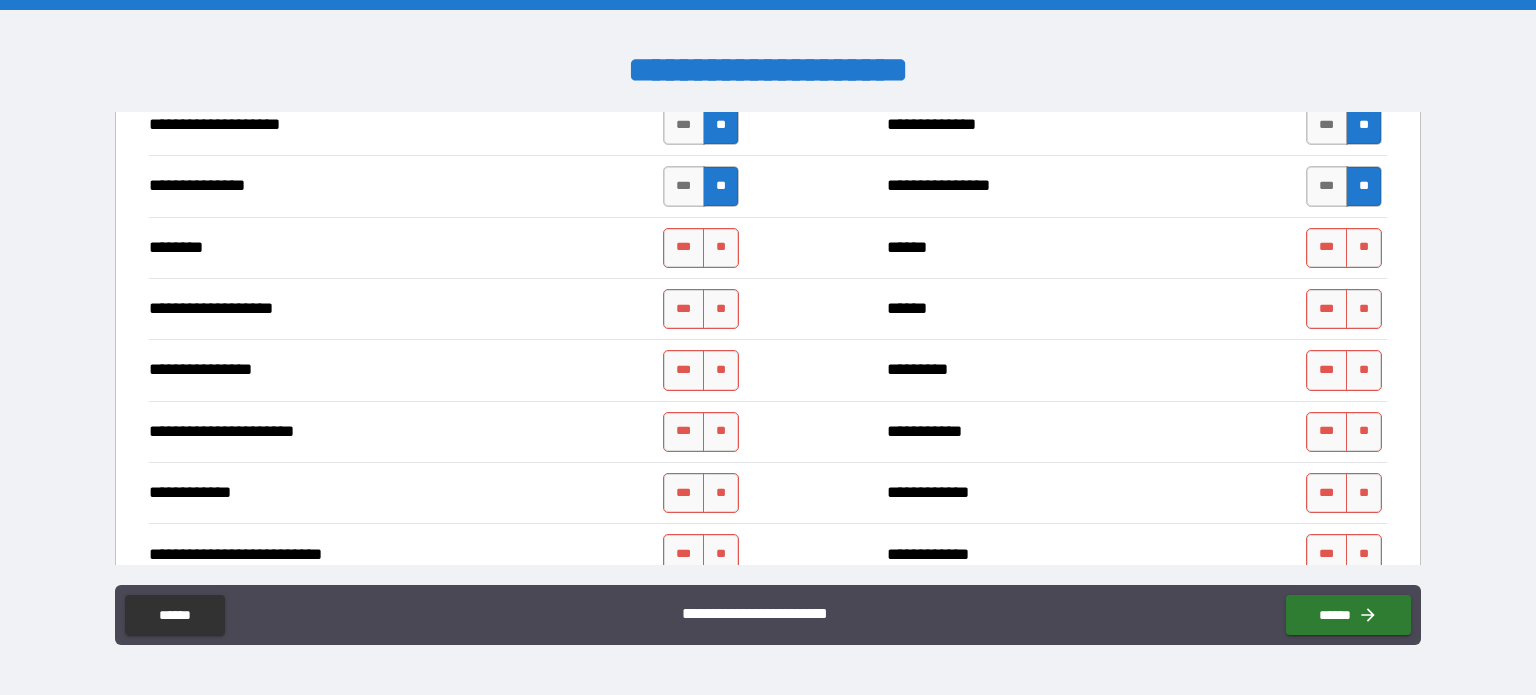 drag, startPoint x: 1360, startPoint y: 245, endPoint x: 1359, endPoint y: 271, distance: 26.019224 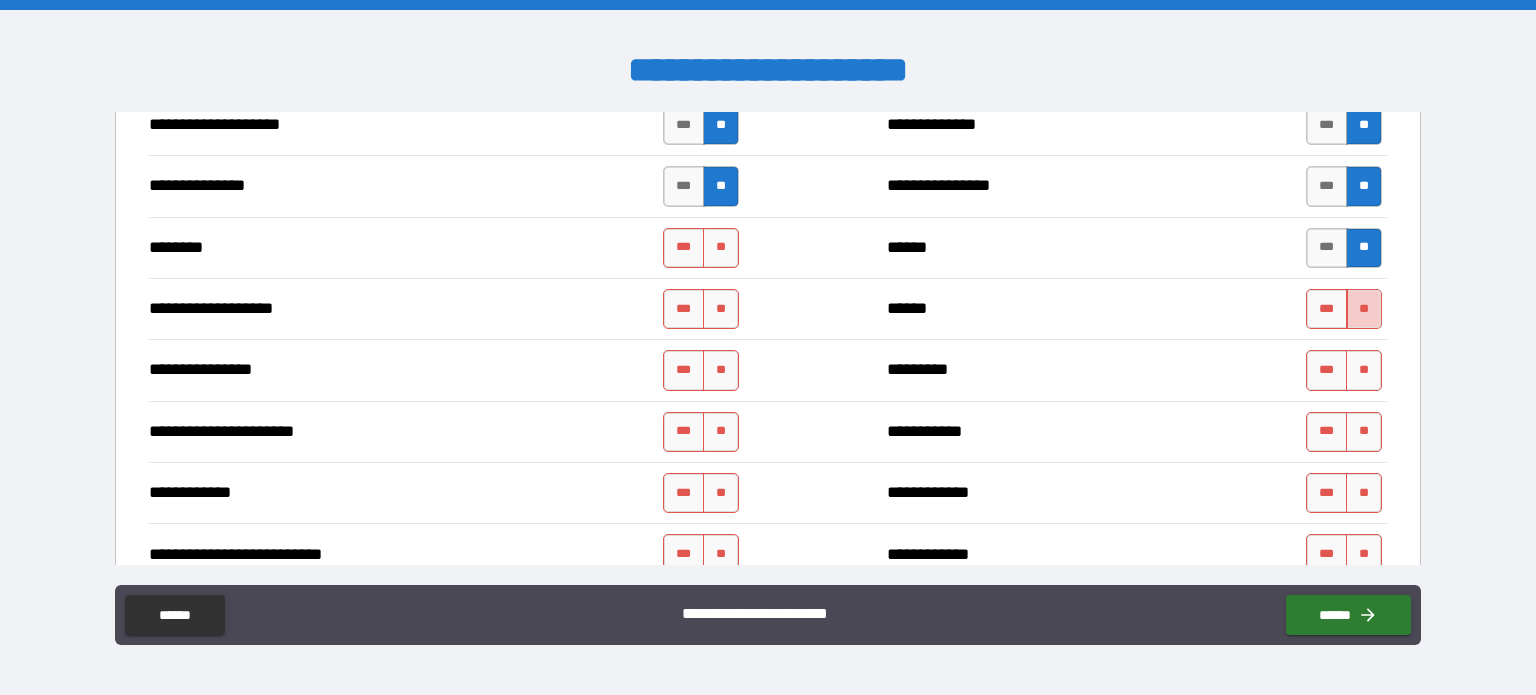 drag, startPoint x: 1359, startPoint y: 297, endPoint x: 1358, endPoint y: 307, distance: 10.049875 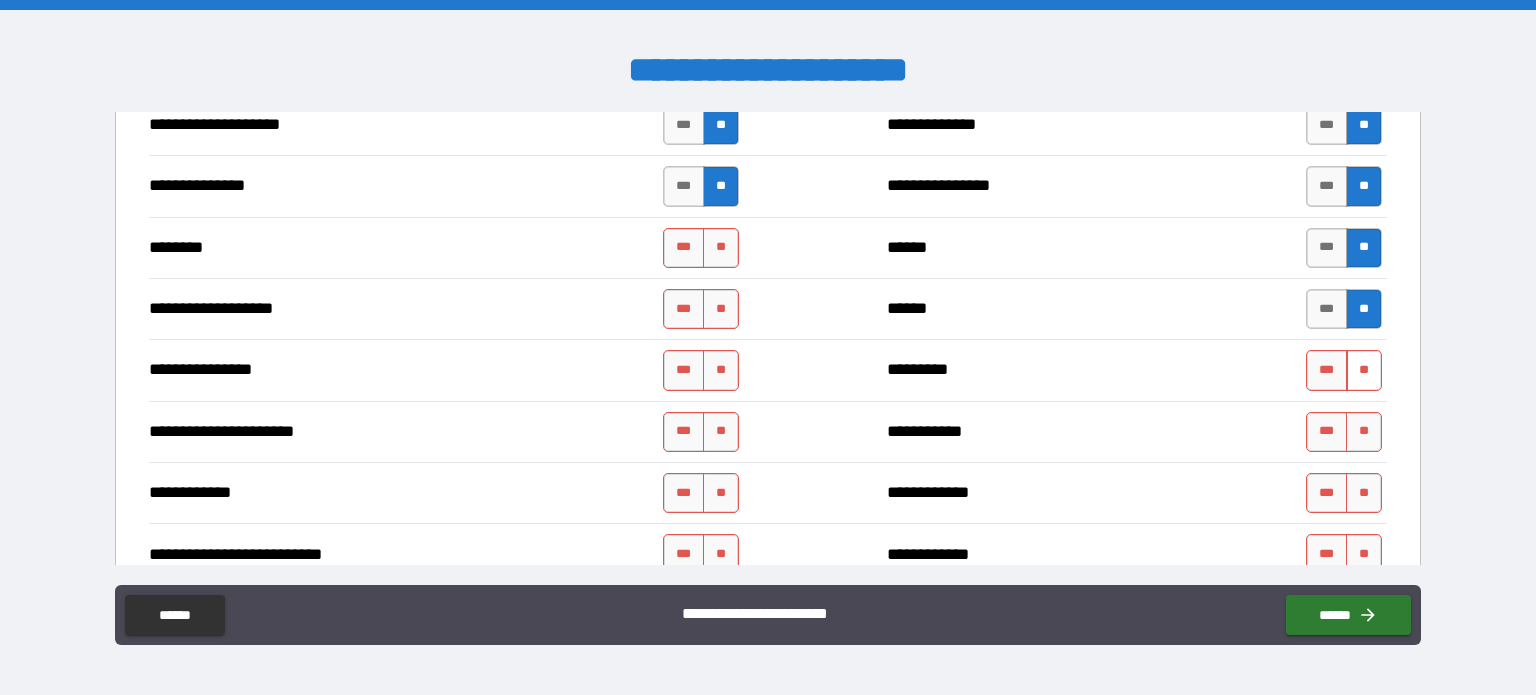click on "**" at bounding box center [1364, 370] 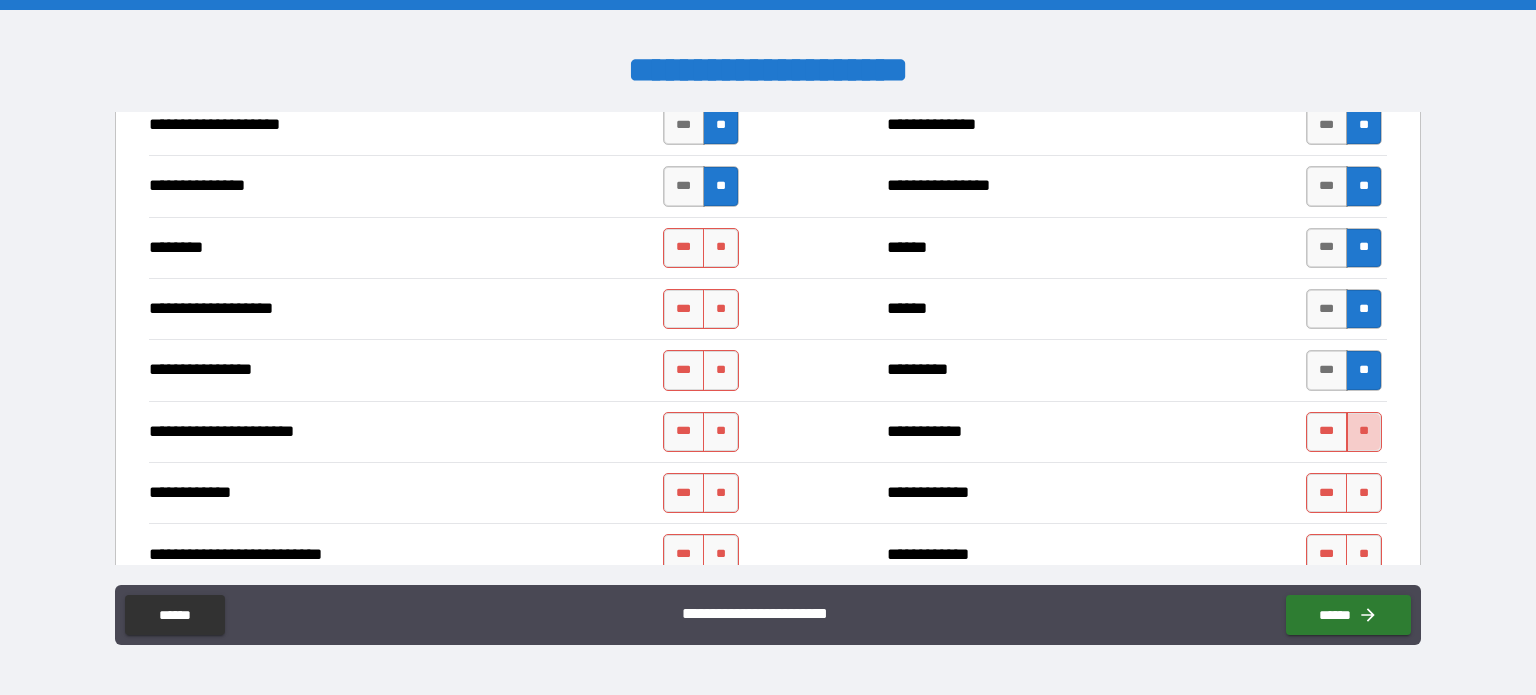 click on "**" at bounding box center [1364, 432] 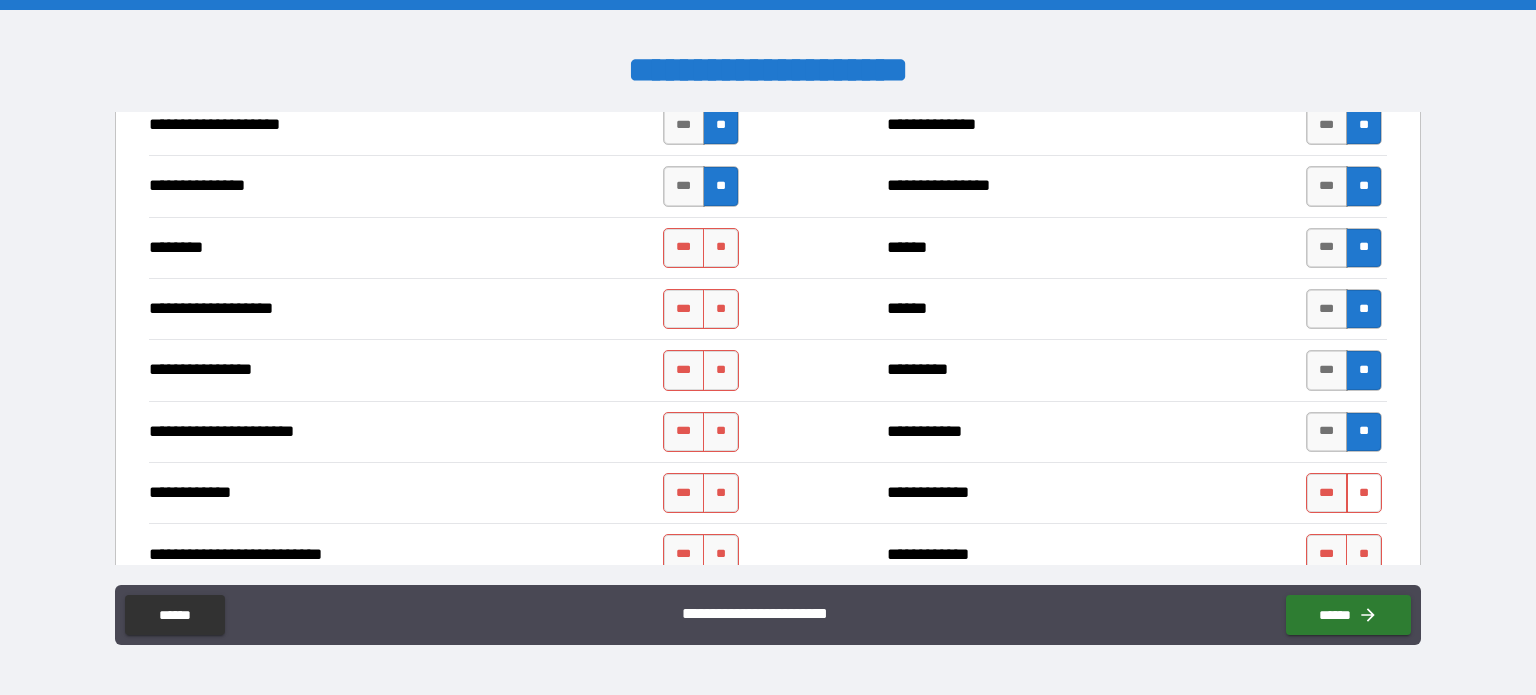 click on "*** **" at bounding box center (1344, 493) 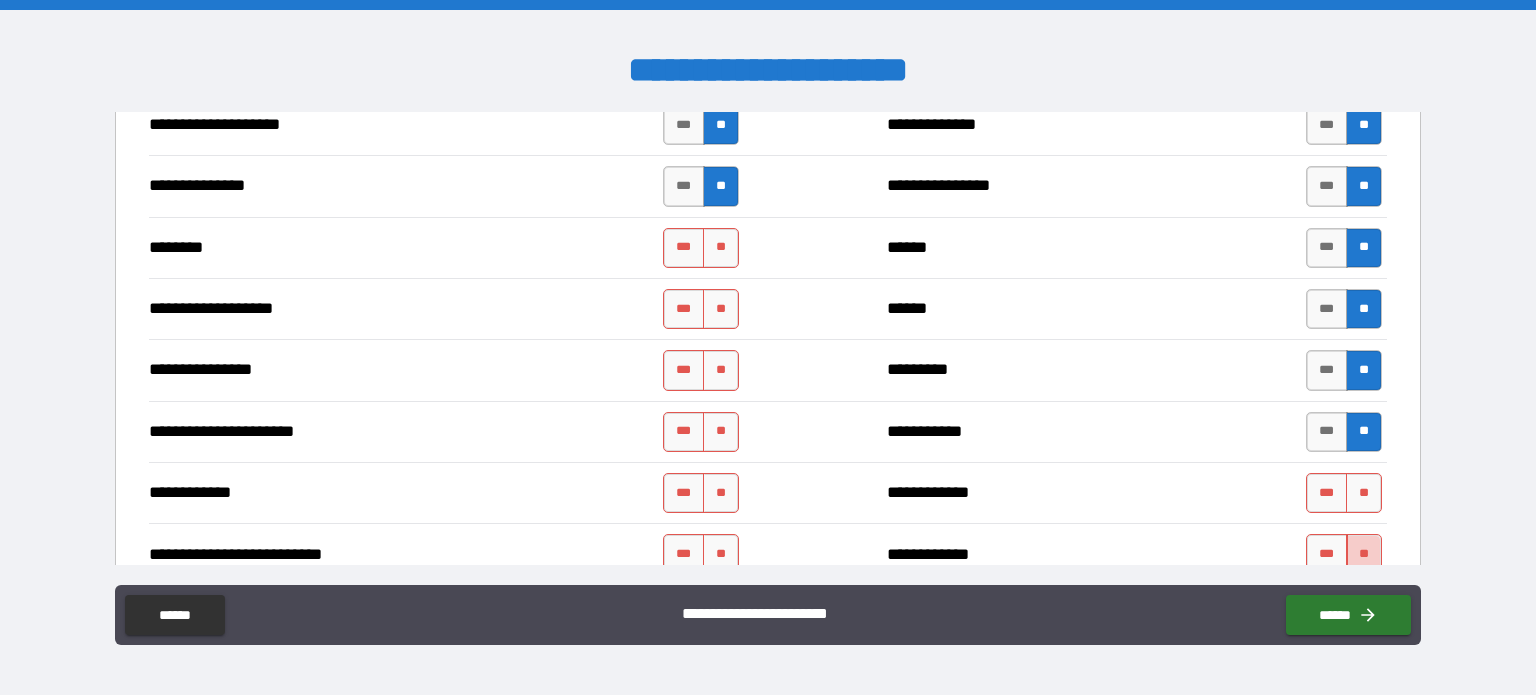 click on "**" at bounding box center [1364, 554] 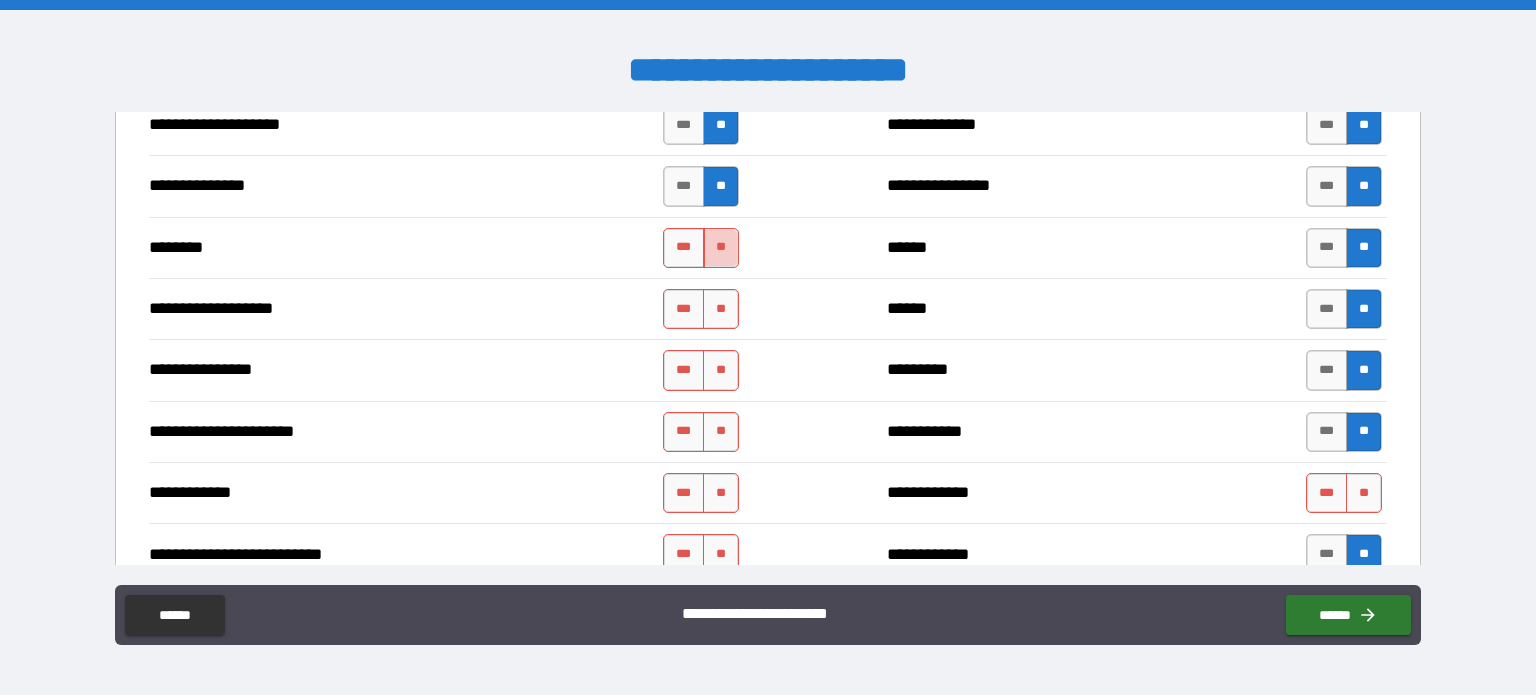 drag, startPoint x: 702, startPoint y: 249, endPoint x: 705, endPoint y: 262, distance: 13.341664 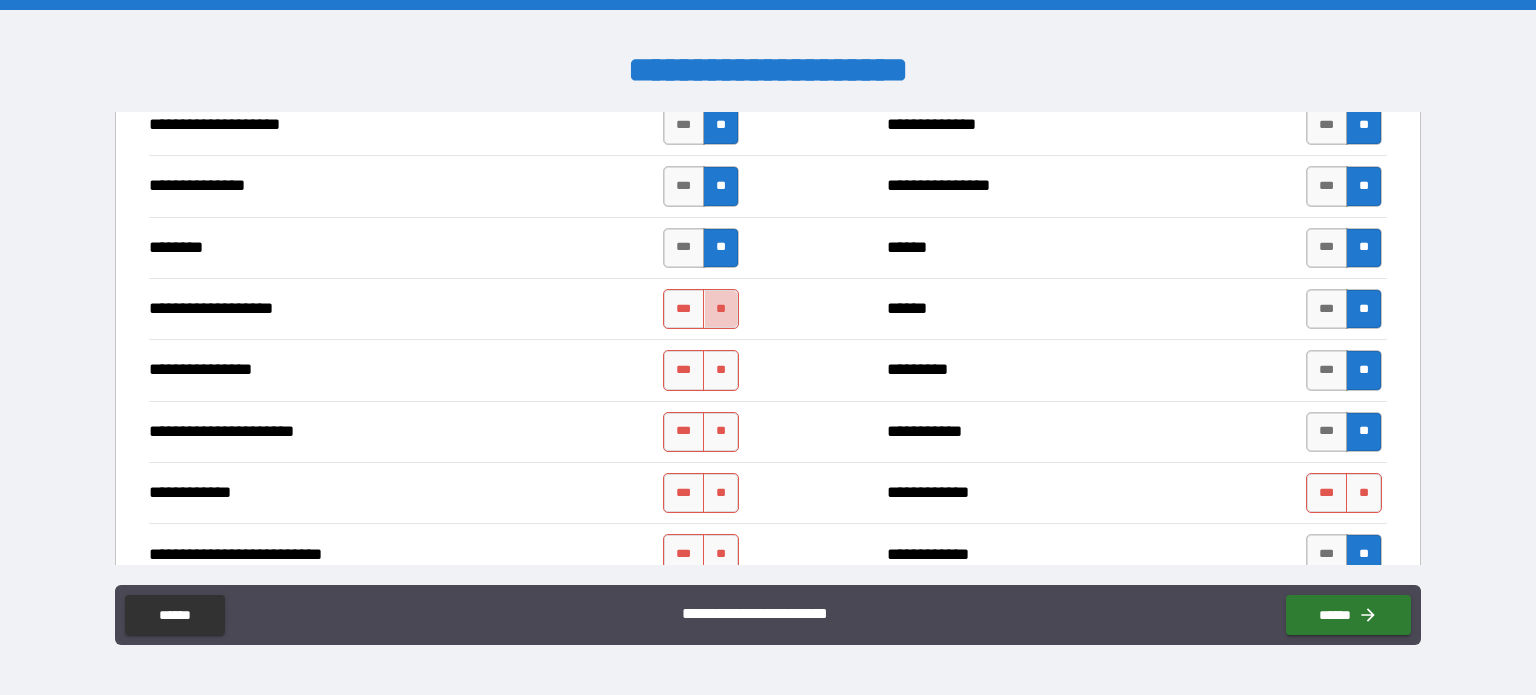 drag, startPoint x: 718, startPoint y: 303, endPoint x: 711, endPoint y: 341, distance: 38.63936 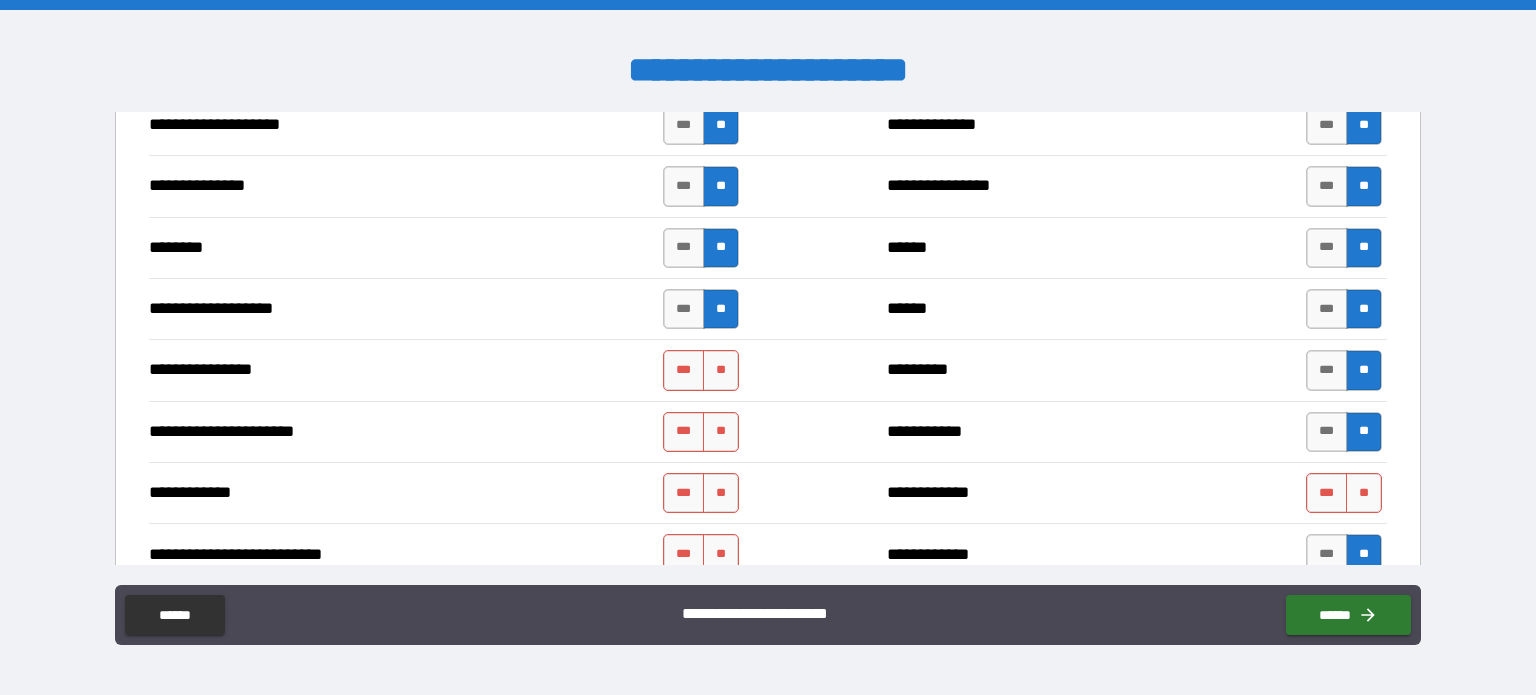 drag, startPoint x: 712, startPoint y: 349, endPoint x: 720, endPoint y: 391, distance: 42.755116 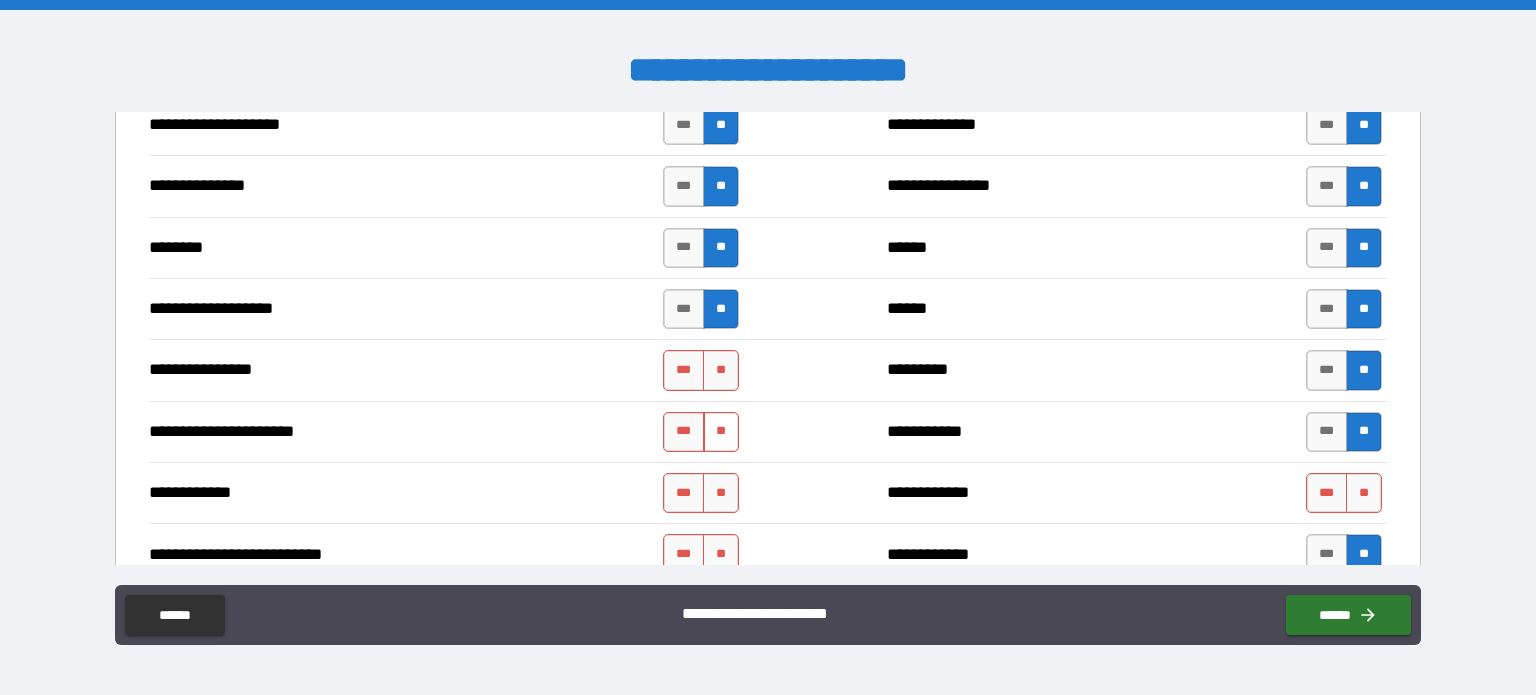 click on "**" at bounding box center [721, 432] 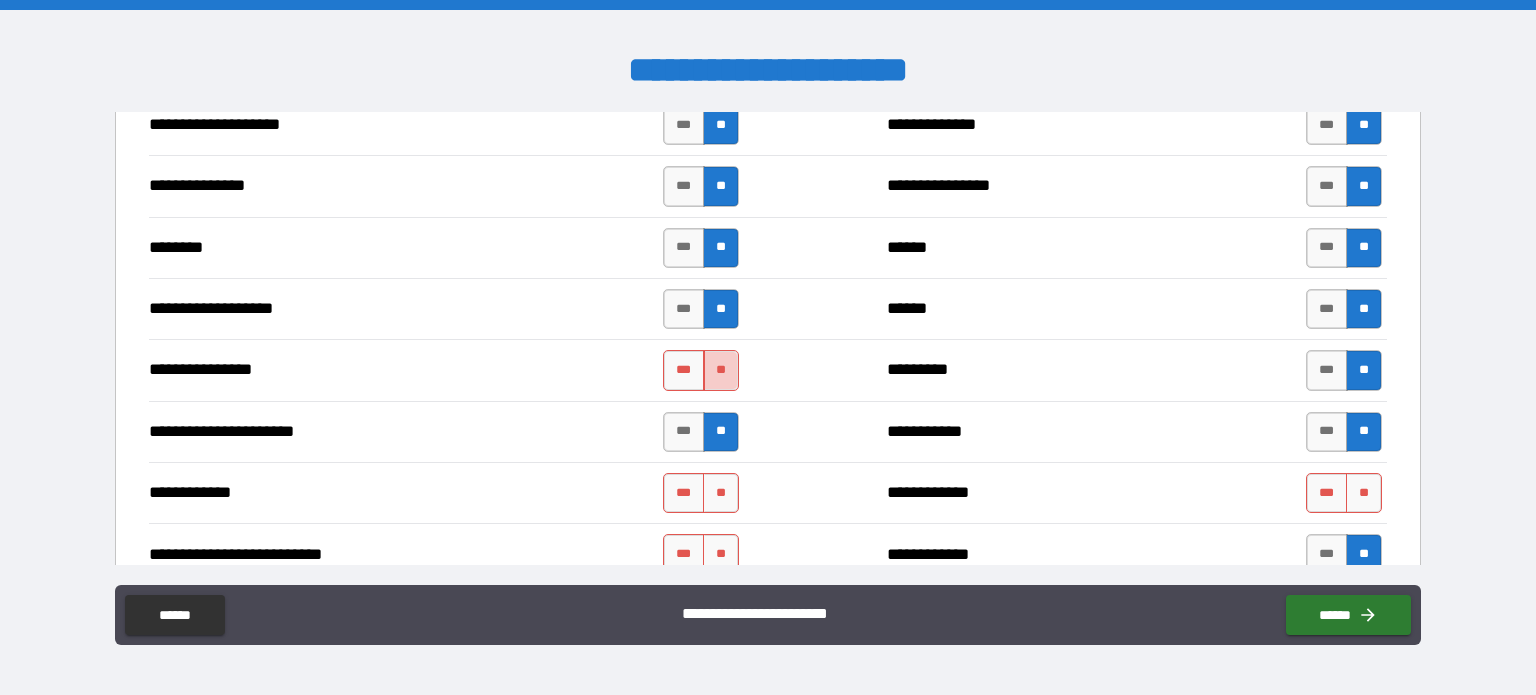 drag, startPoint x: 712, startPoint y: 367, endPoint x: 726, endPoint y: 432, distance: 66.4906 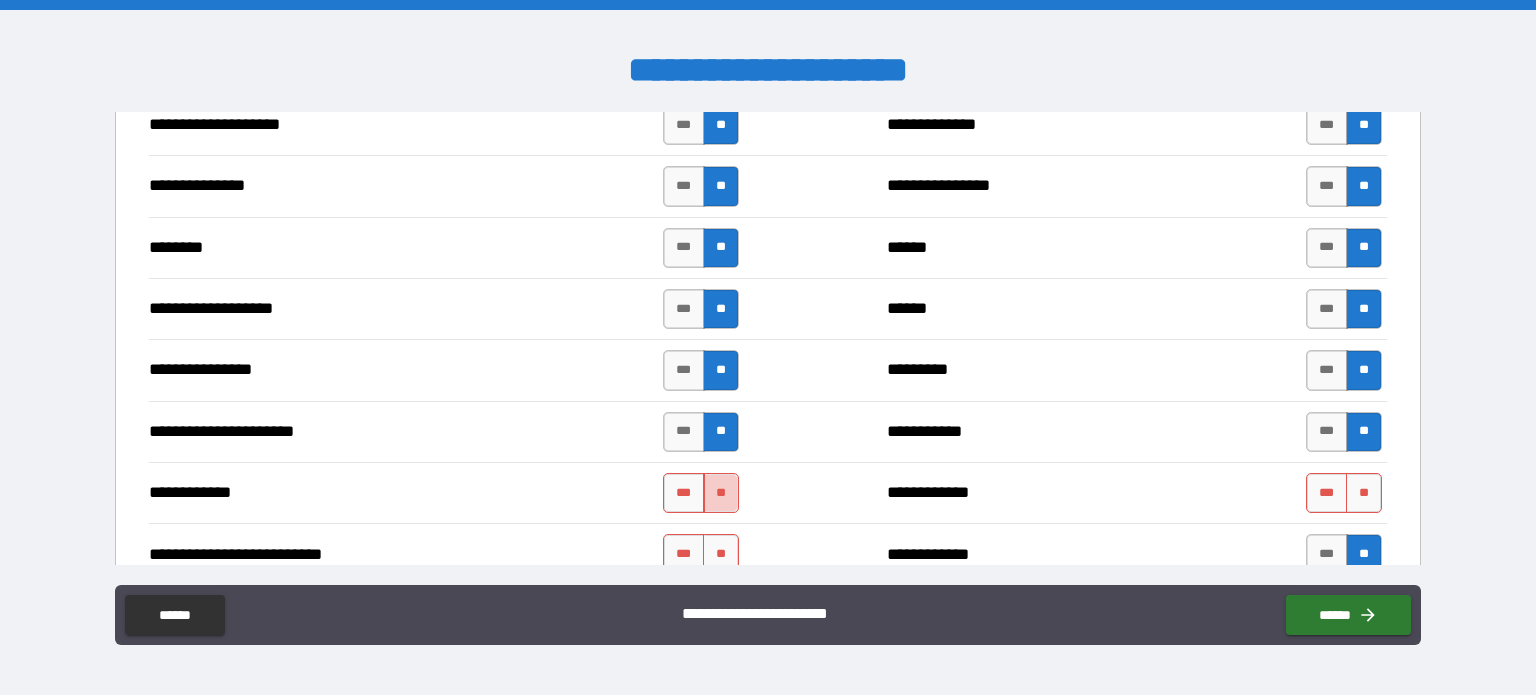 drag, startPoint x: 716, startPoint y: 483, endPoint x: 725, endPoint y: 533, distance: 50.803543 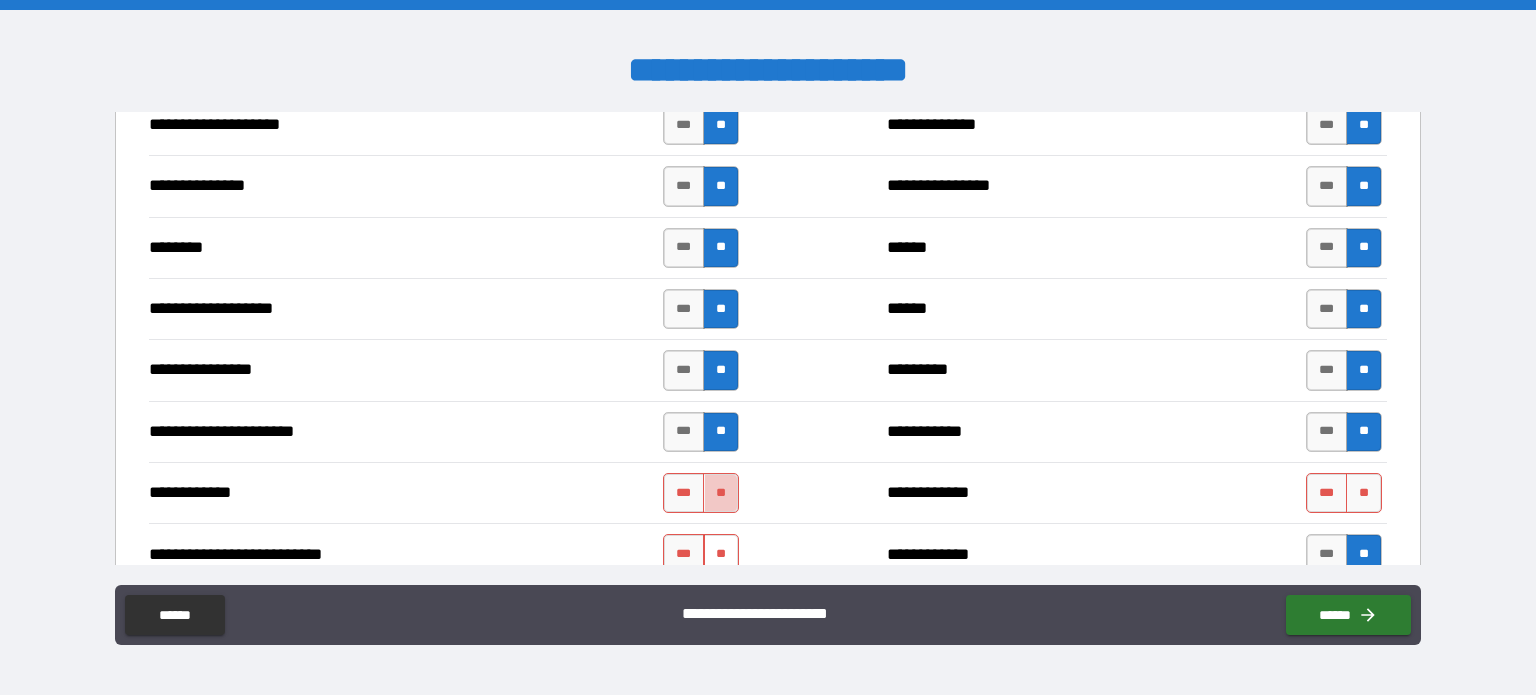 click on "**" at bounding box center [721, 493] 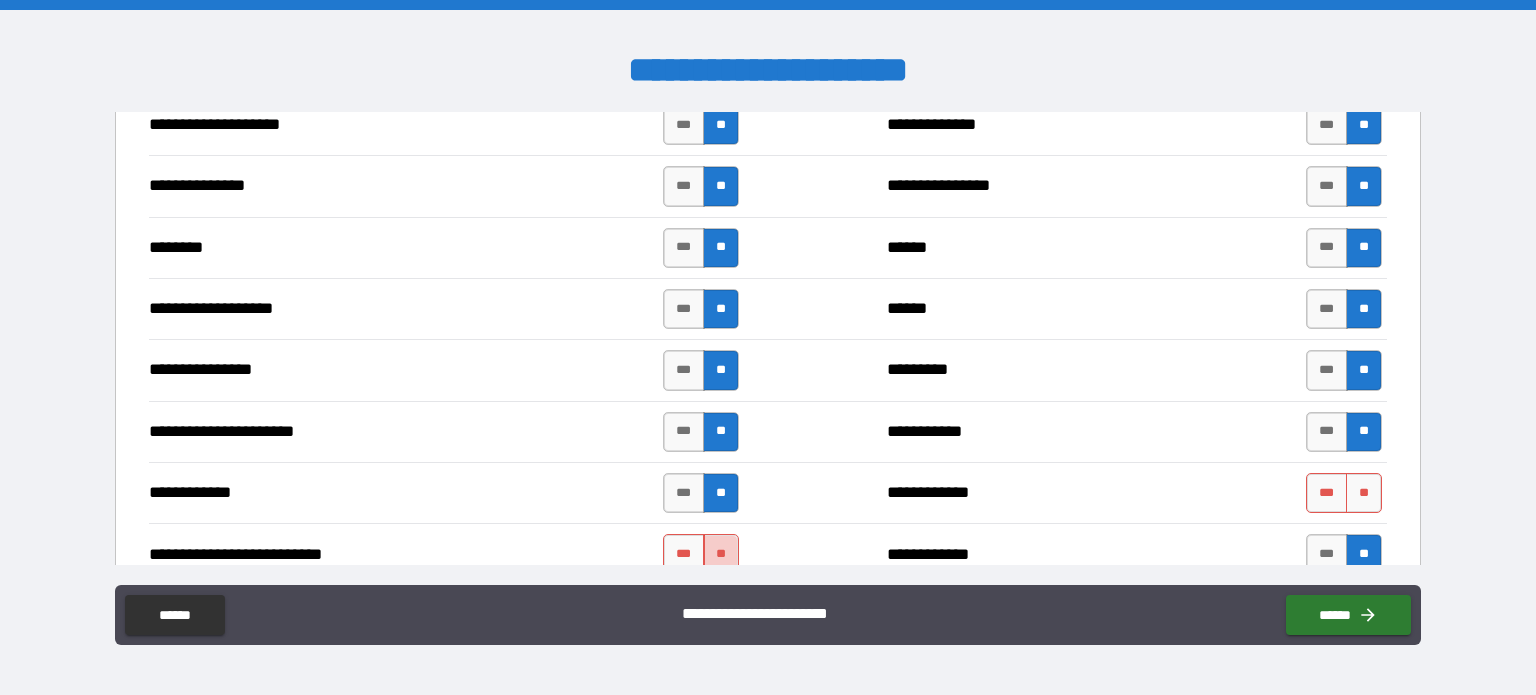 click on "**" at bounding box center [721, 554] 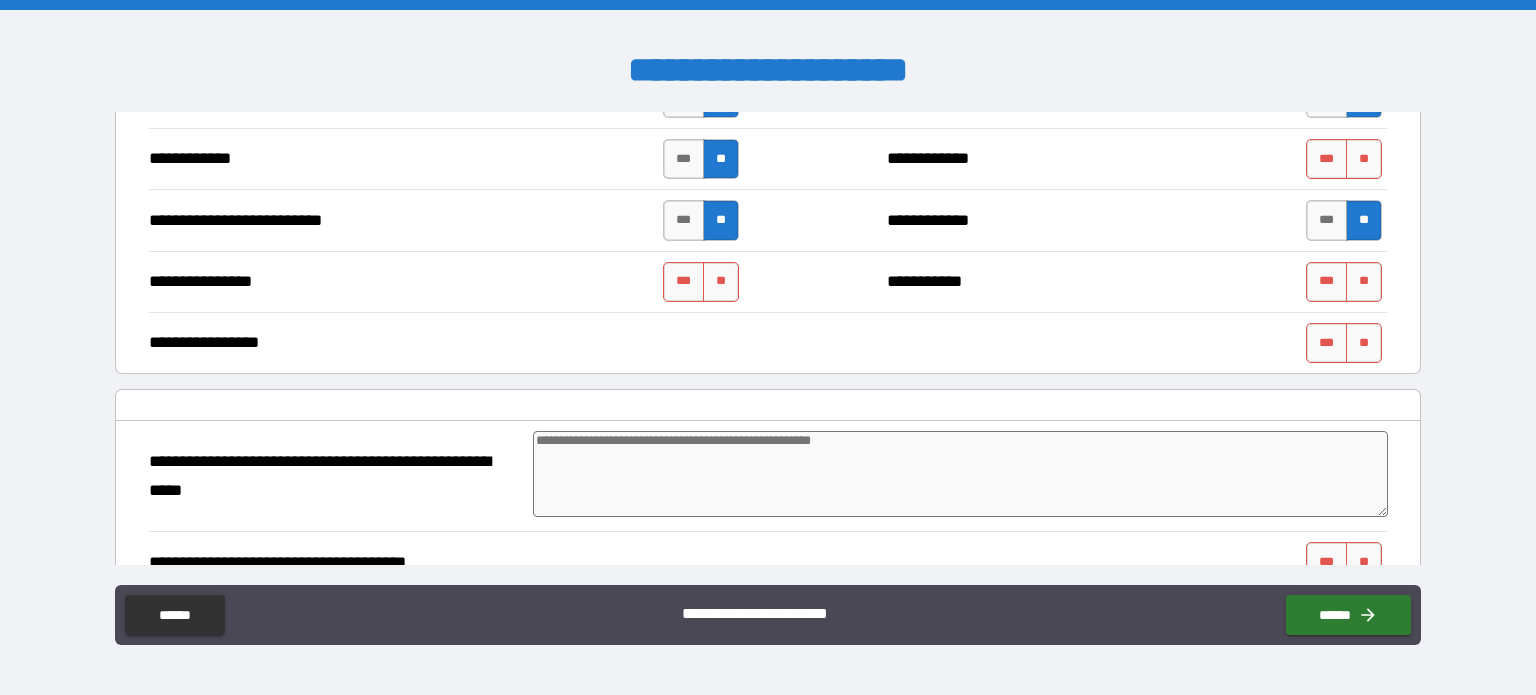 scroll, scrollTop: 1500, scrollLeft: 0, axis: vertical 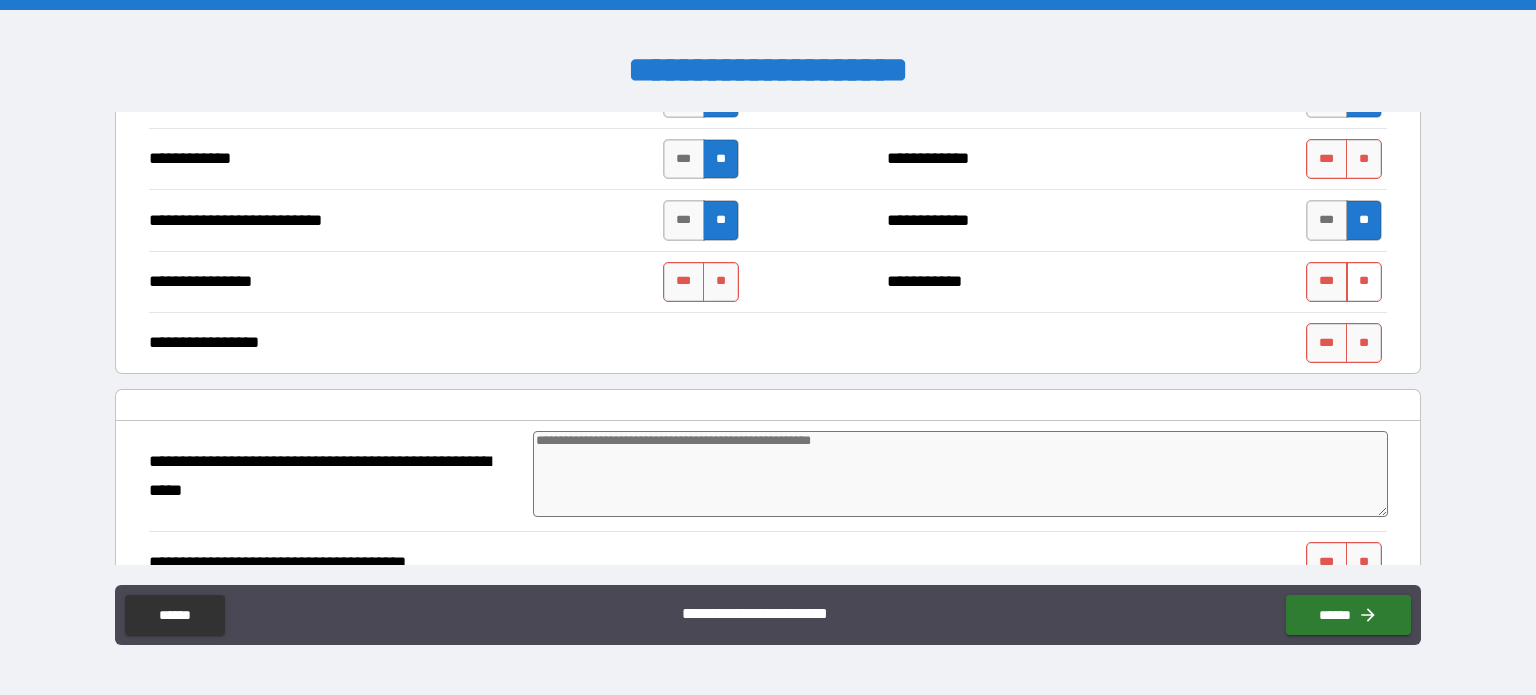 click on "**" at bounding box center [1364, 282] 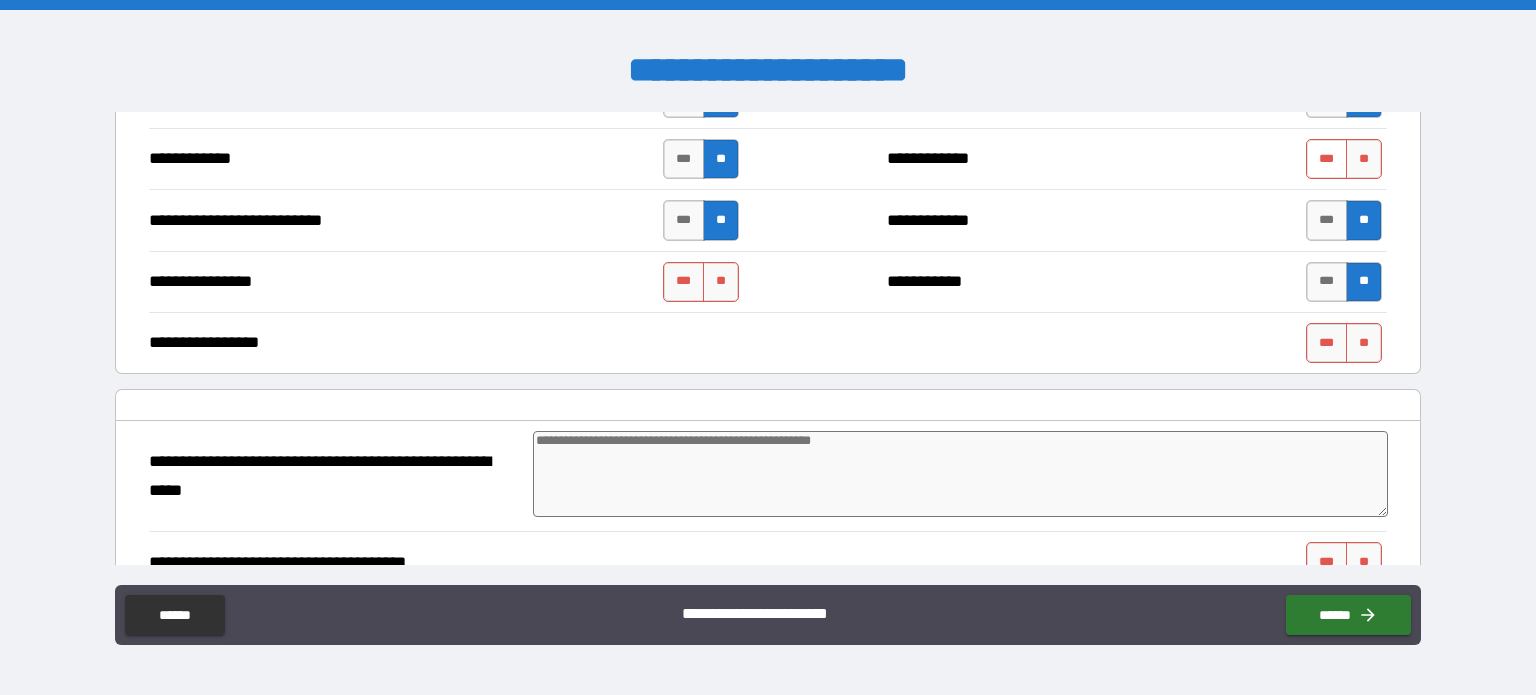 drag, startPoint x: 1338, startPoint y: 148, endPoint x: 1298, endPoint y: 165, distance: 43.462627 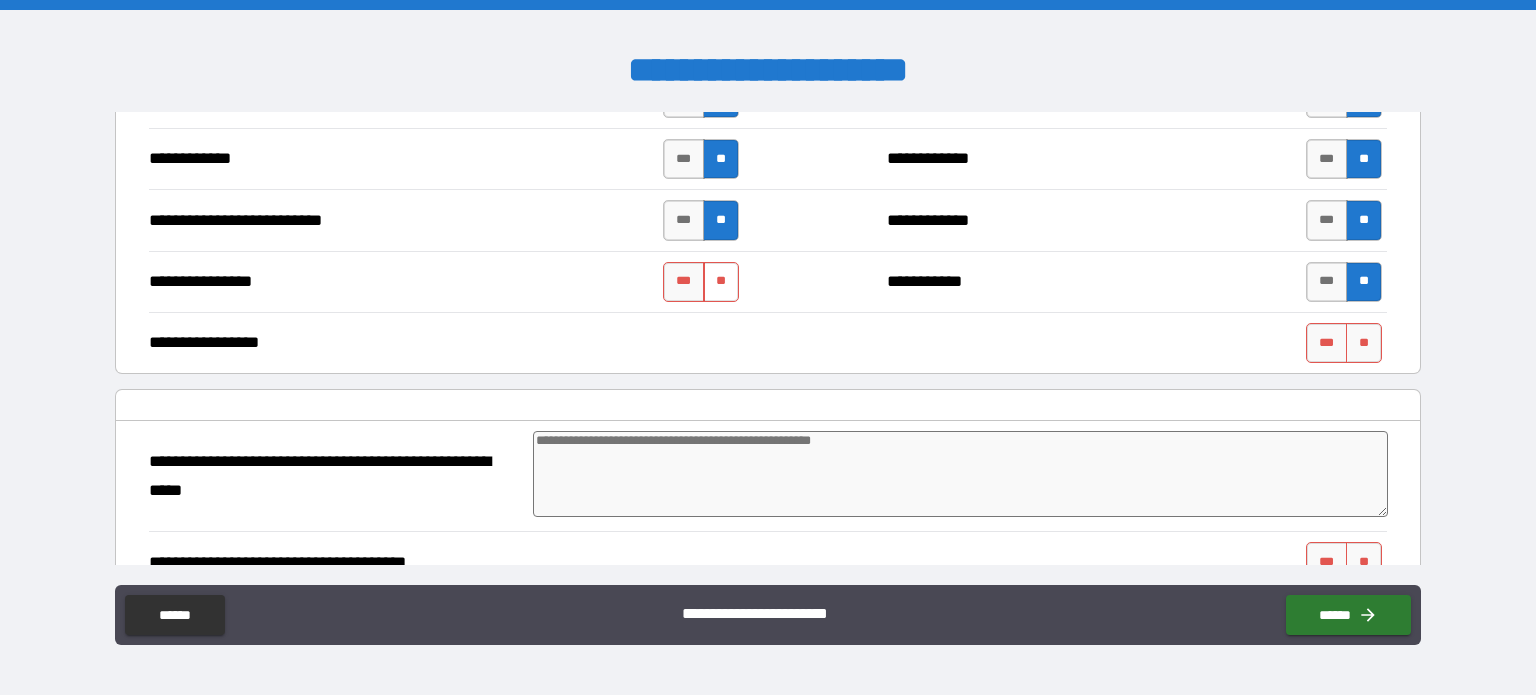 click on "**" at bounding box center (721, 282) 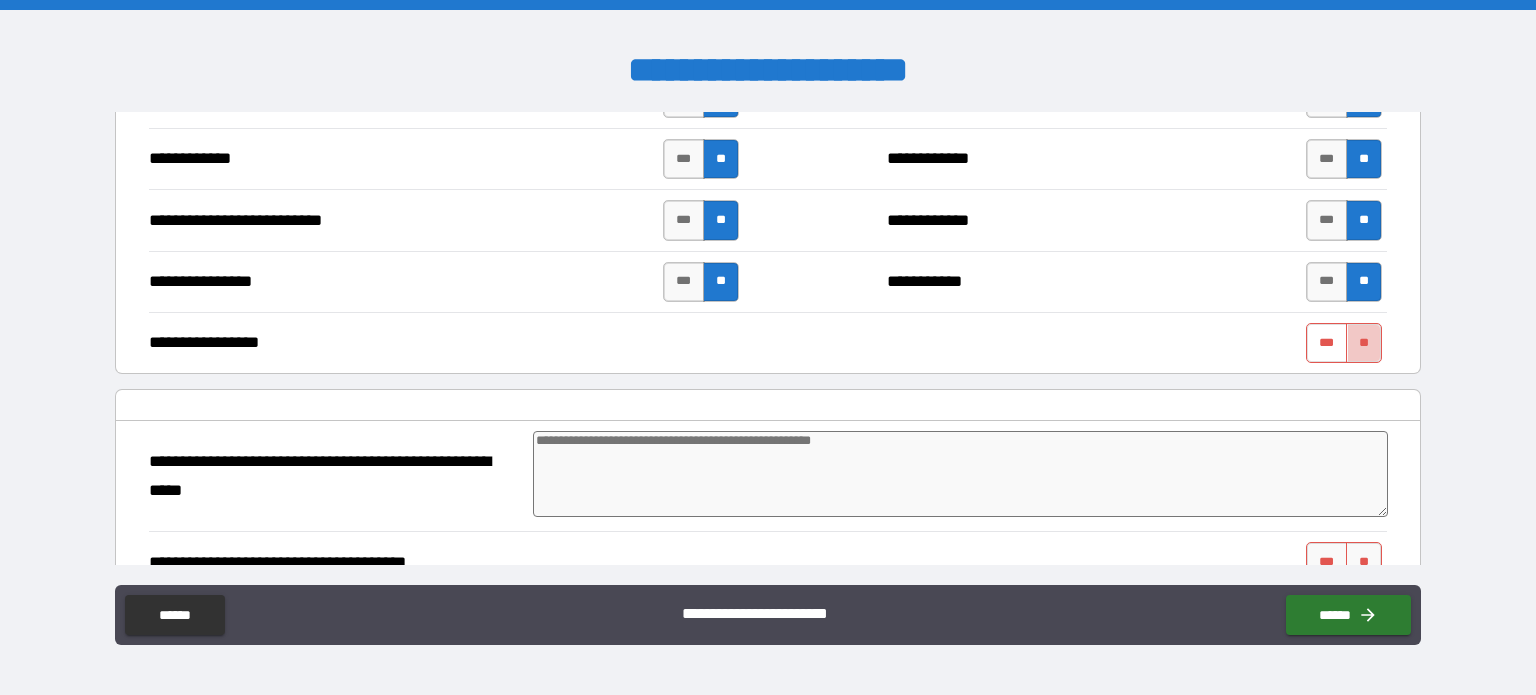 drag, startPoint x: 1343, startPoint y: 337, endPoint x: 1331, endPoint y: 340, distance: 12.369317 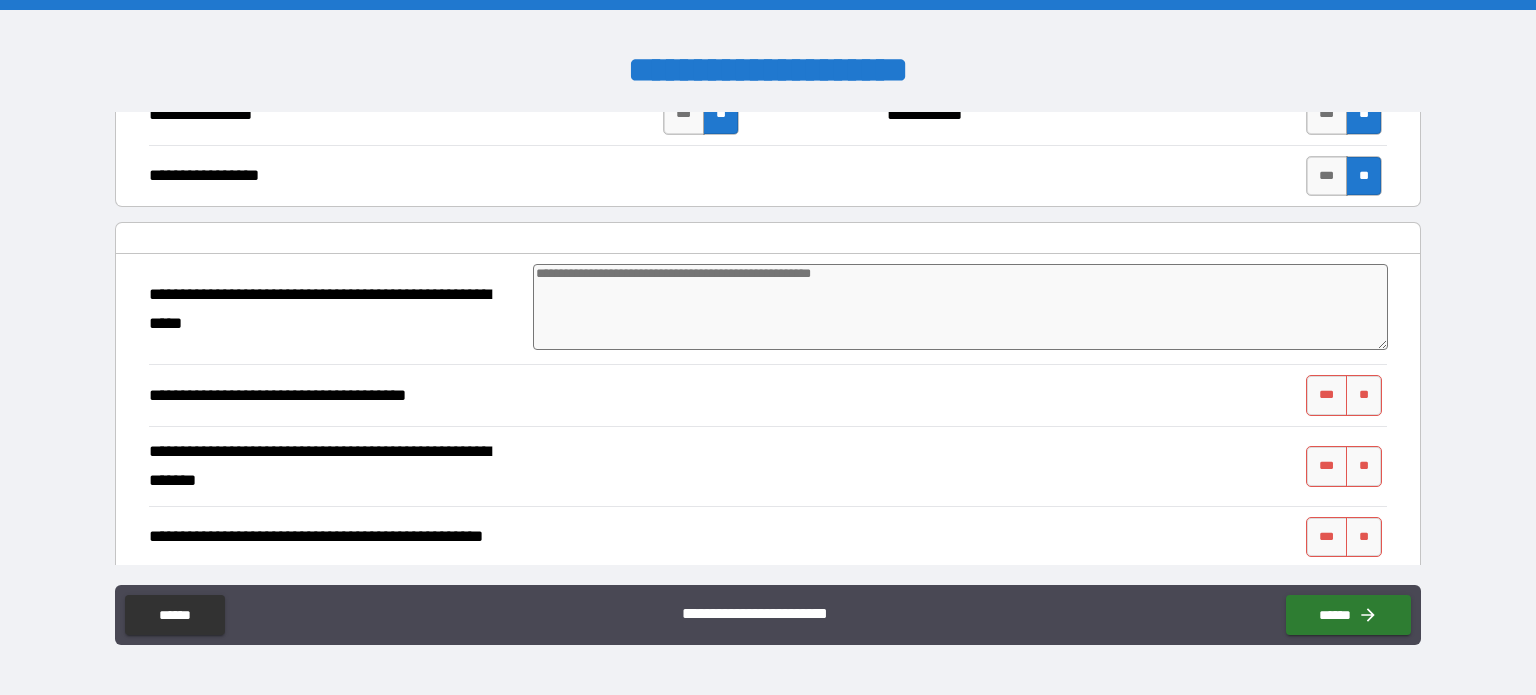 scroll, scrollTop: 1666, scrollLeft: 0, axis: vertical 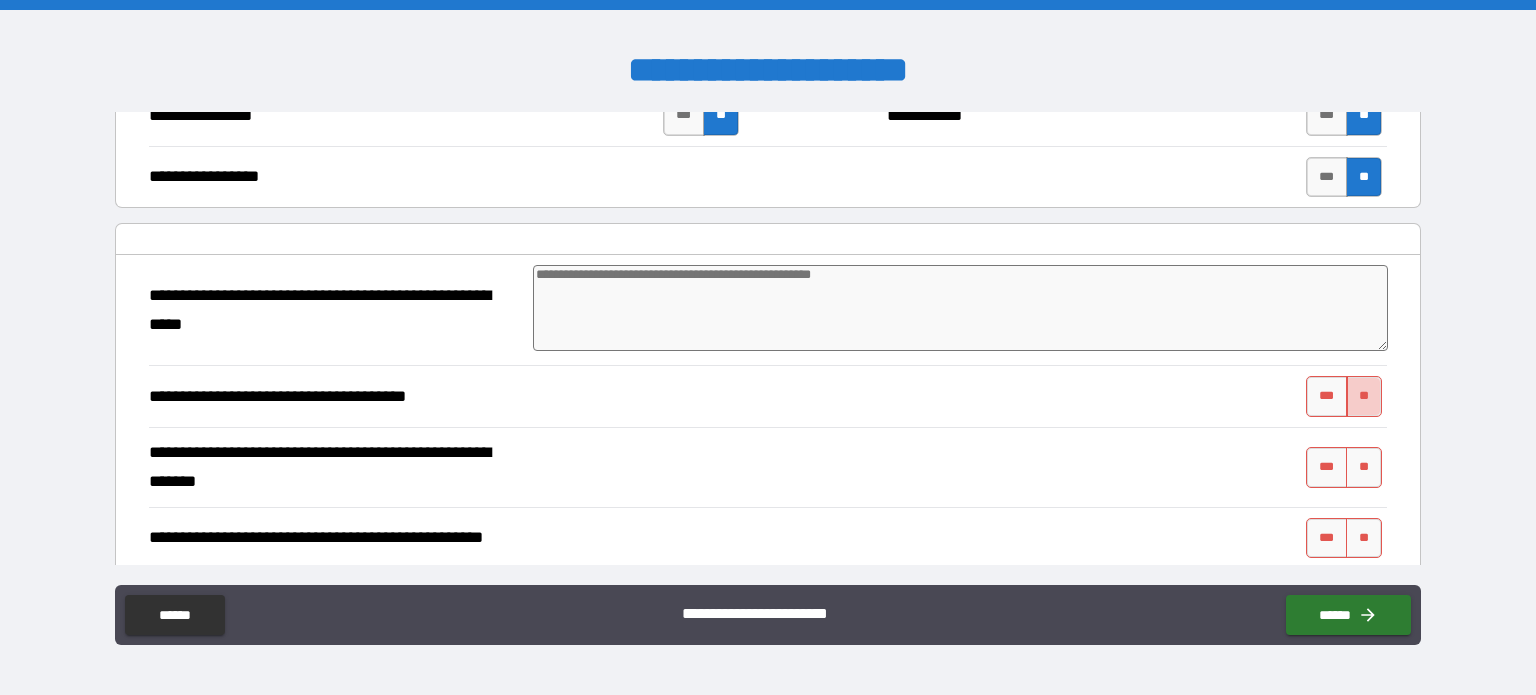 click on "**" at bounding box center [1364, 396] 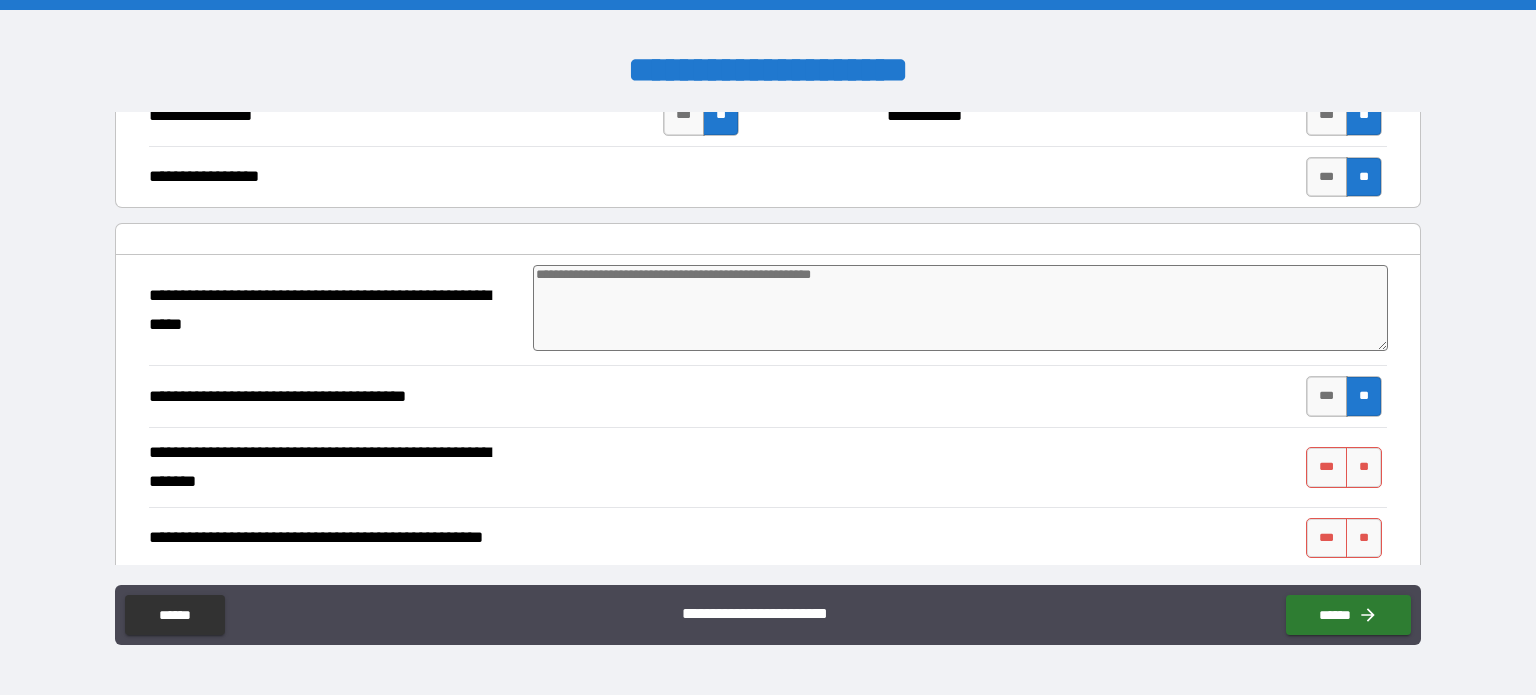 click at bounding box center [961, 308] 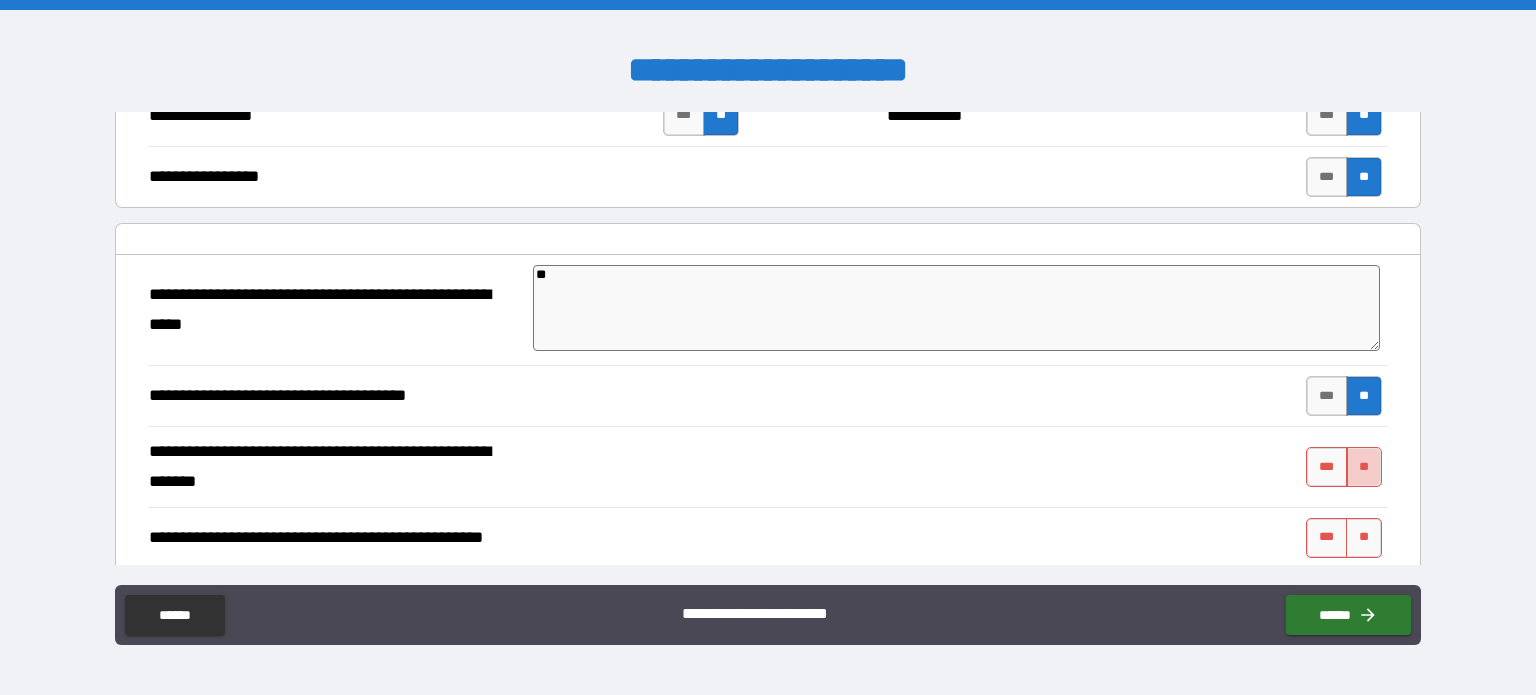 click on "**" at bounding box center [1364, 467] 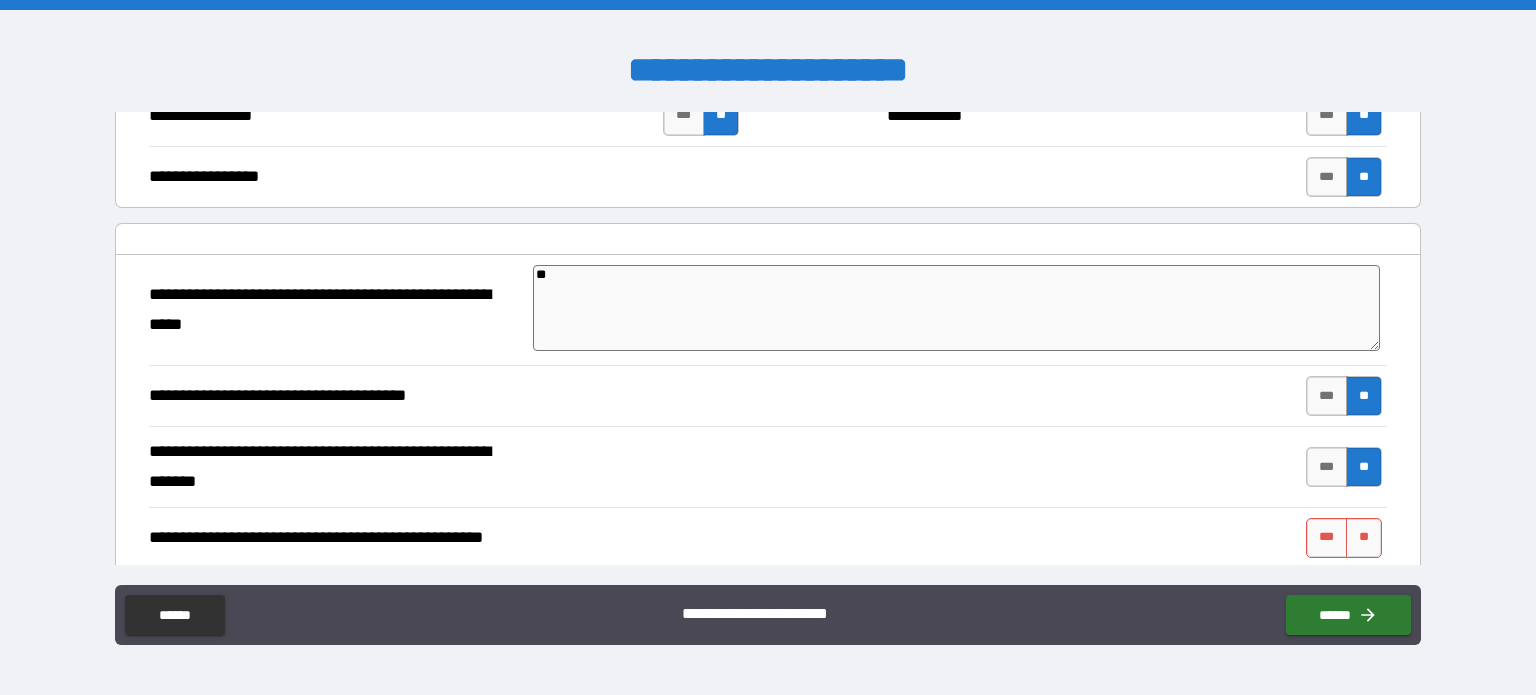 scroll, scrollTop: 1833, scrollLeft: 0, axis: vertical 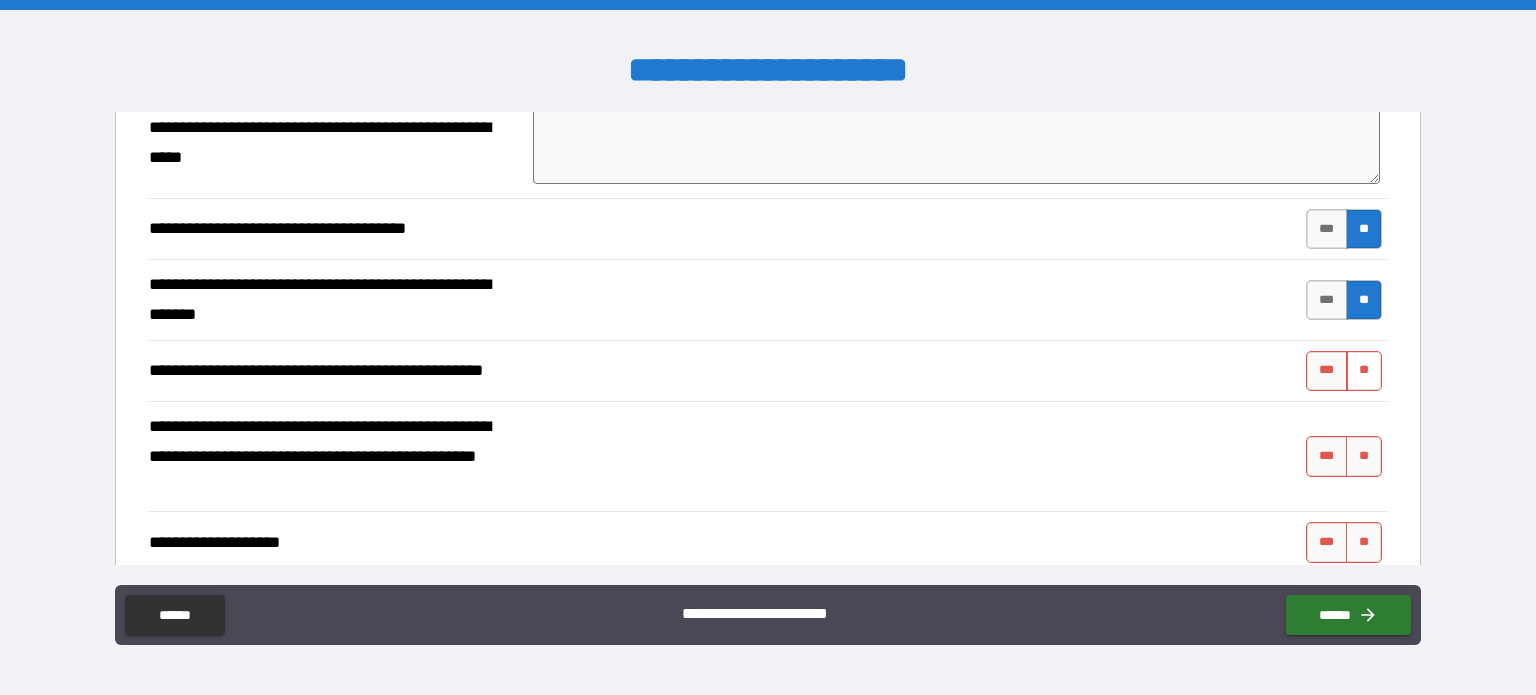 click on "**" at bounding box center (1364, 371) 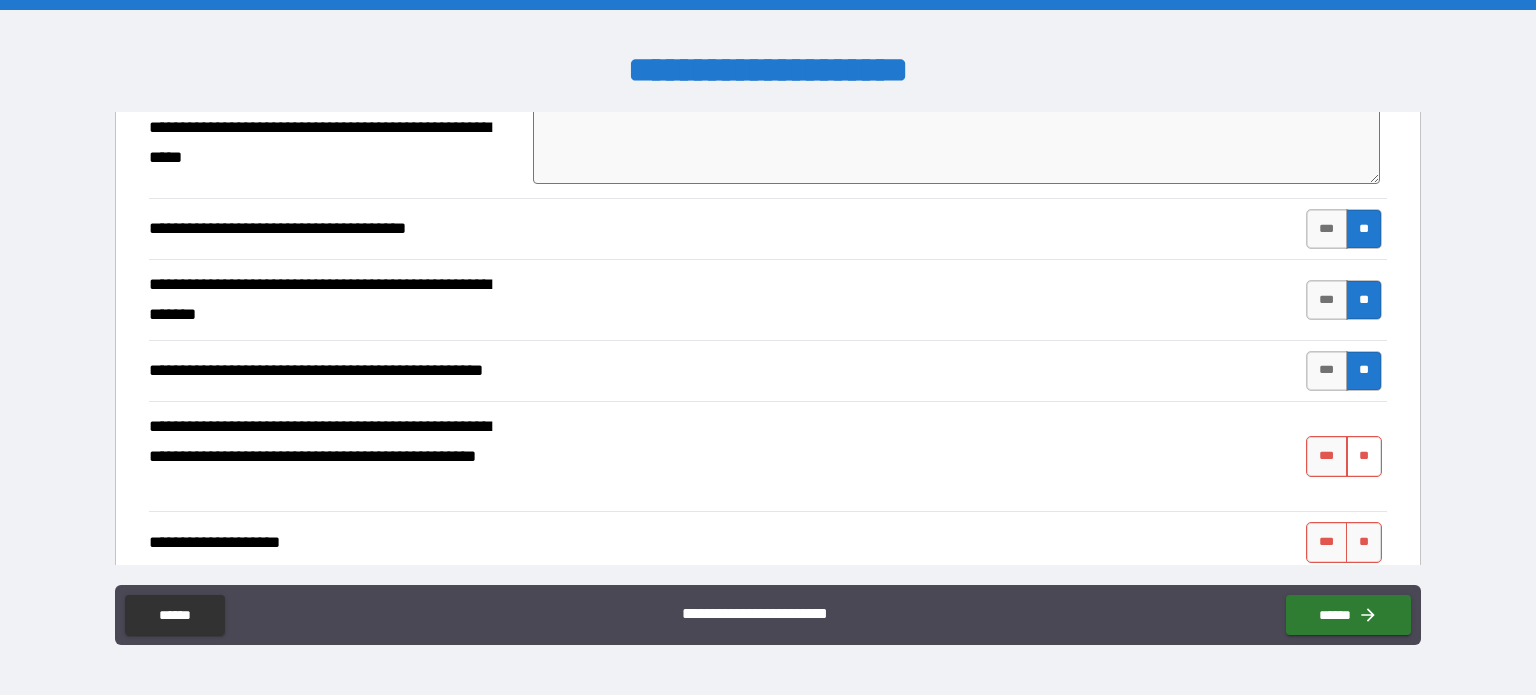 click on "**" at bounding box center (1364, 456) 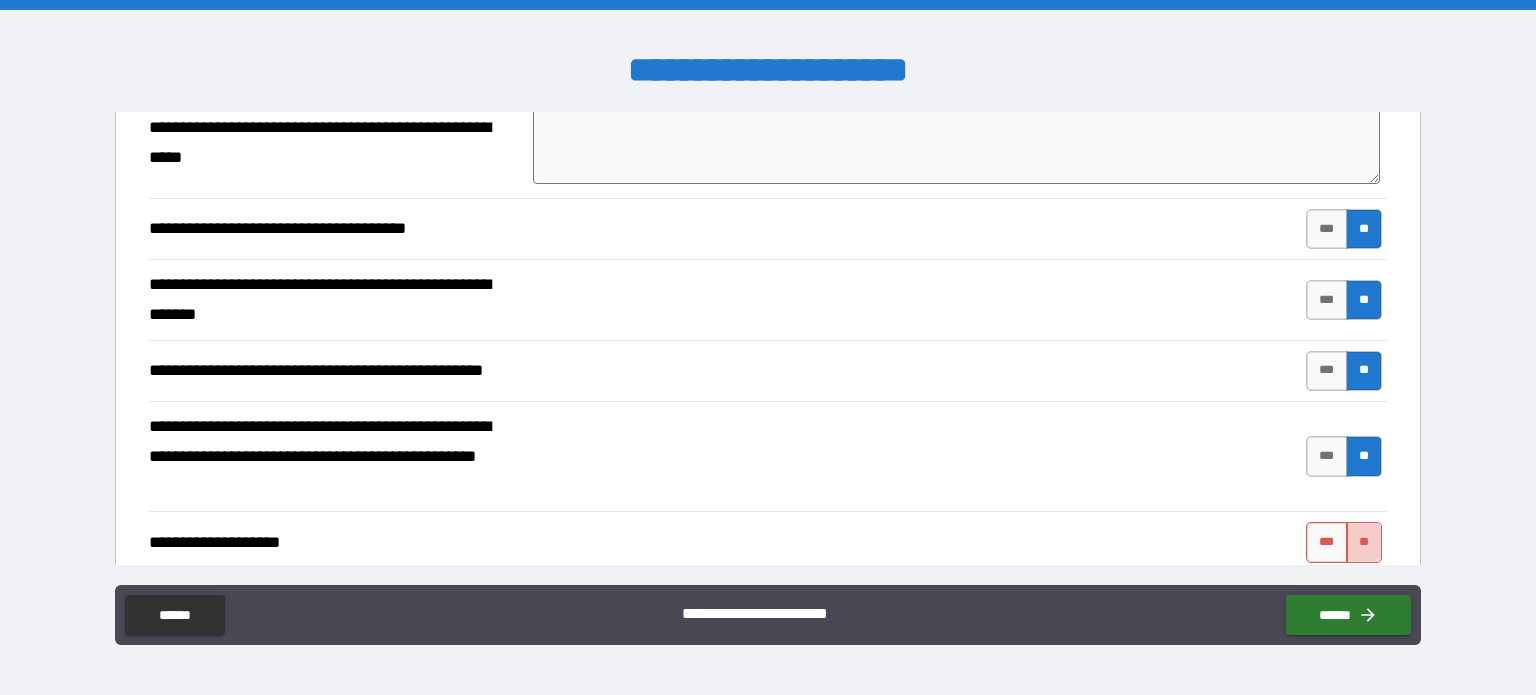 click on "**" at bounding box center (1364, 542) 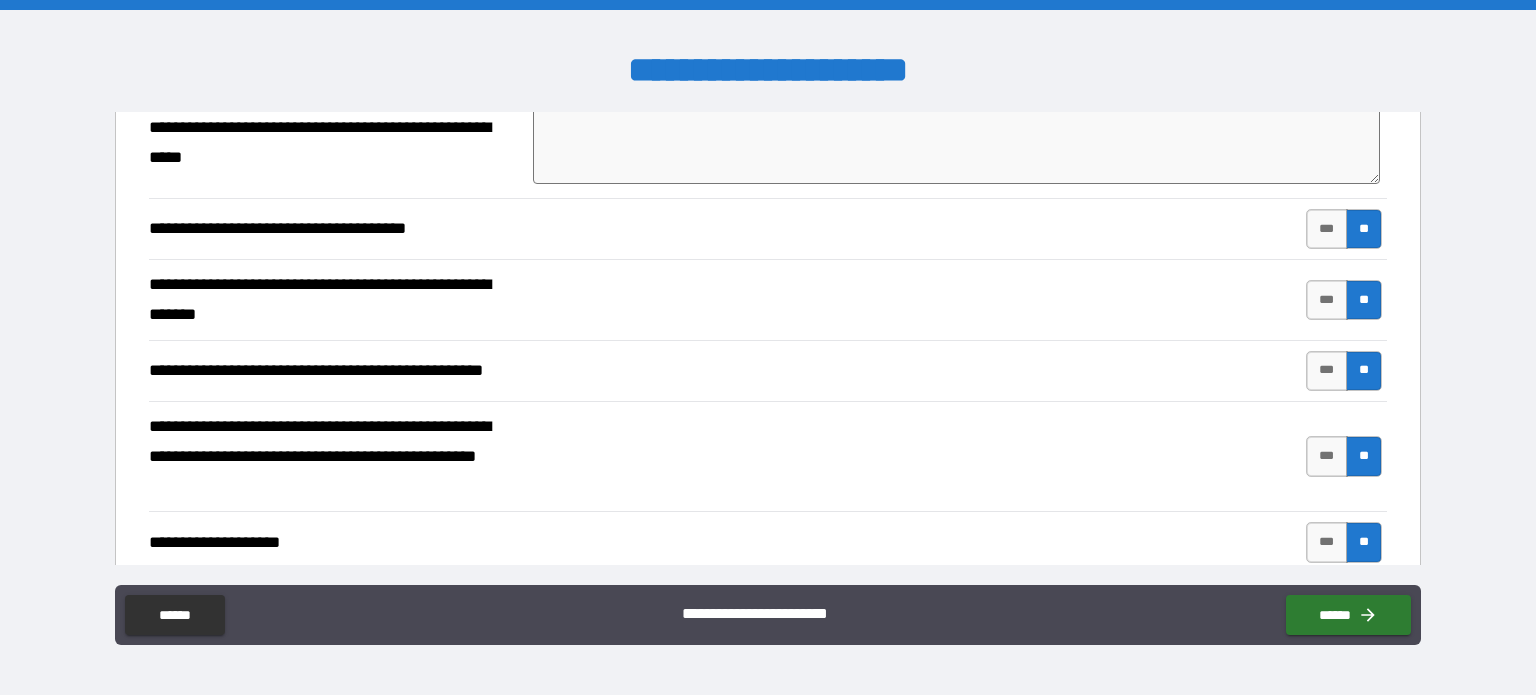 scroll, scrollTop: 2000, scrollLeft: 0, axis: vertical 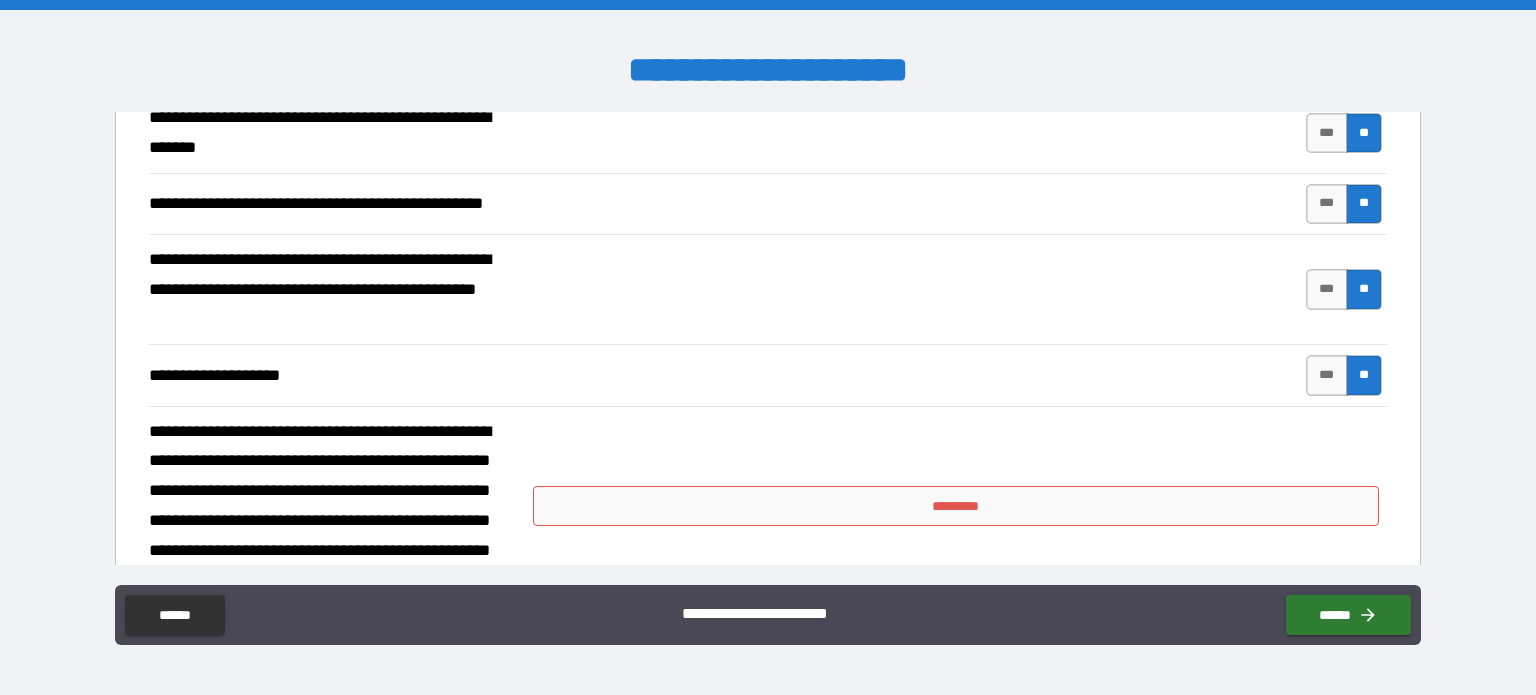click on "*********" at bounding box center (956, 506) 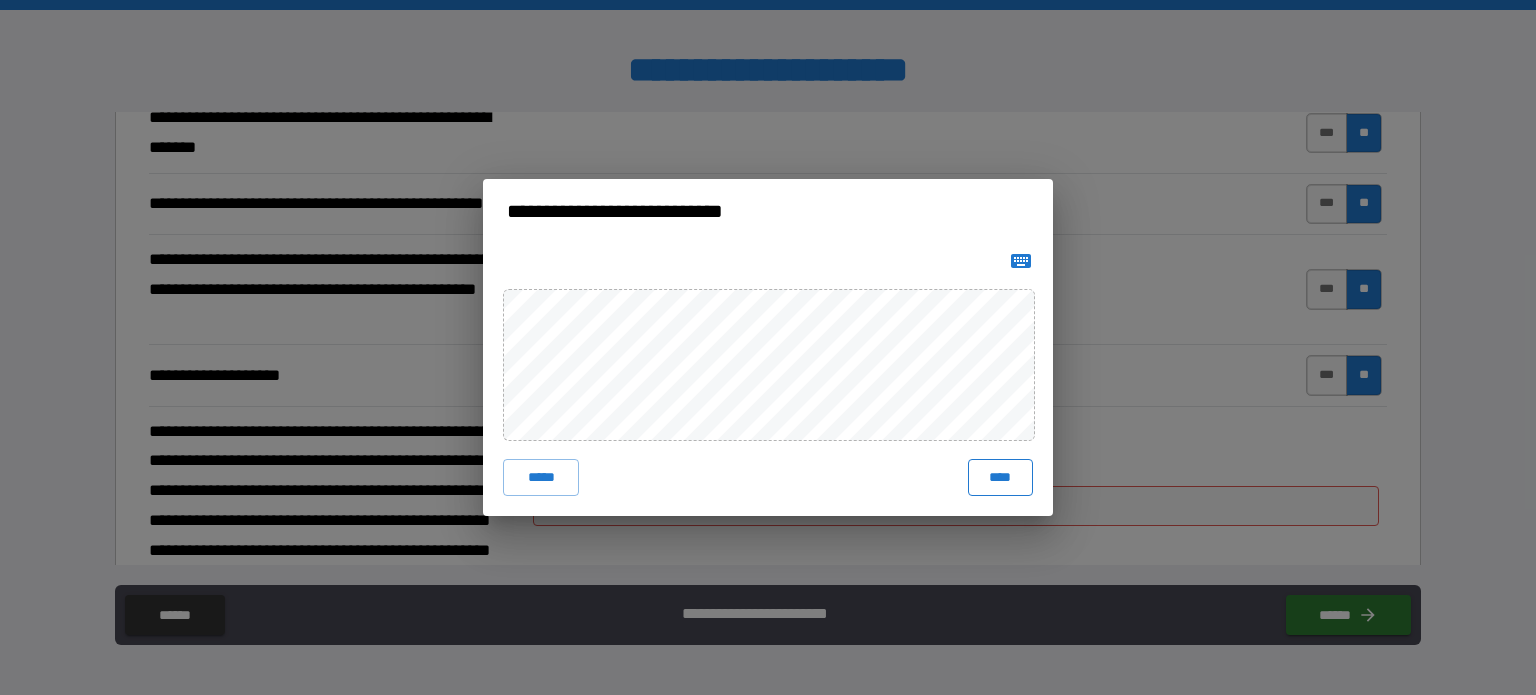 drag, startPoint x: 998, startPoint y: 453, endPoint x: 996, endPoint y: 467, distance: 14.142136 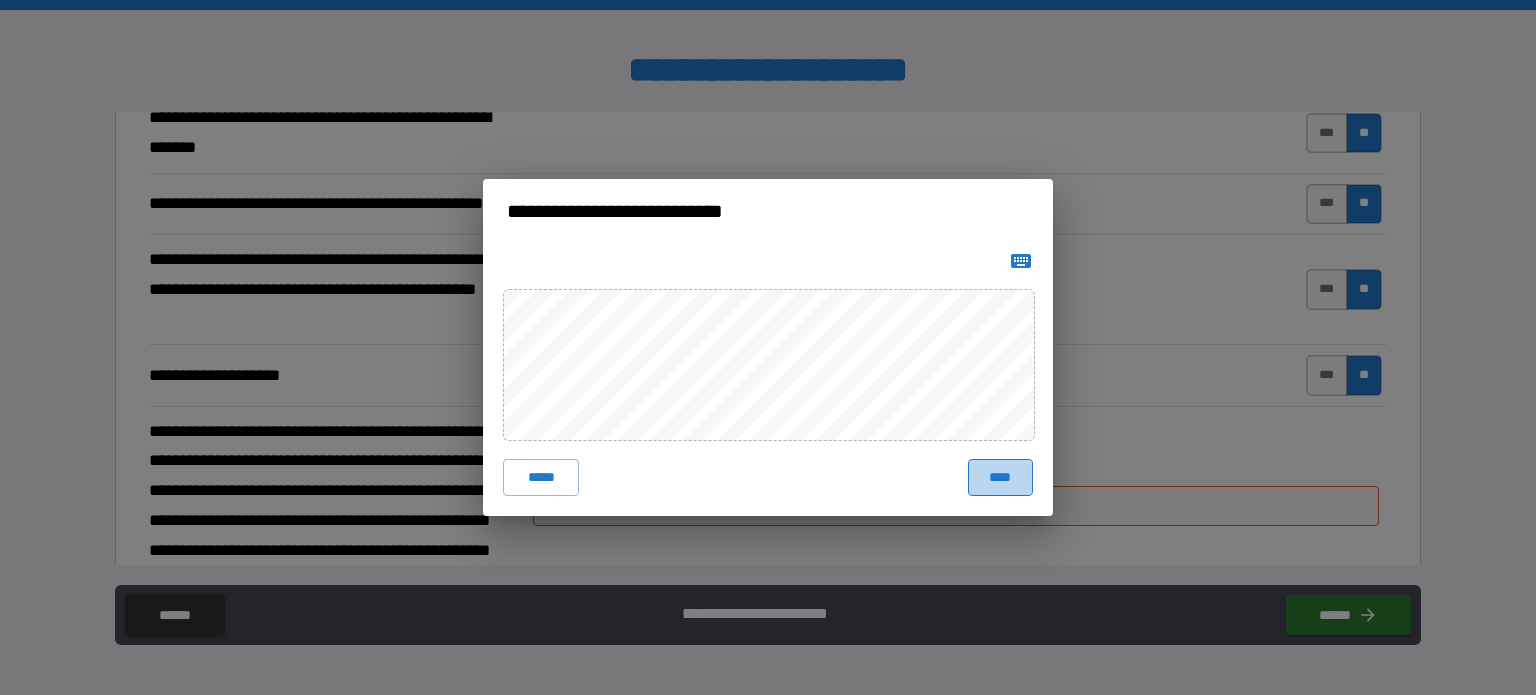 click on "****" at bounding box center [1000, 477] 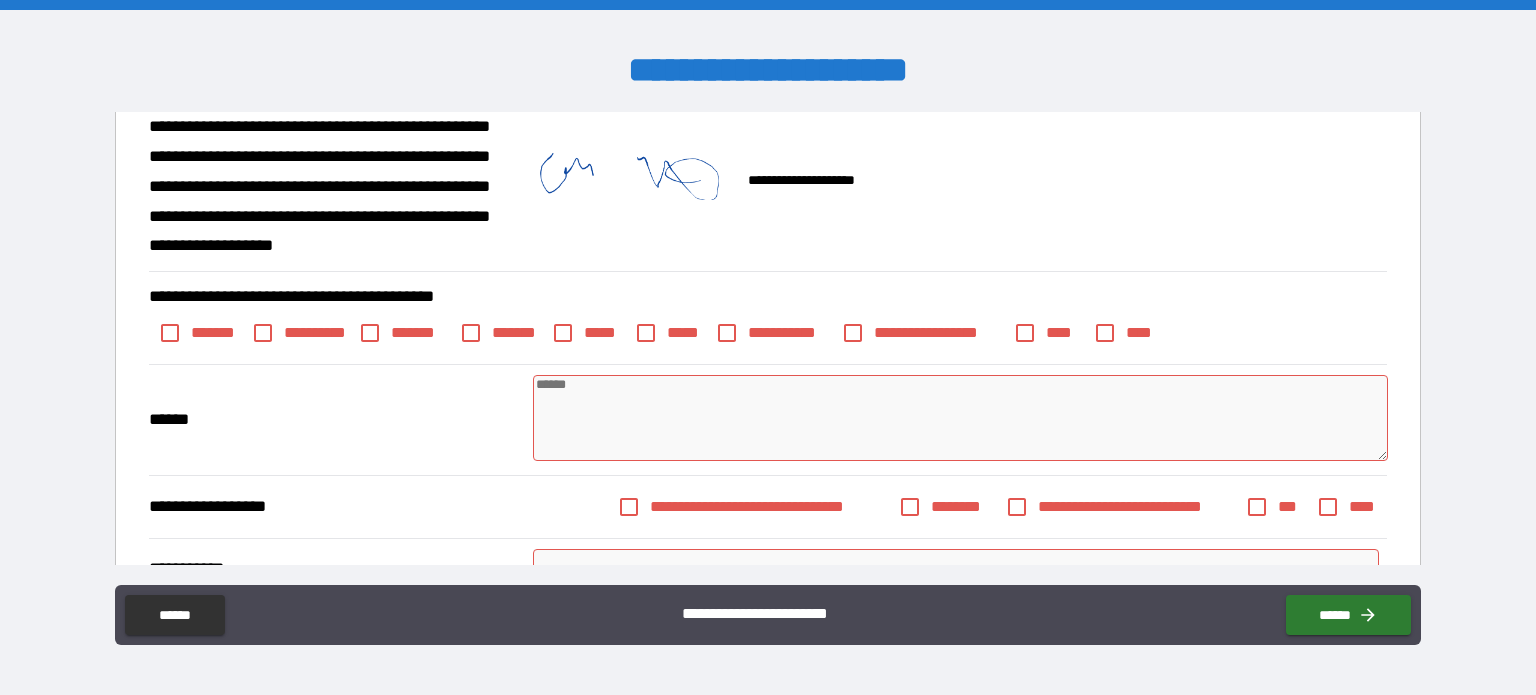 scroll, scrollTop: 2333, scrollLeft: 0, axis: vertical 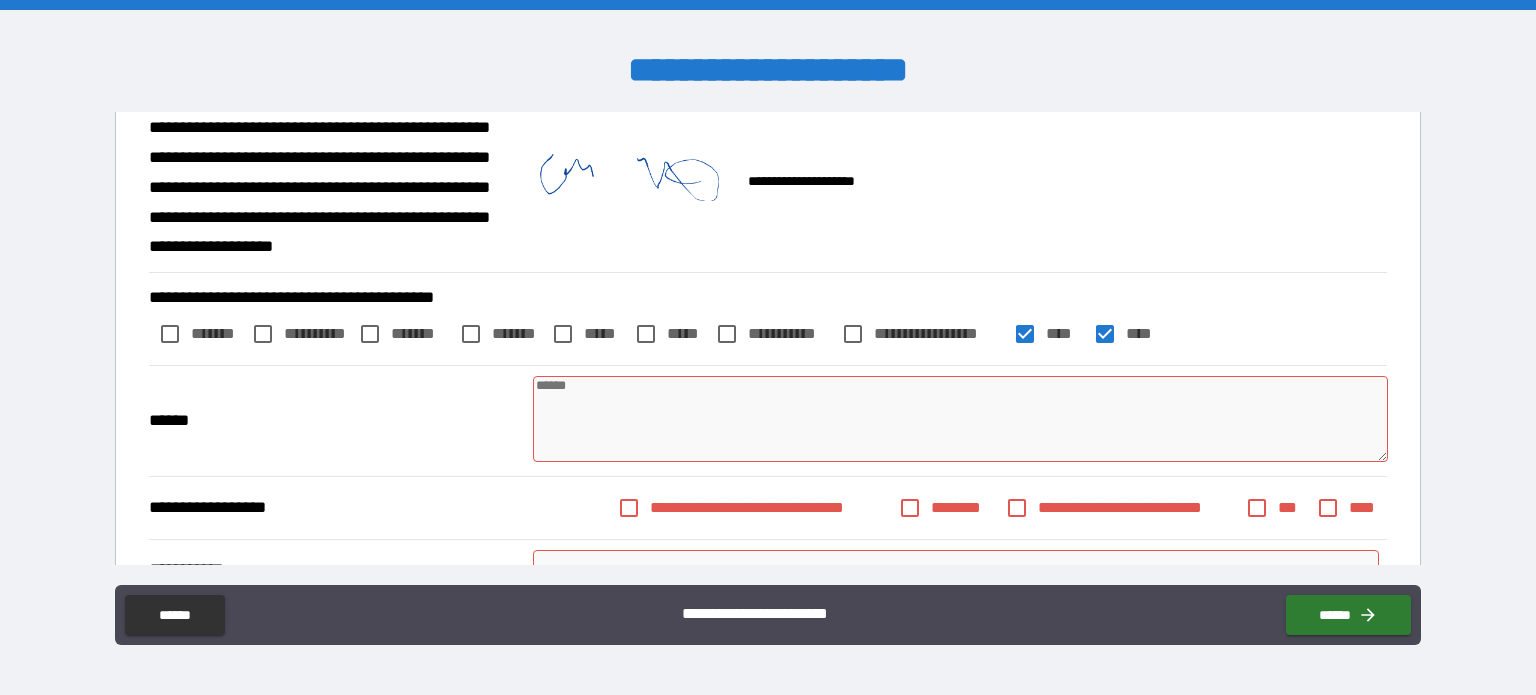 click at bounding box center [961, 419] 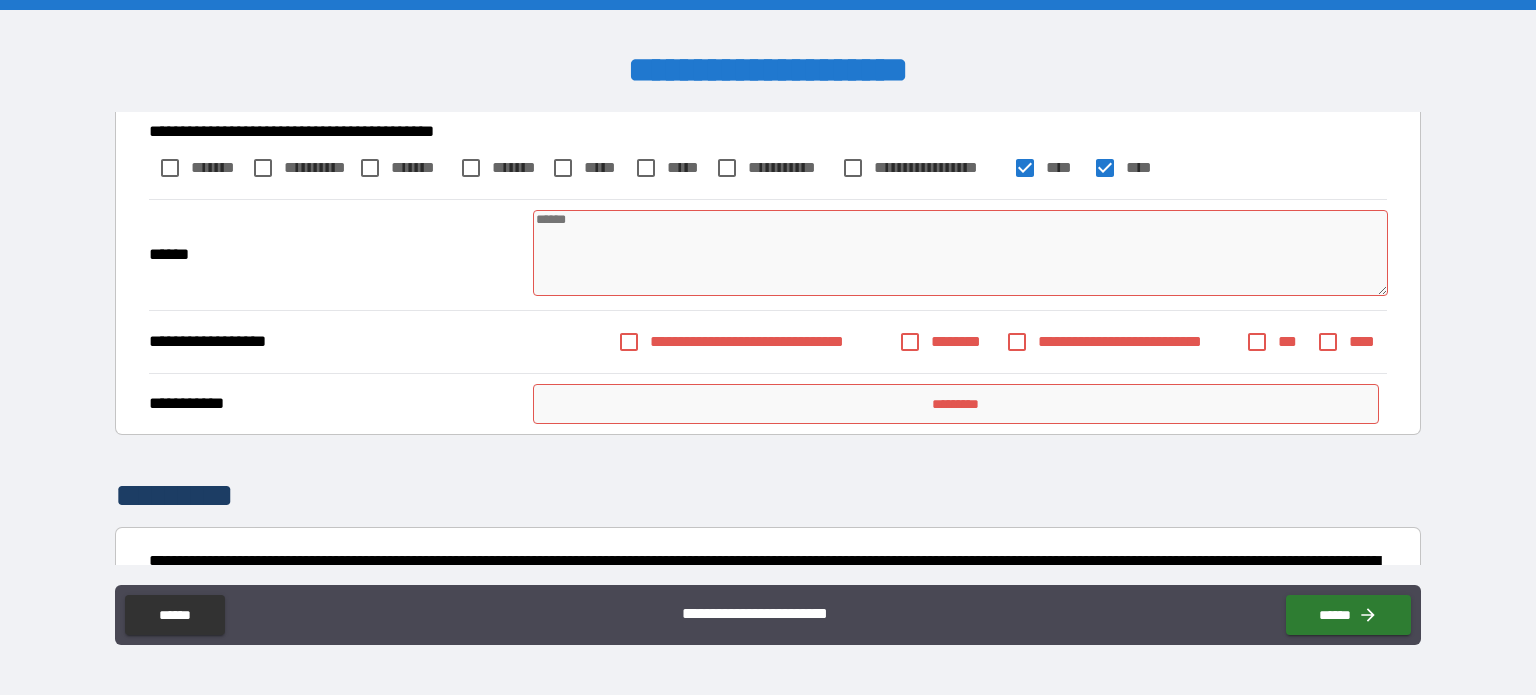 scroll, scrollTop: 2500, scrollLeft: 0, axis: vertical 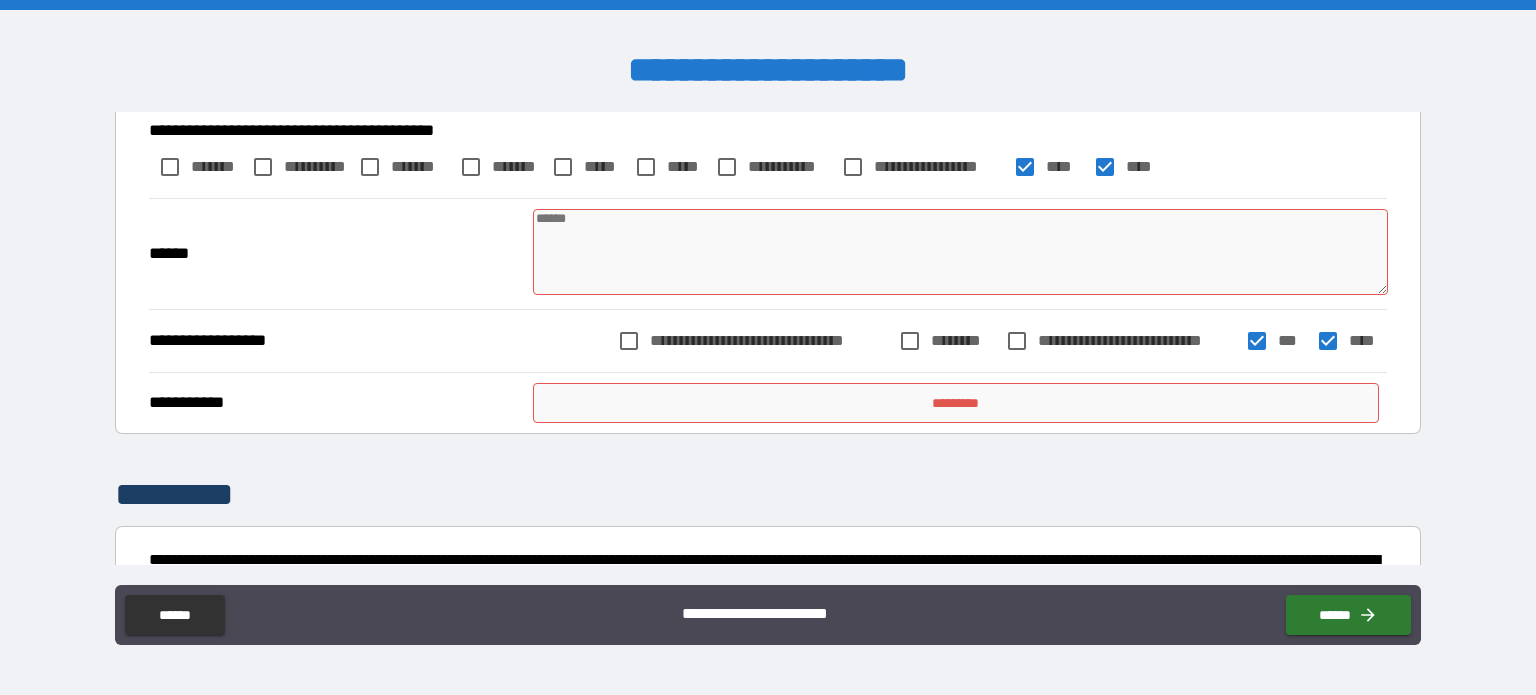 click on "**********" at bounding box center (768, 402) 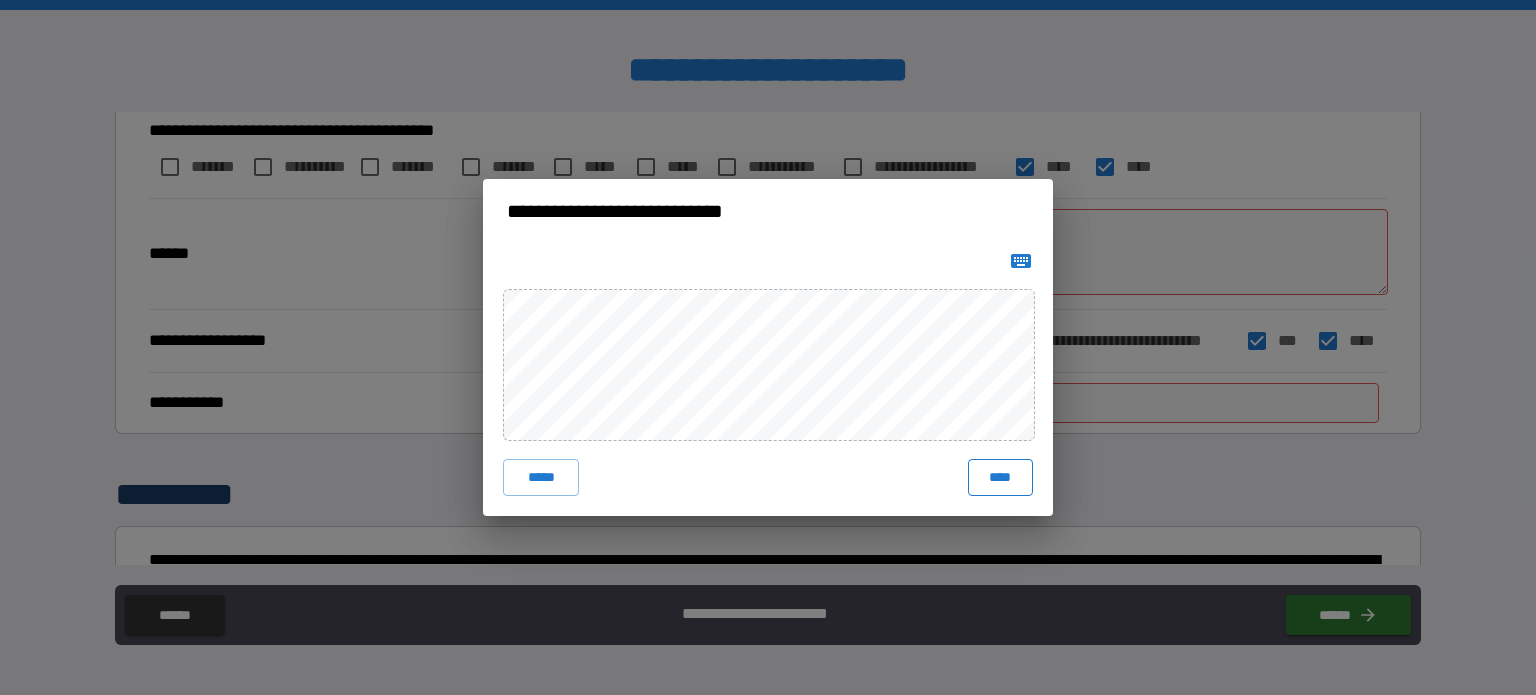 drag, startPoint x: 1011, startPoint y: 504, endPoint x: 1000, endPoint y: 488, distance: 19.416489 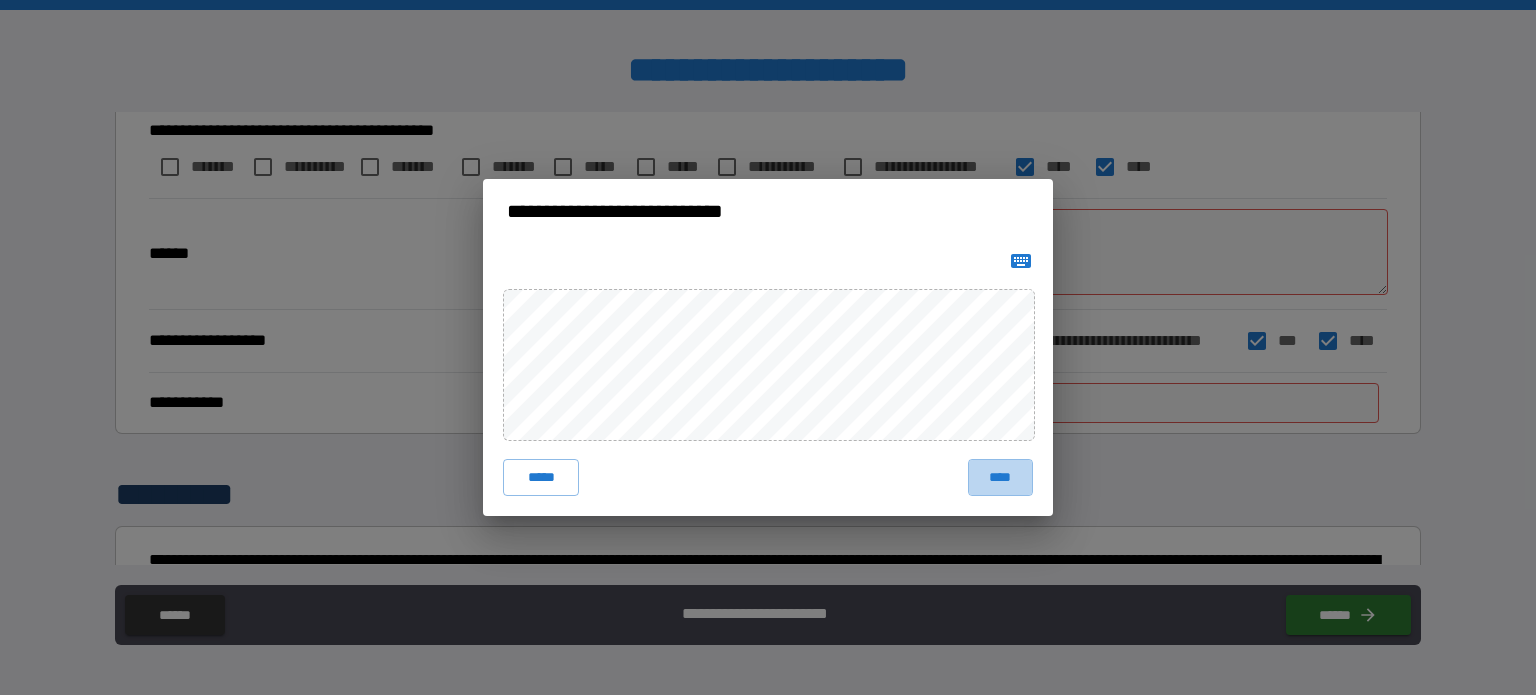 click on "****" at bounding box center (1000, 477) 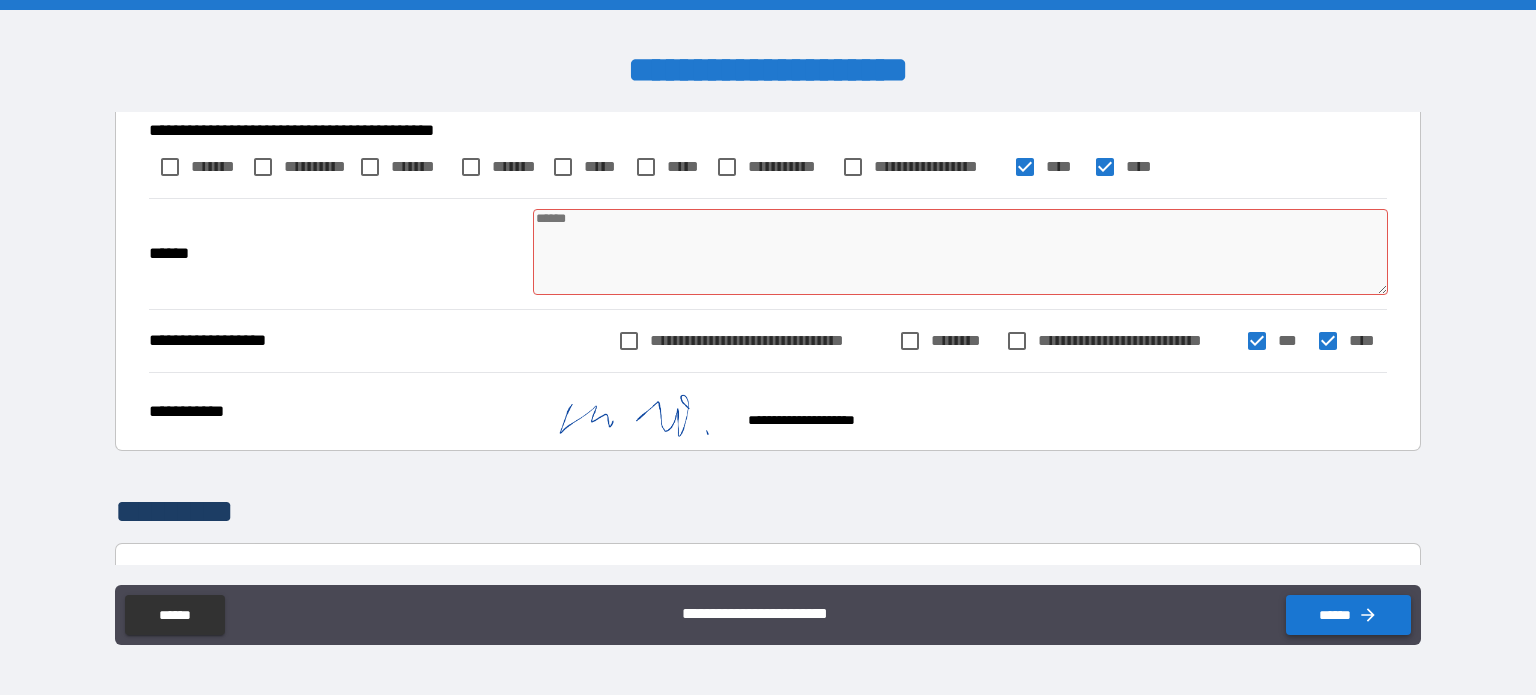 click on "******" at bounding box center [1348, 615] 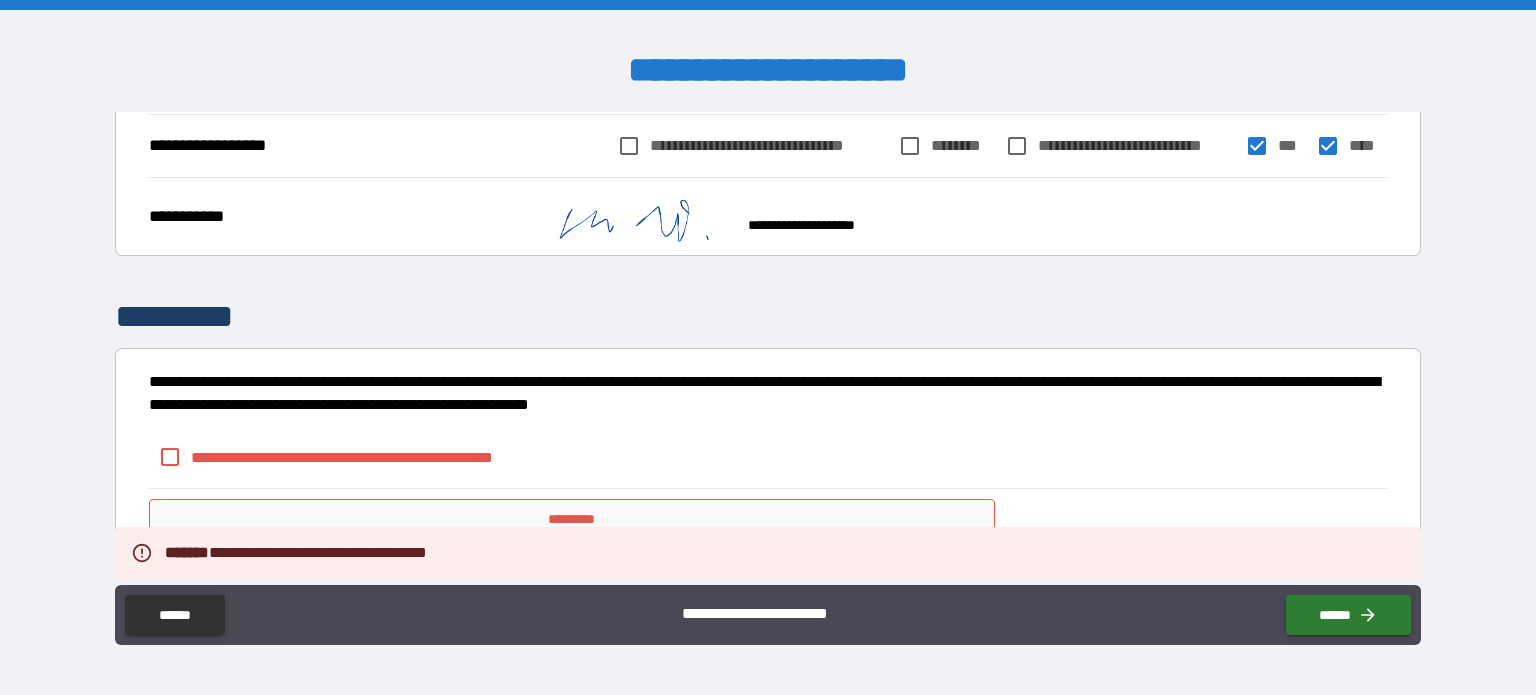 scroll, scrollTop: 2732, scrollLeft: 0, axis: vertical 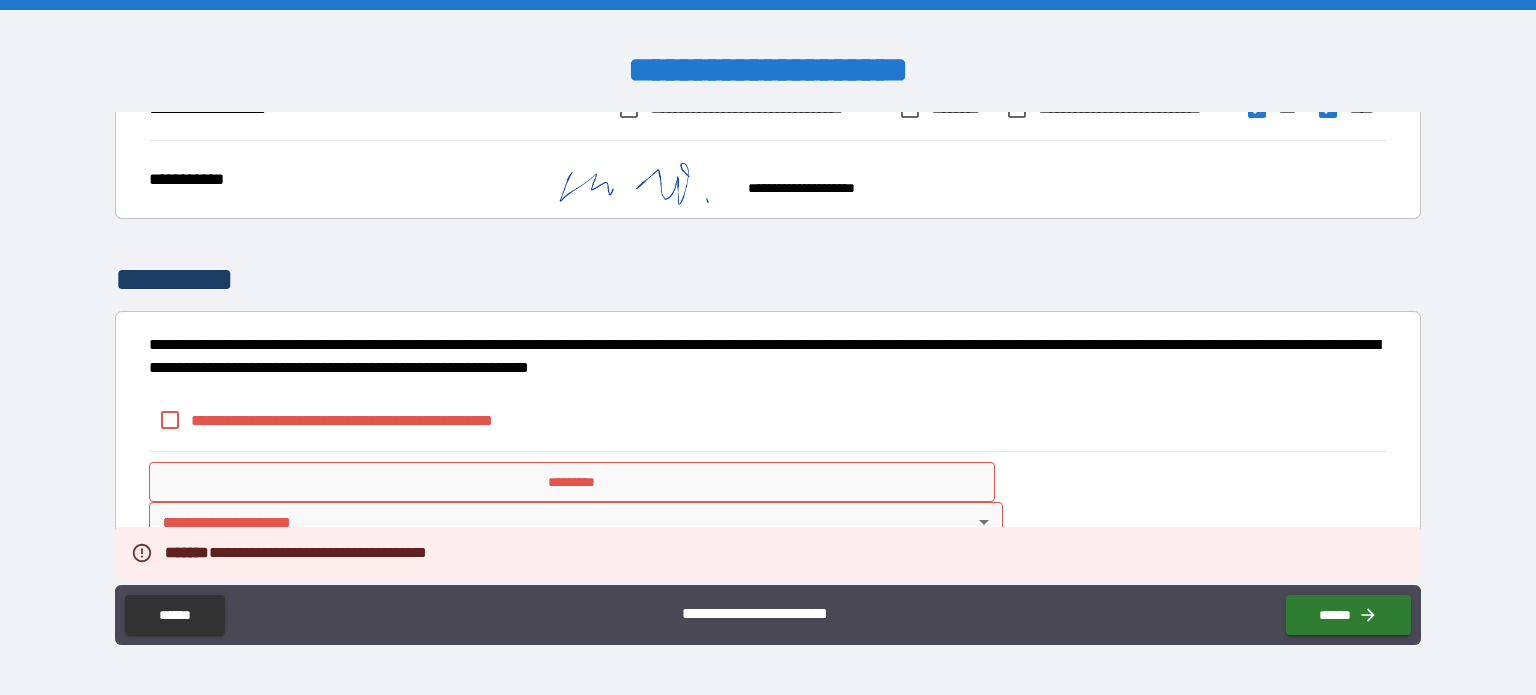 click on "**********" at bounding box center (375, 420) 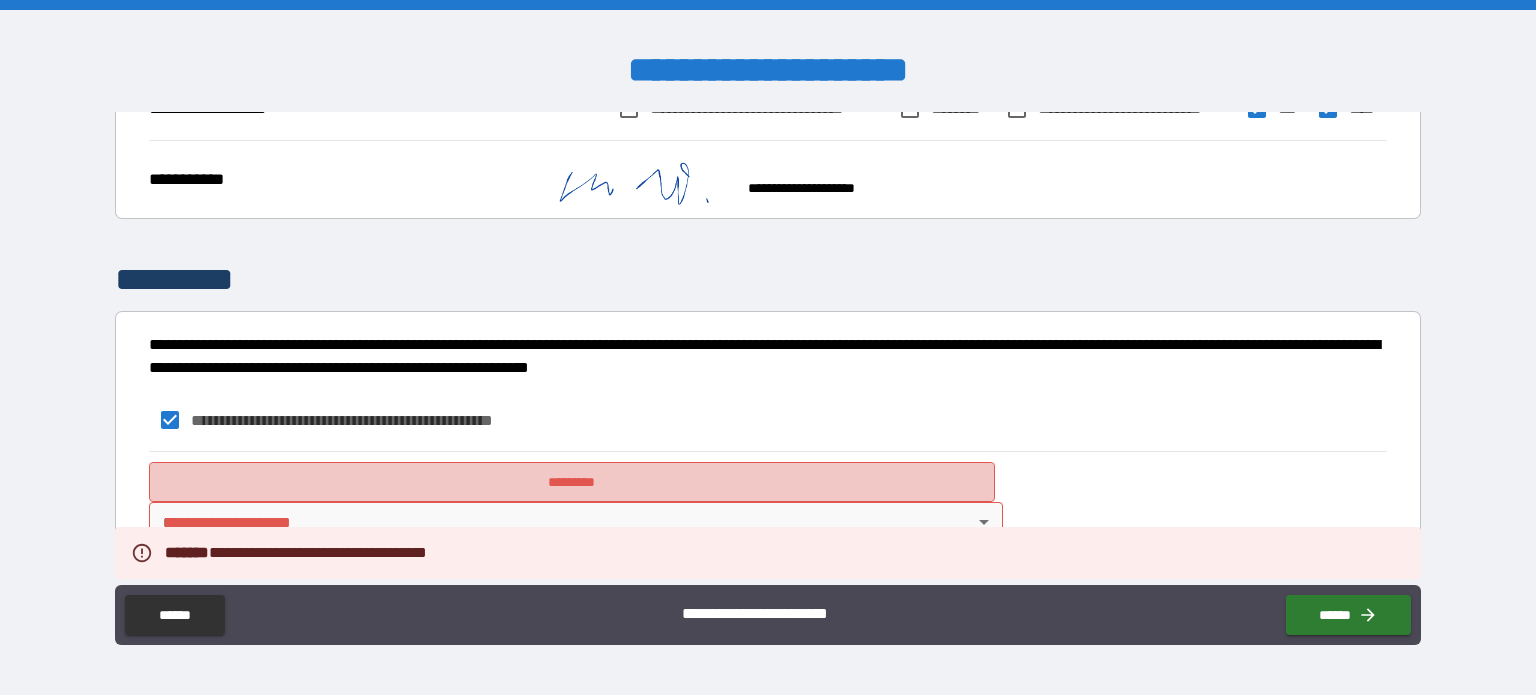 click on "*********" at bounding box center (572, 482) 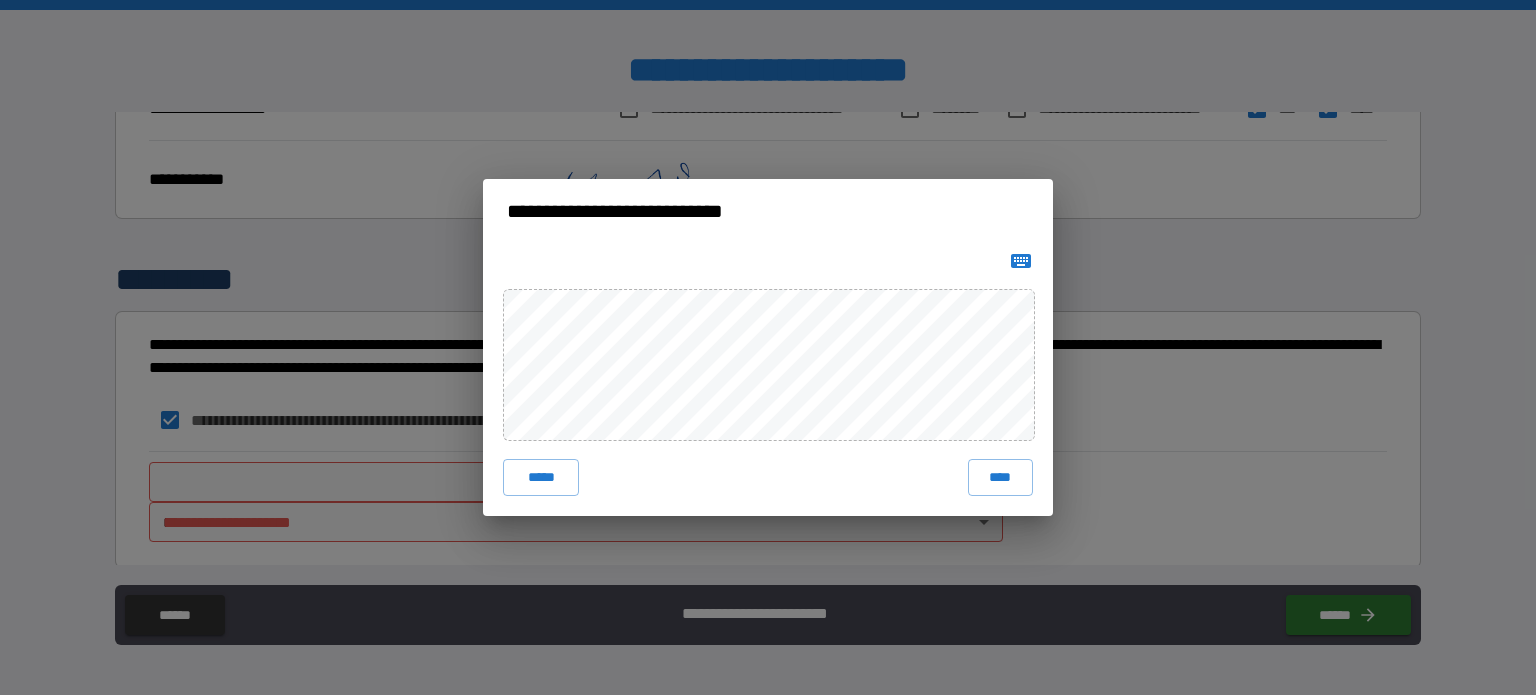 click on "***** ****" at bounding box center [768, 379] 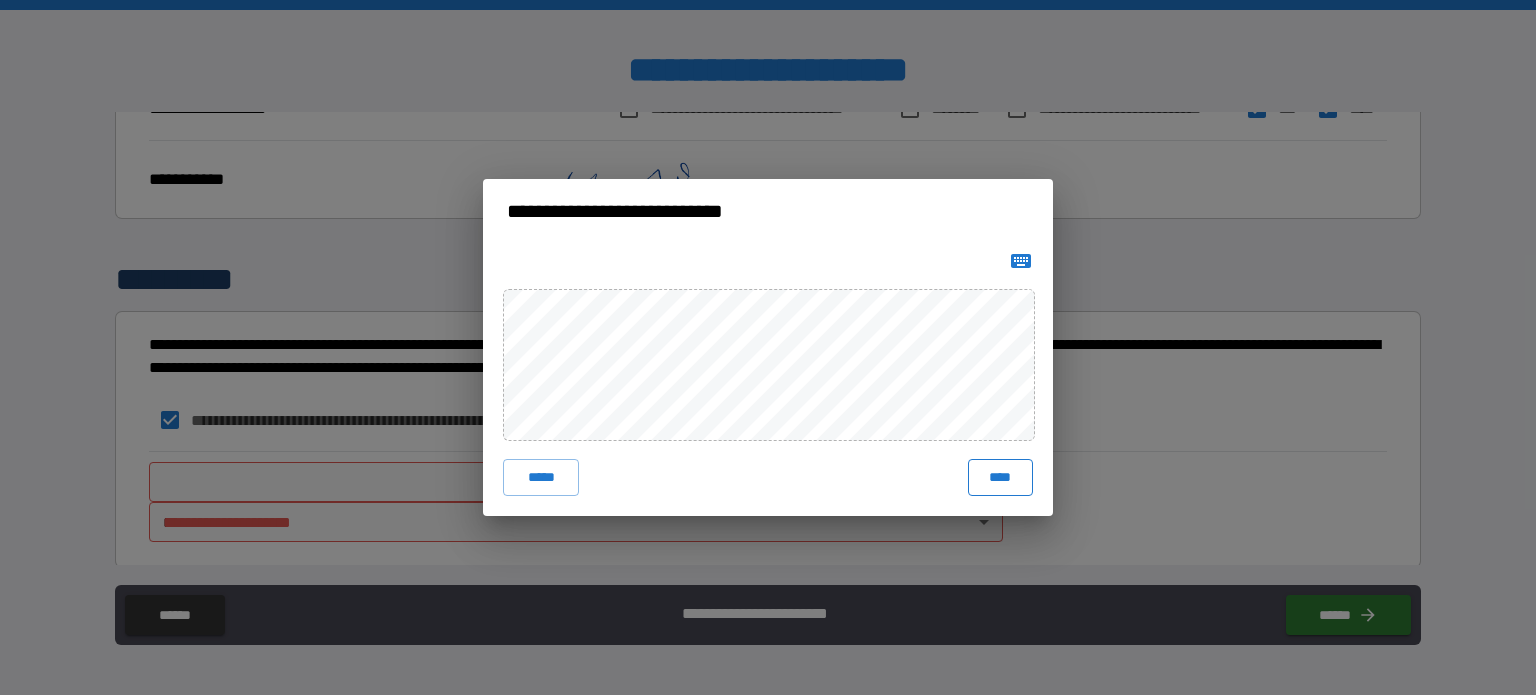 click on "****" at bounding box center (1000, 477) 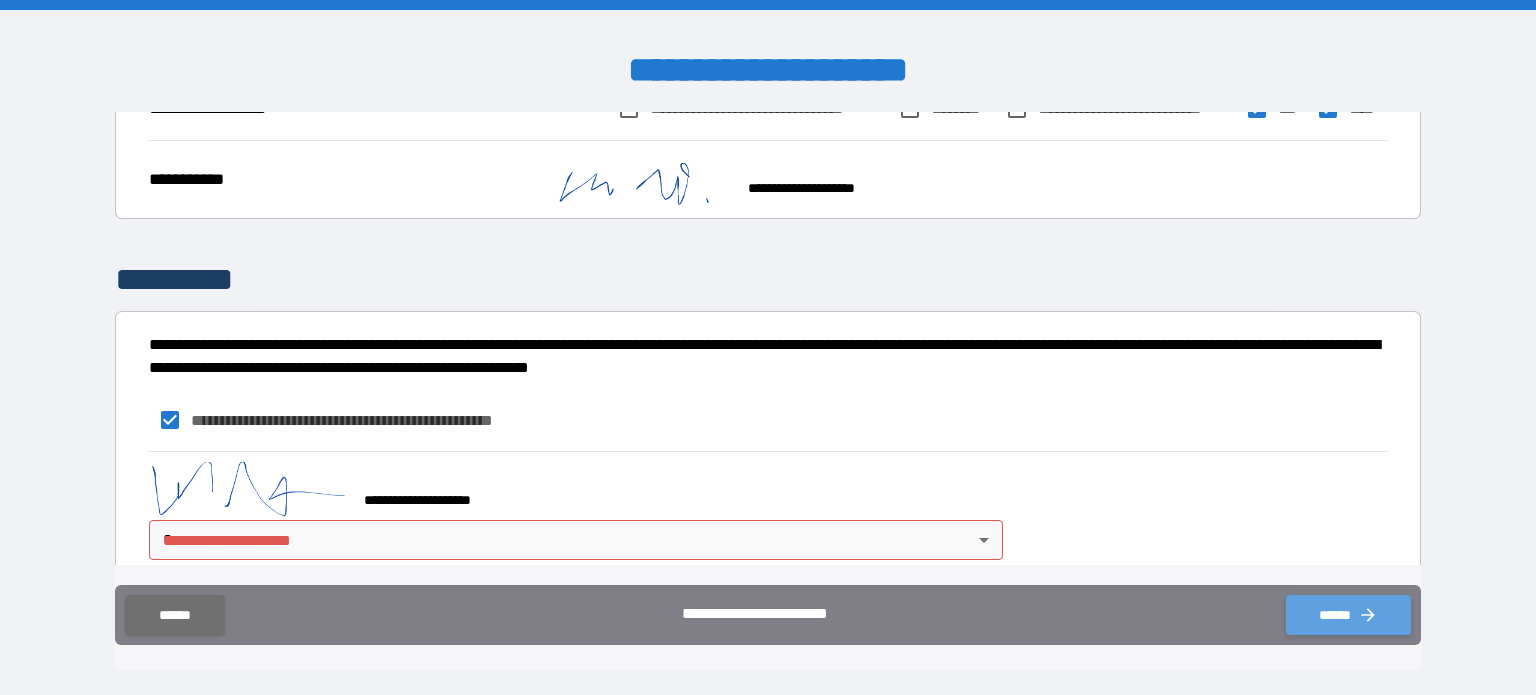 click on "******" at bounding box center [1348, 615] 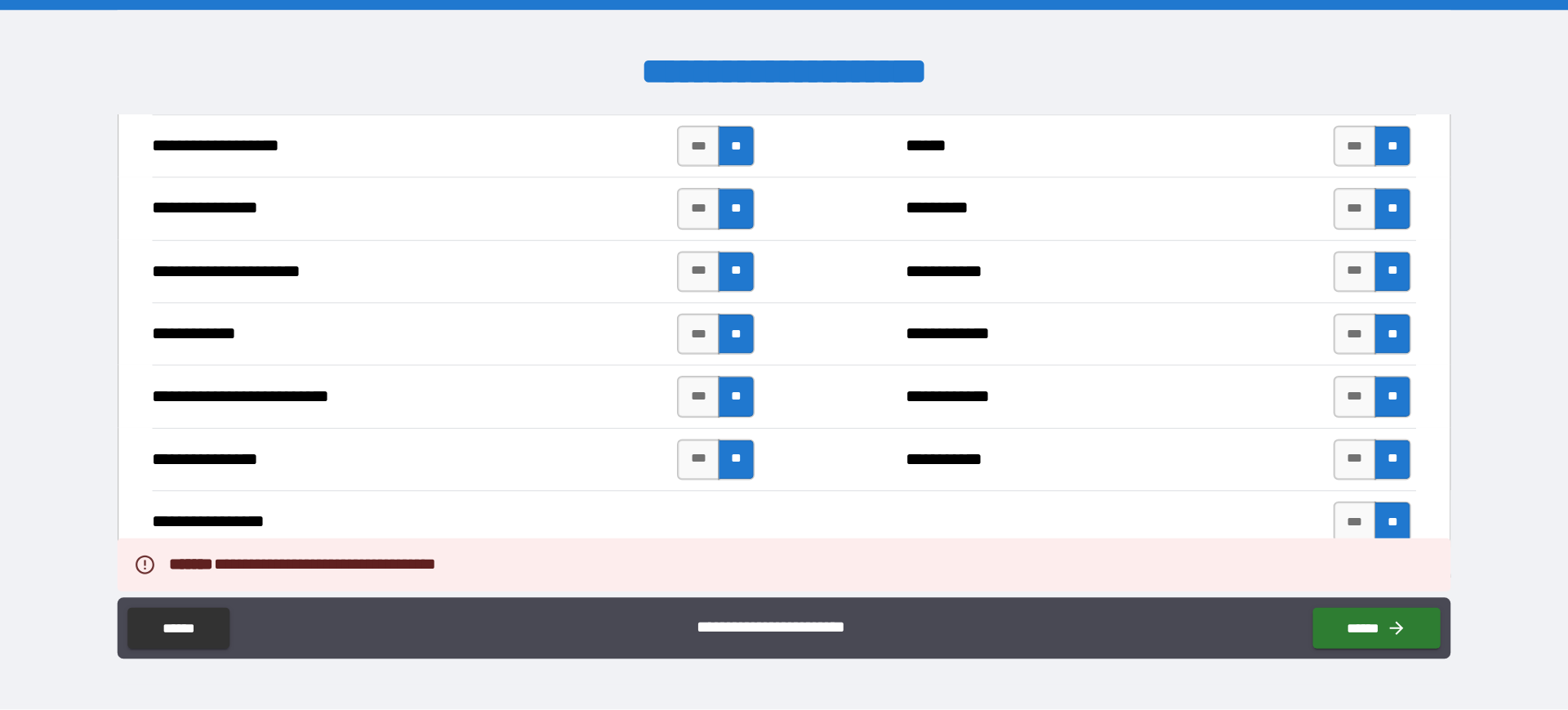 scroll, scrollTop: 1089, scrollLeft: 0, axis: vertical 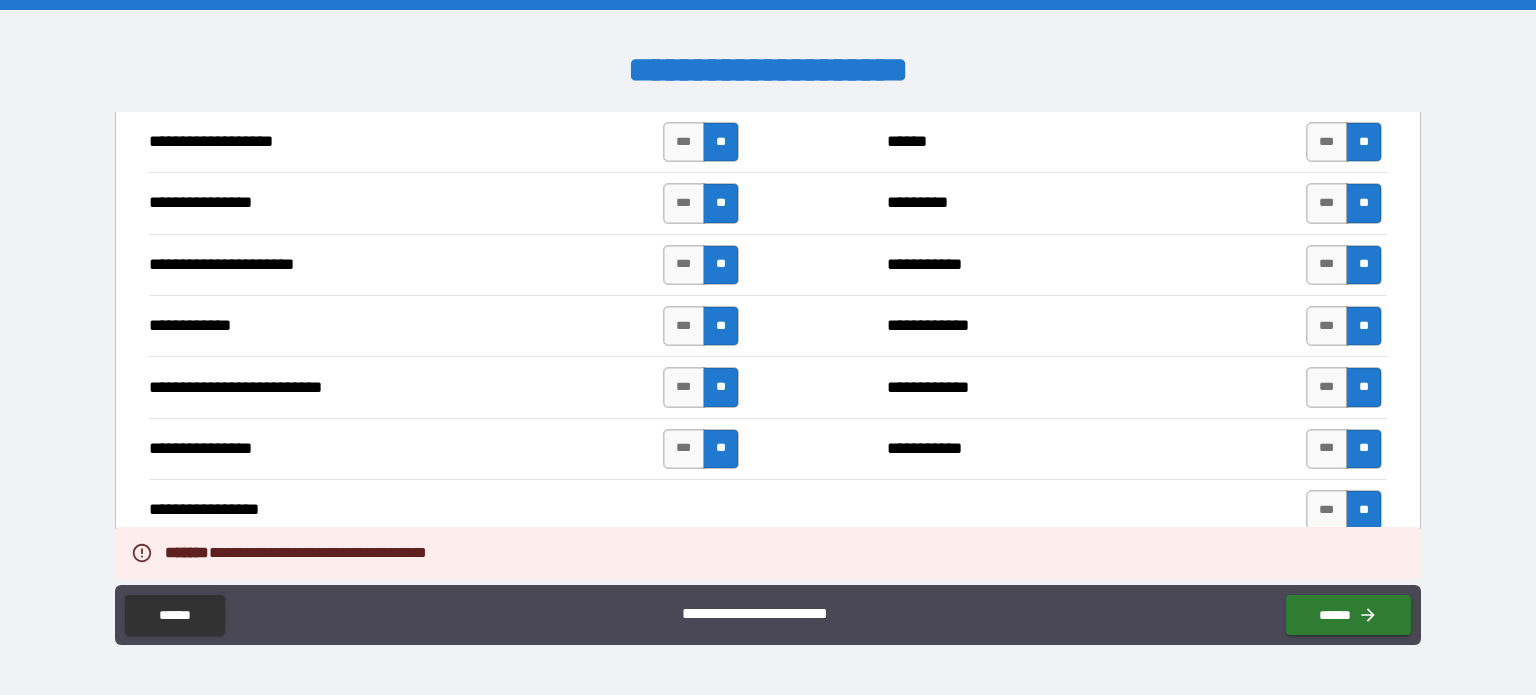 click on "**********" at bounding box center [1024, 388] 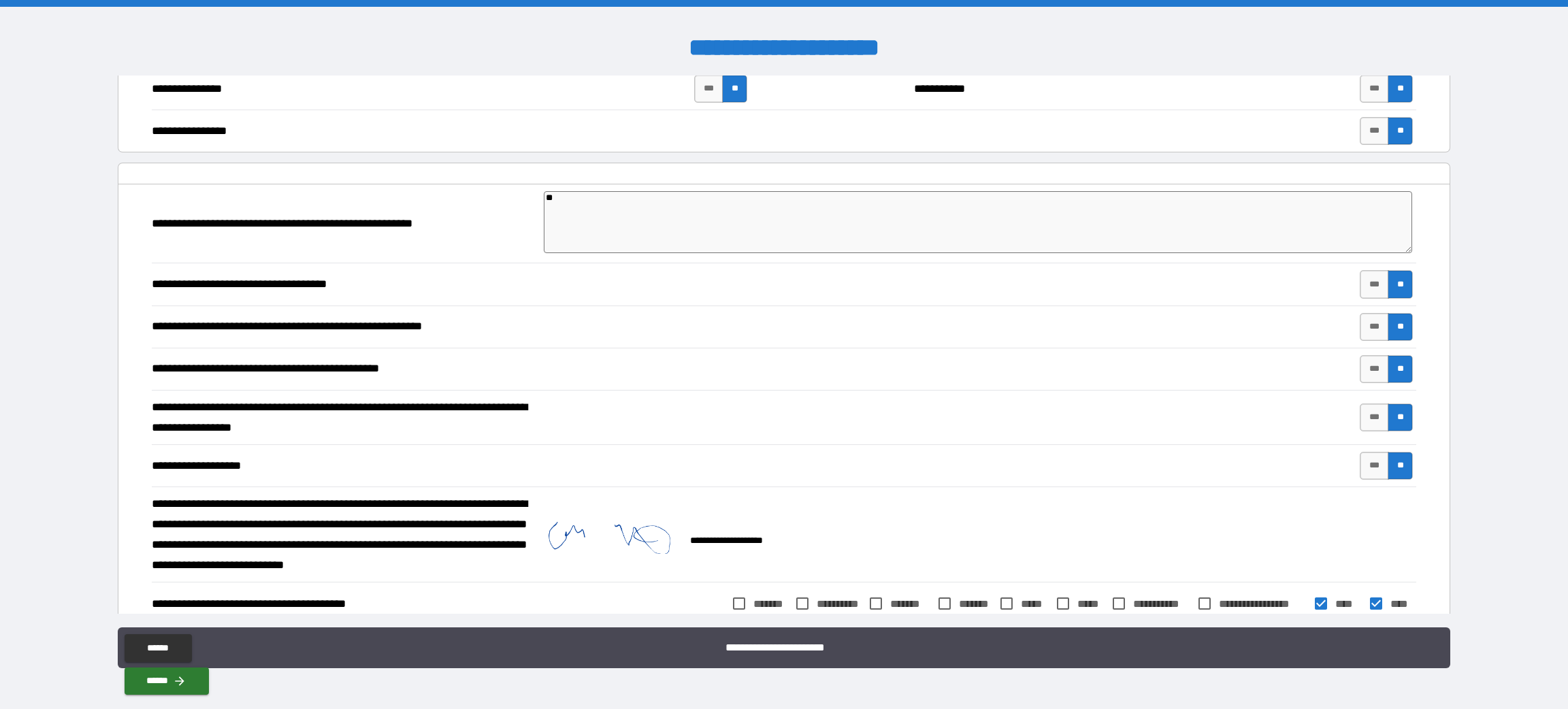 scroll, scrollTop: 1588, scrollLeft: 0, axis: vertical 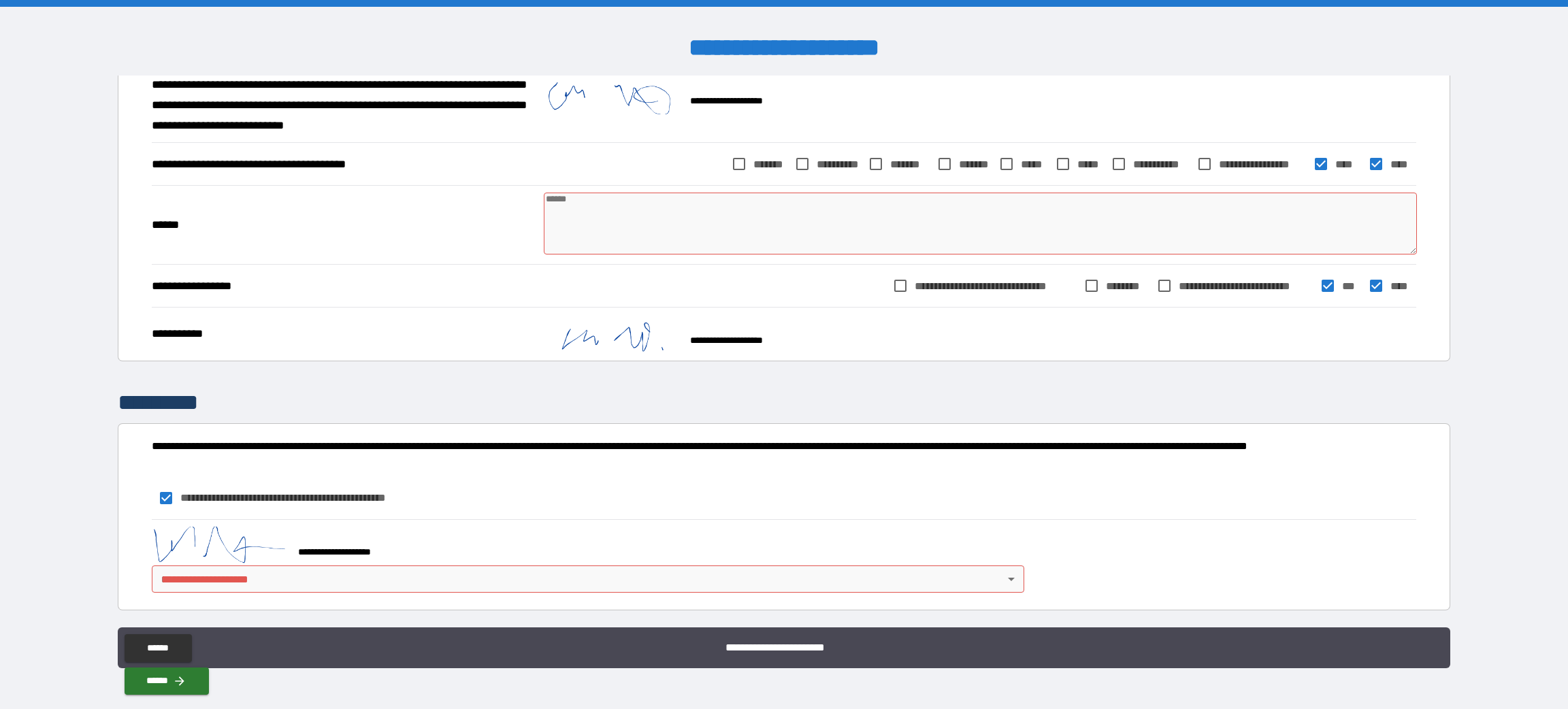 click at bounding box center [980, 223] 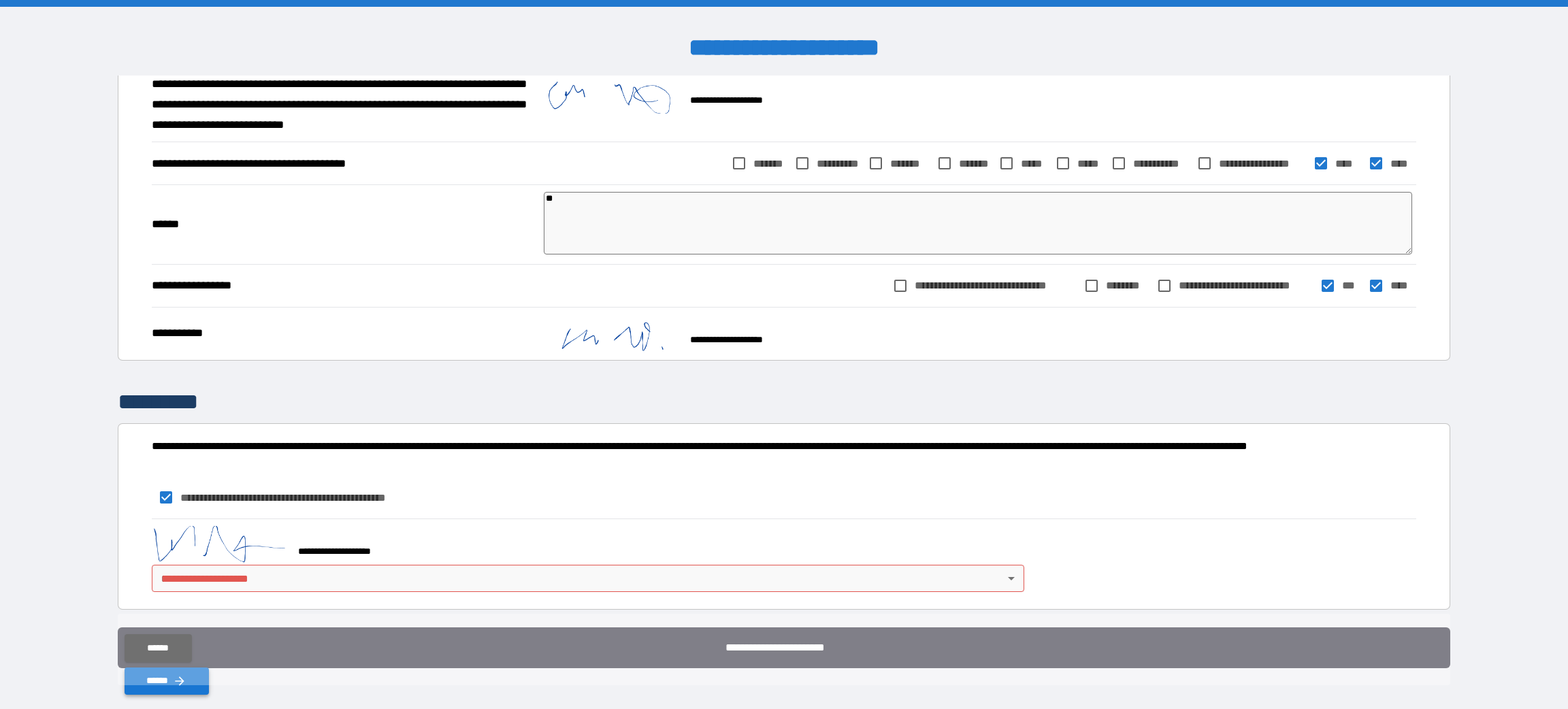 drag, startPoint x: 1438, startPoint y: 646, endPoint x: 1426, endPoint y: 643, distance: 12.369317 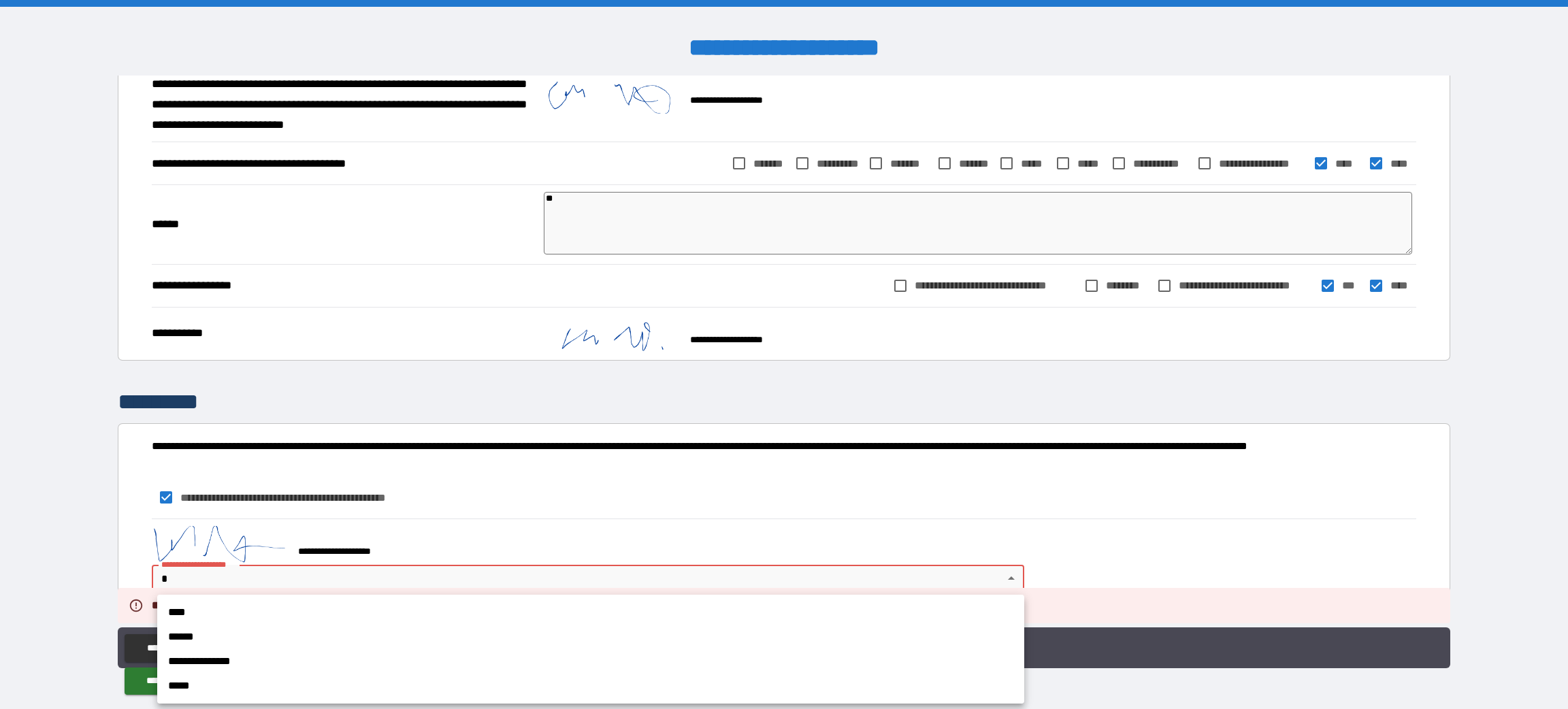 click on "**********" at bounding box center (784, 354) 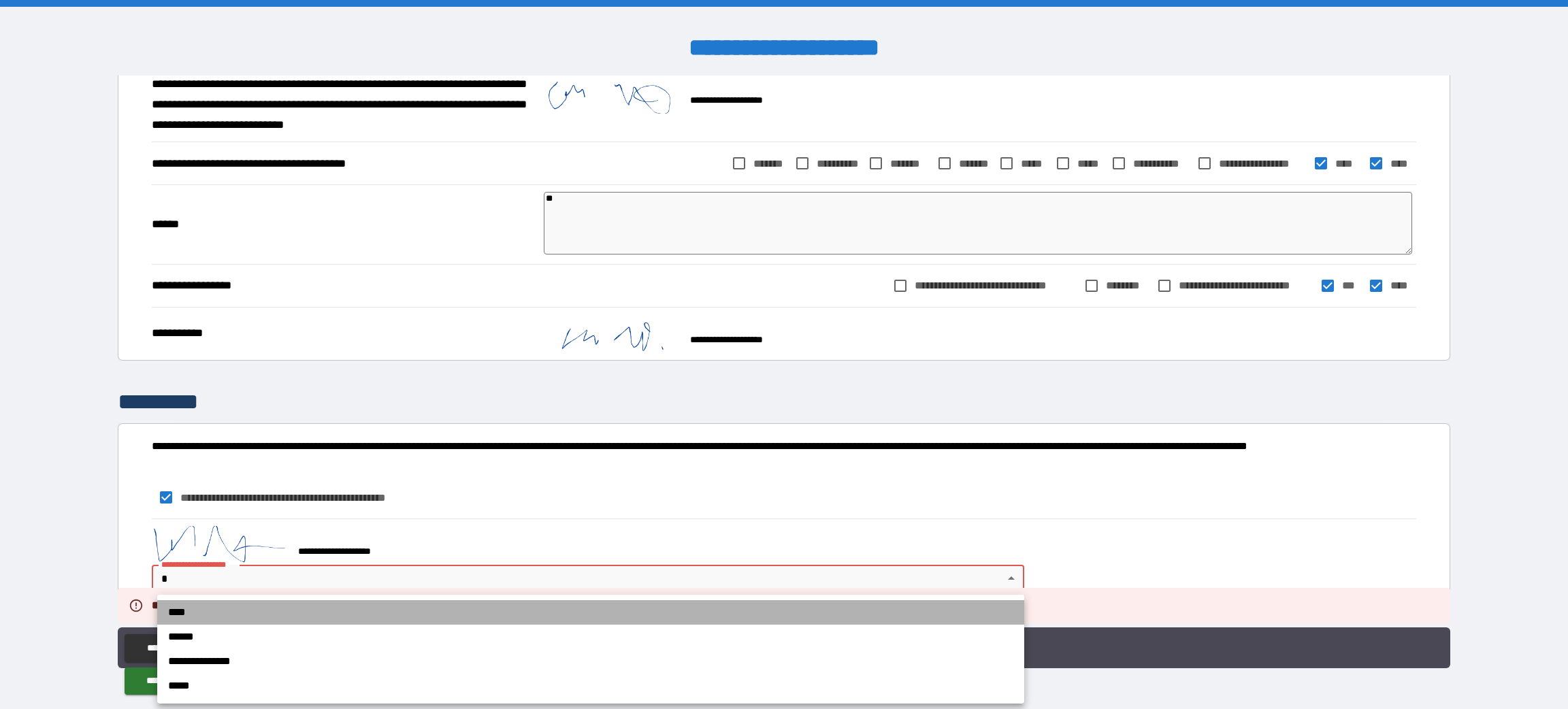 click on "****" at bounding box center [591, 612] 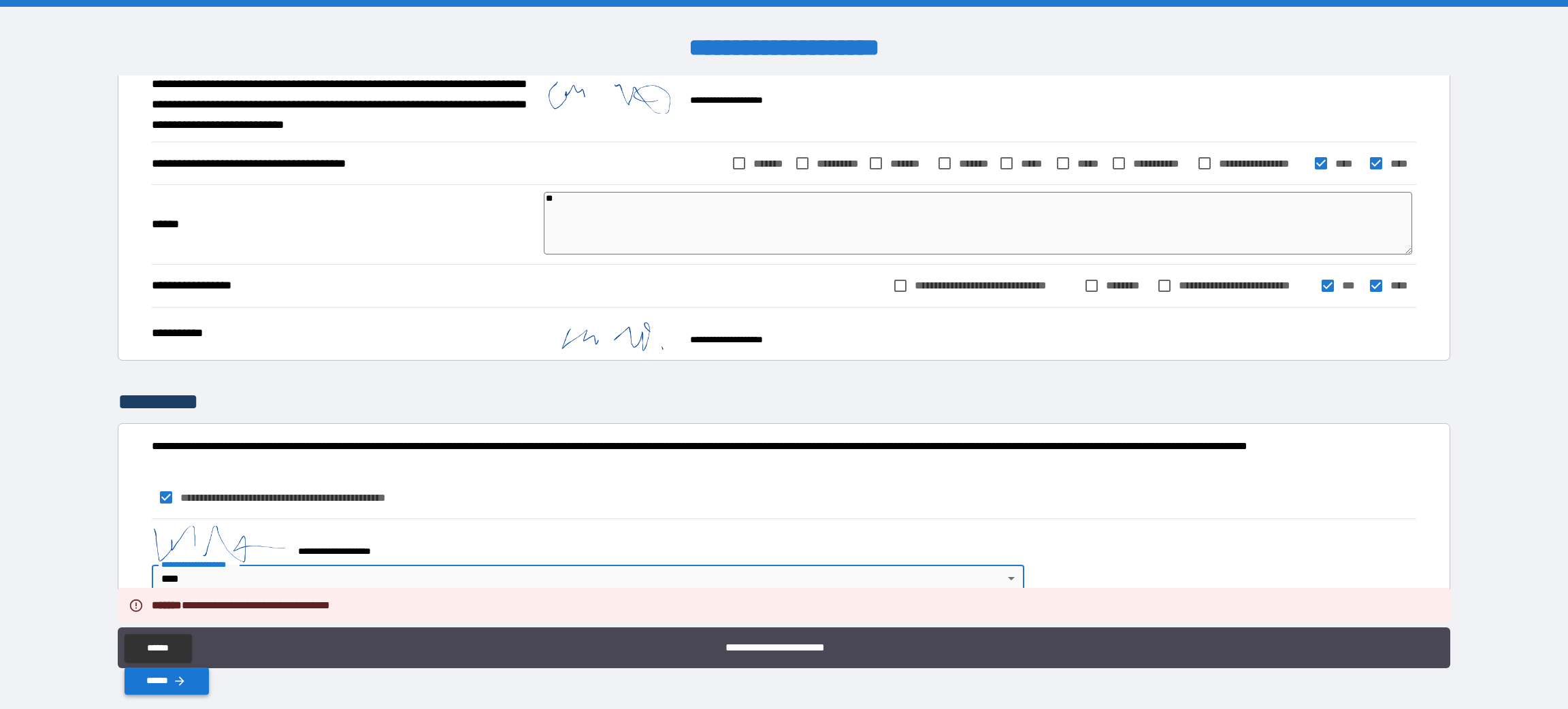 click on "******" at bounding box center [167, 681] 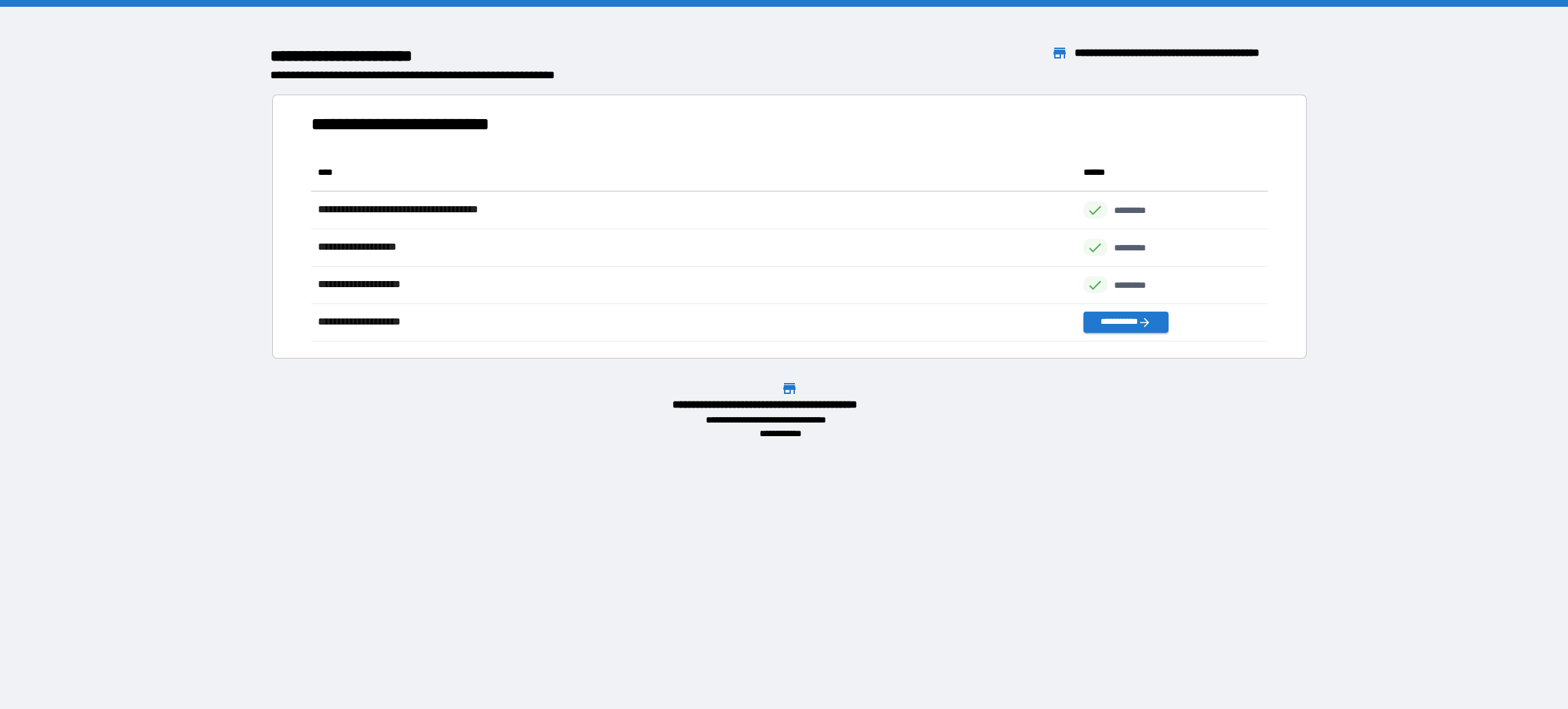 scroll, scrollTop: 16, scrollLeft: 17, axis: both 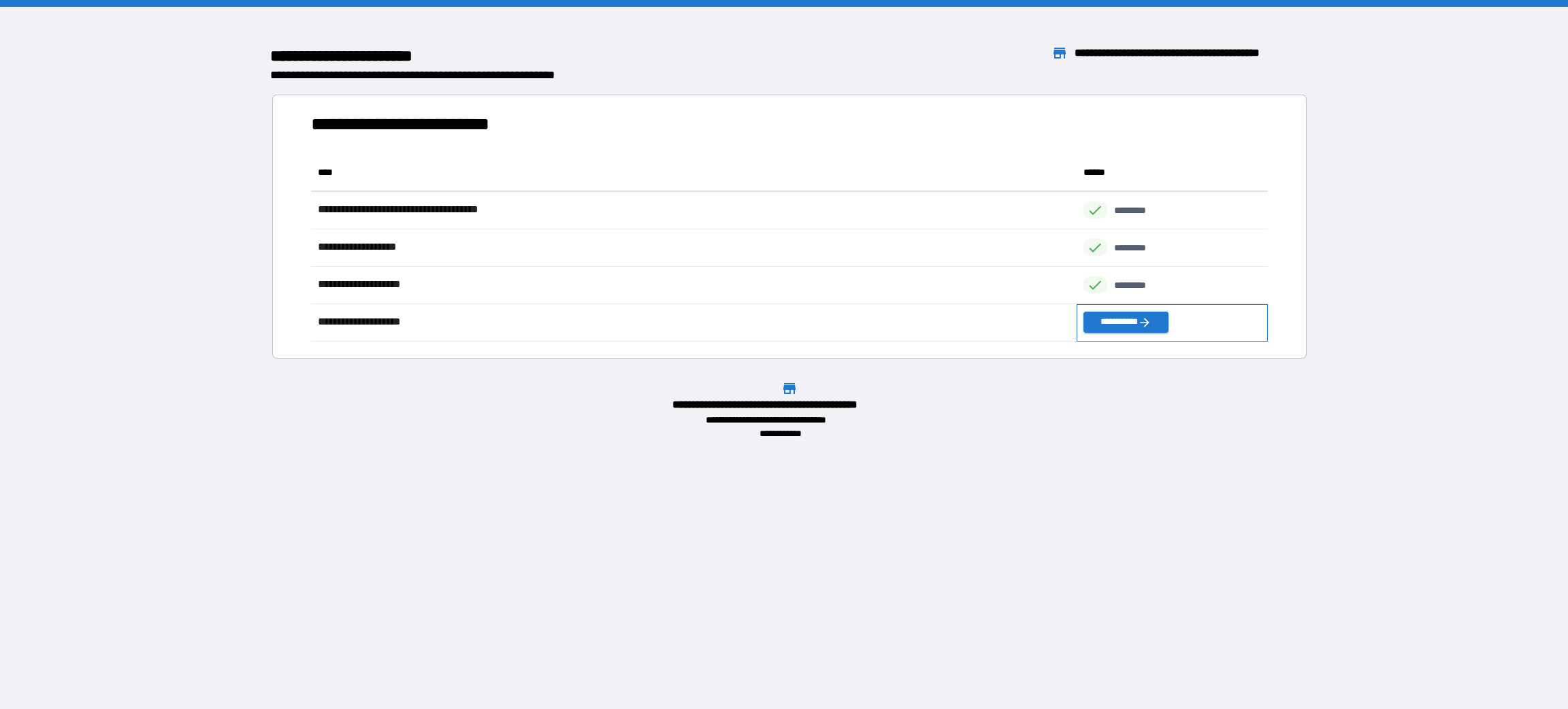 click on "**********" at bounding box center (1172, 323) 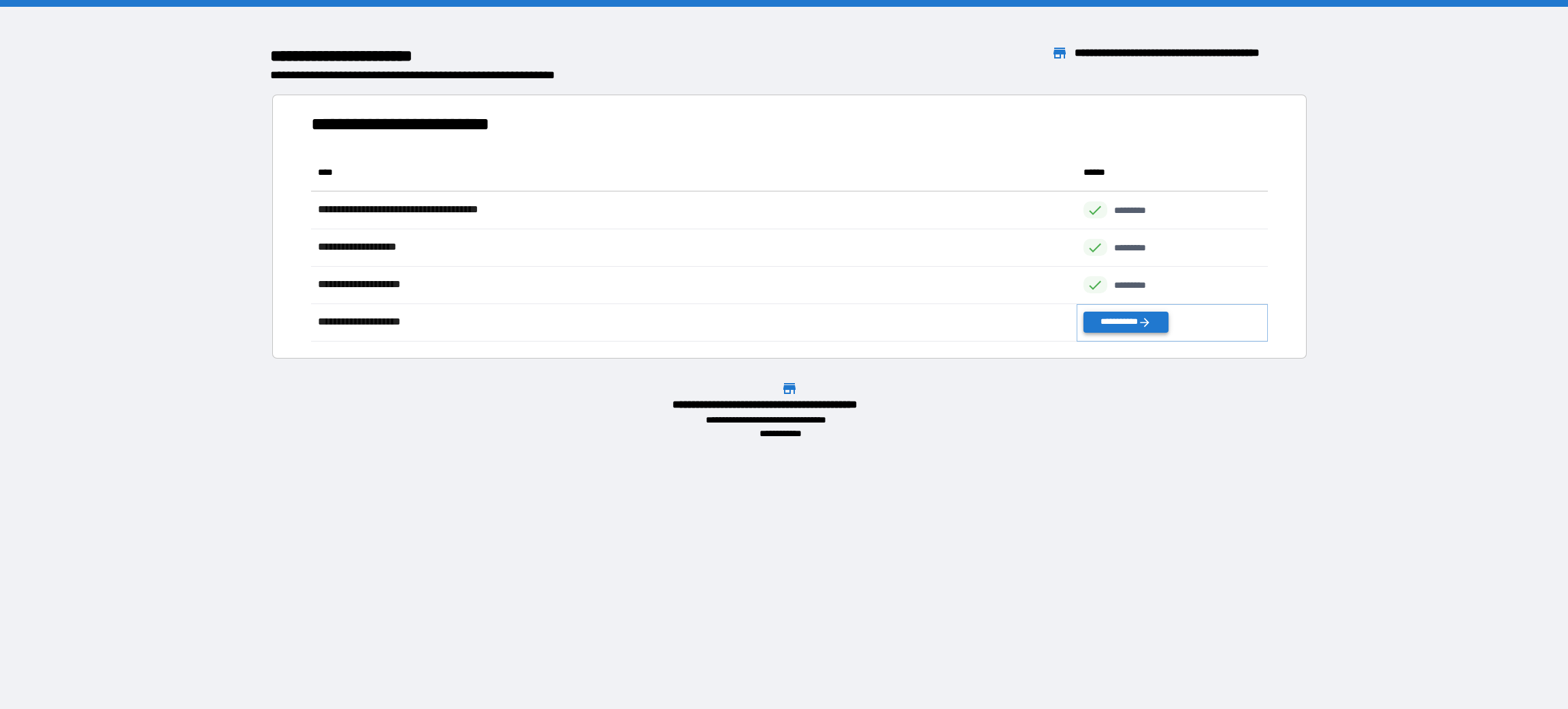 click on "**********" at bounding box center [1126, 322] 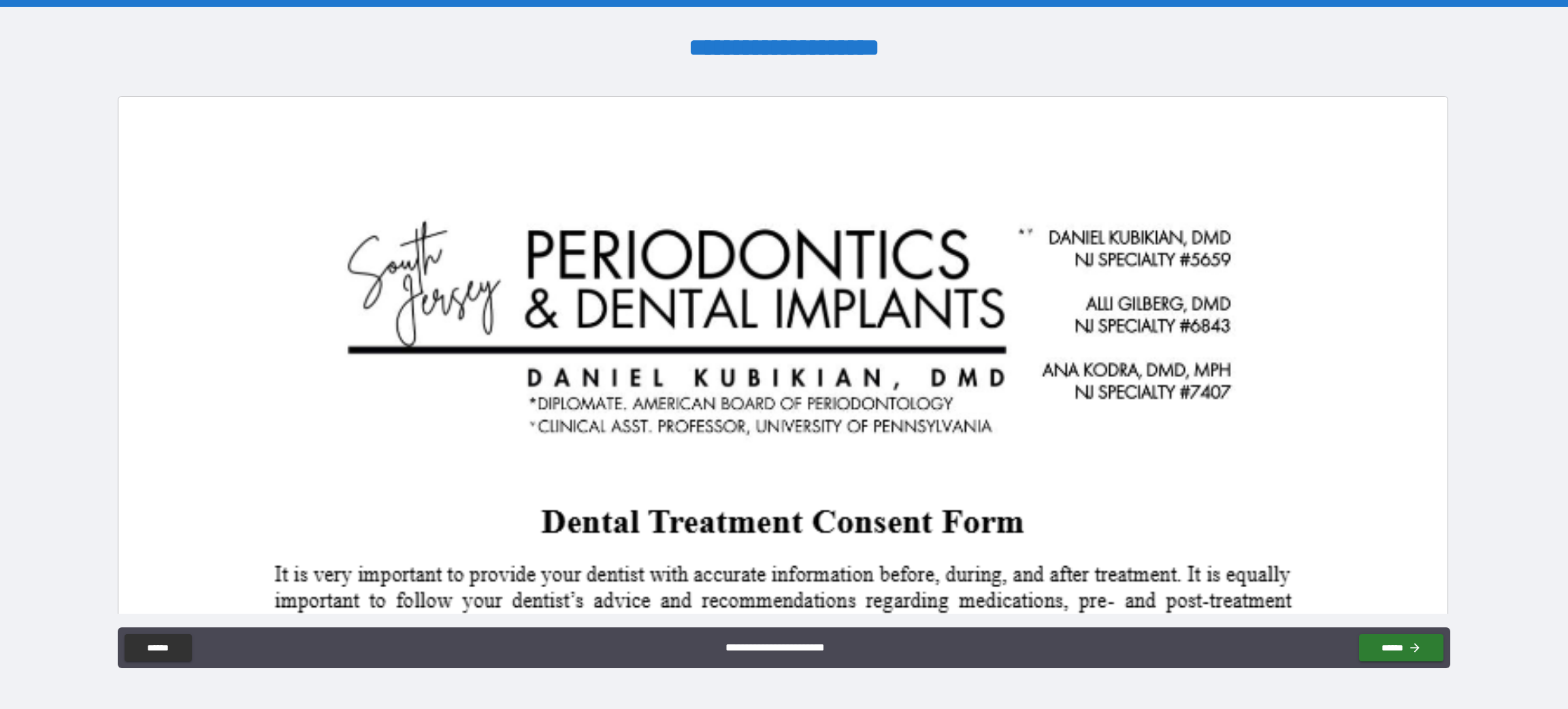scroll, scrollTop: 1483, scrollLeft: 0, axis: vertical 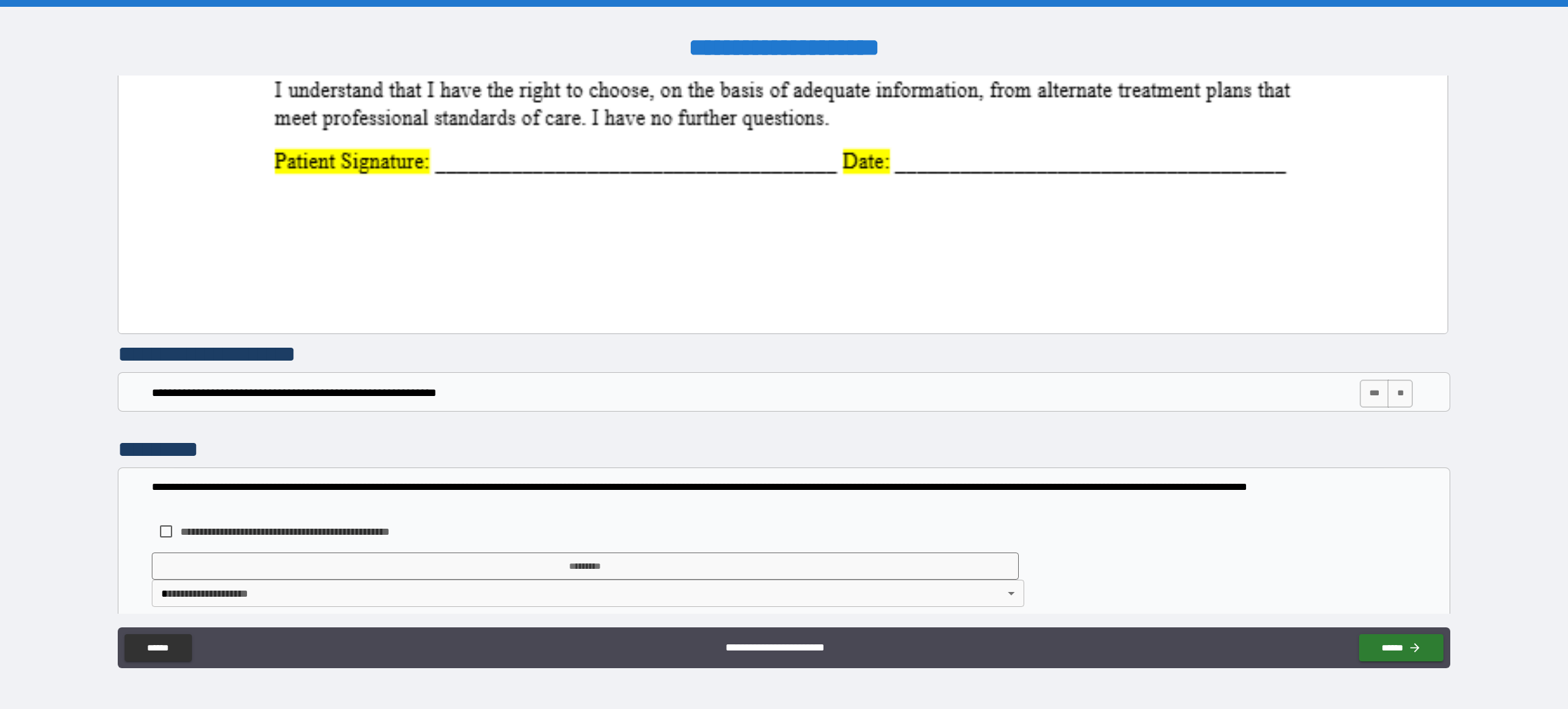 click at bounding box center [783, -527] 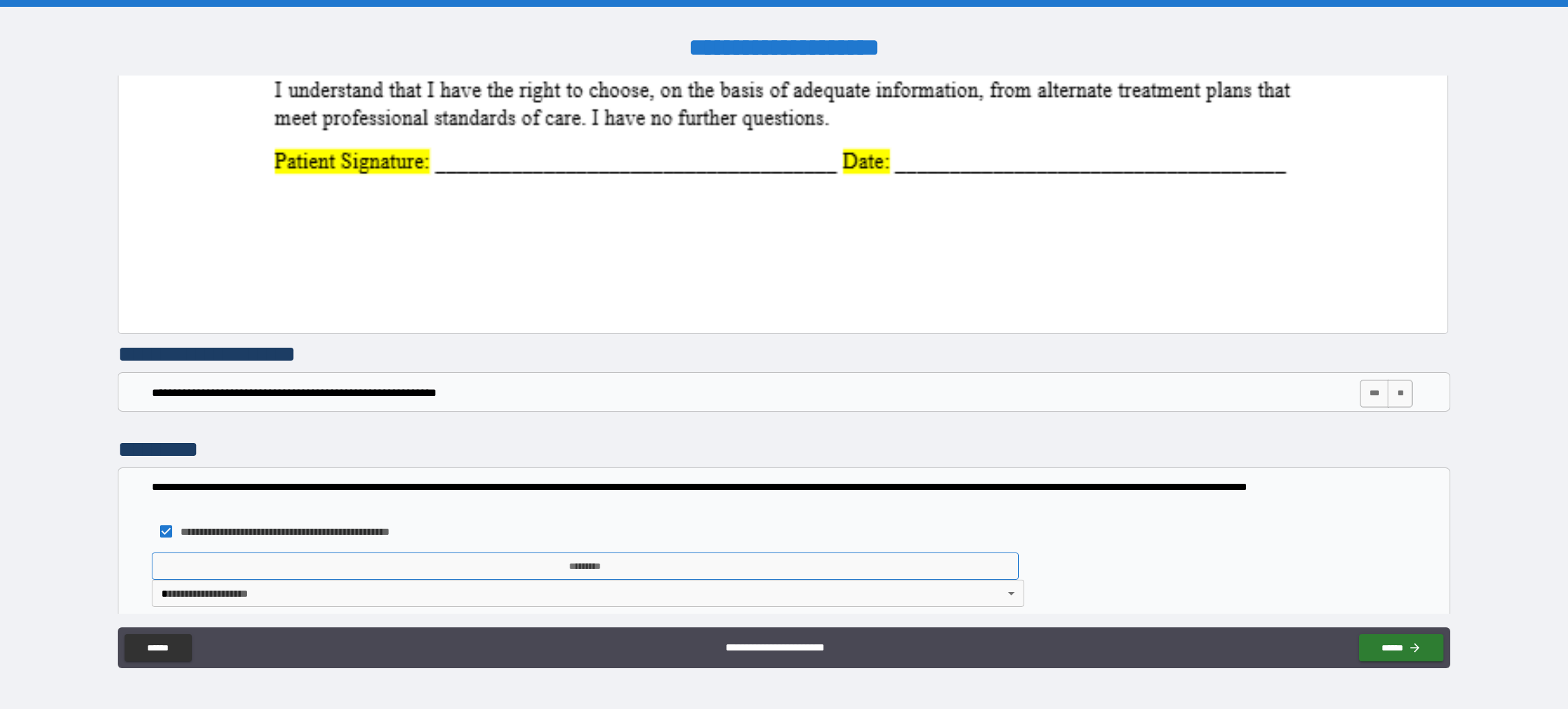 click on "*********" at bounding box center [585, 566] 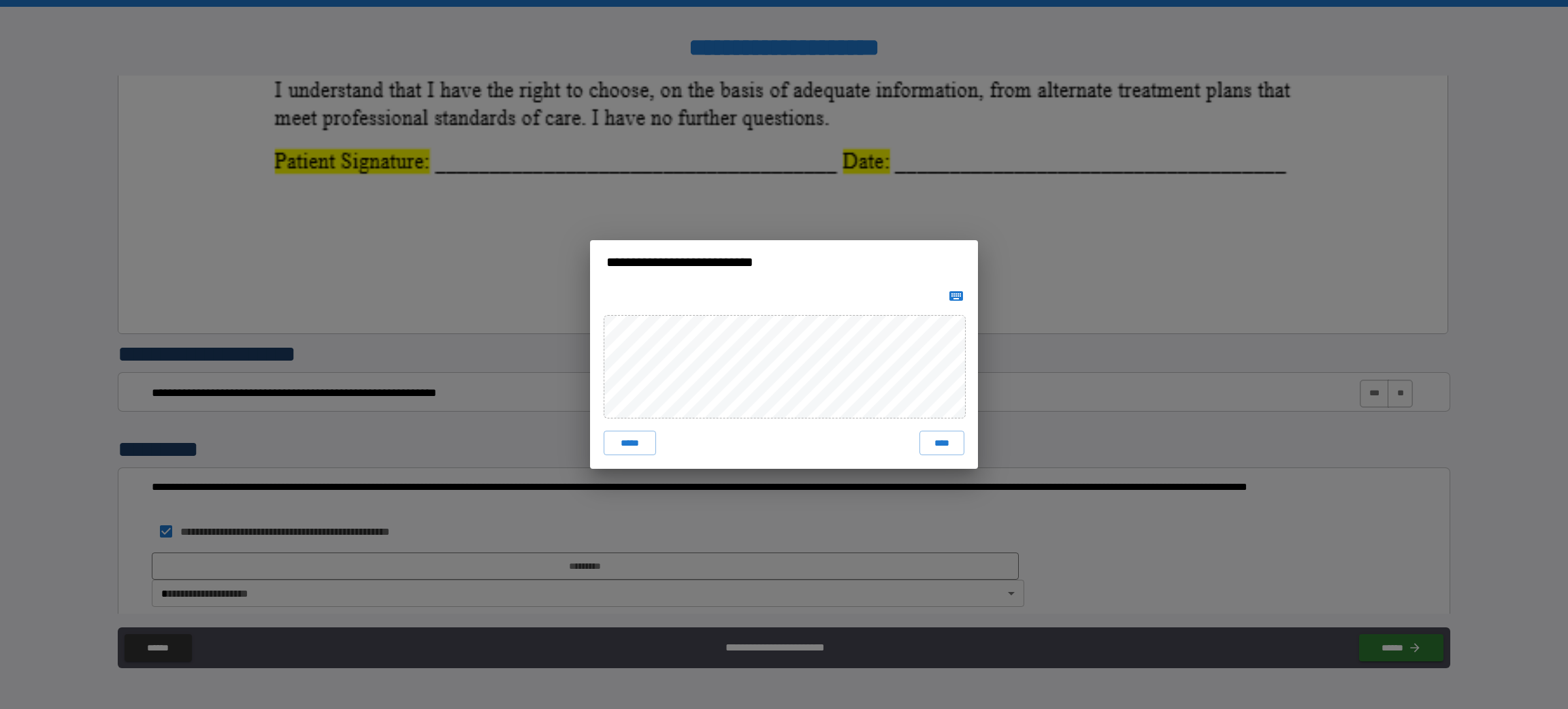 click on "***** ****" at bounding box center (784, 376) 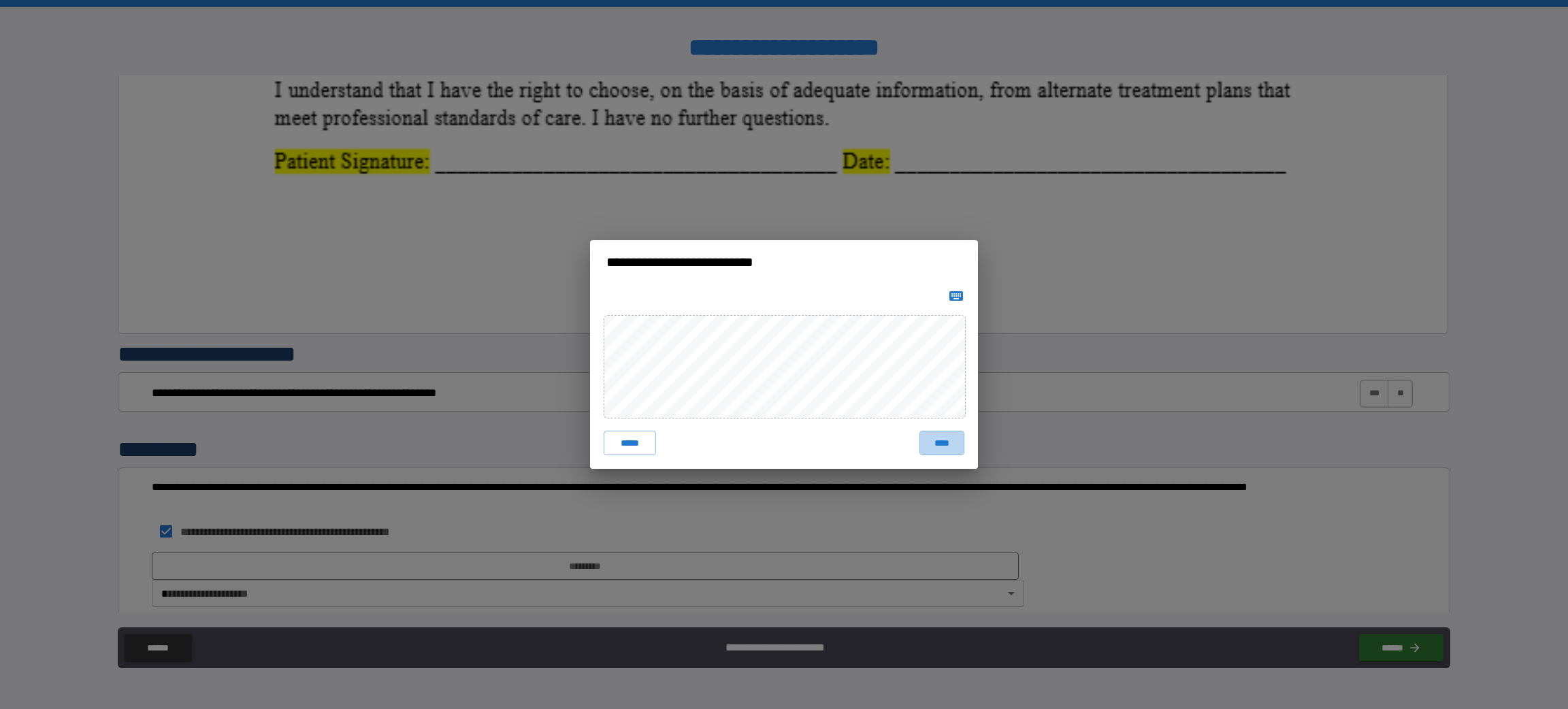 click on "****" at bounding box center (942, 443) 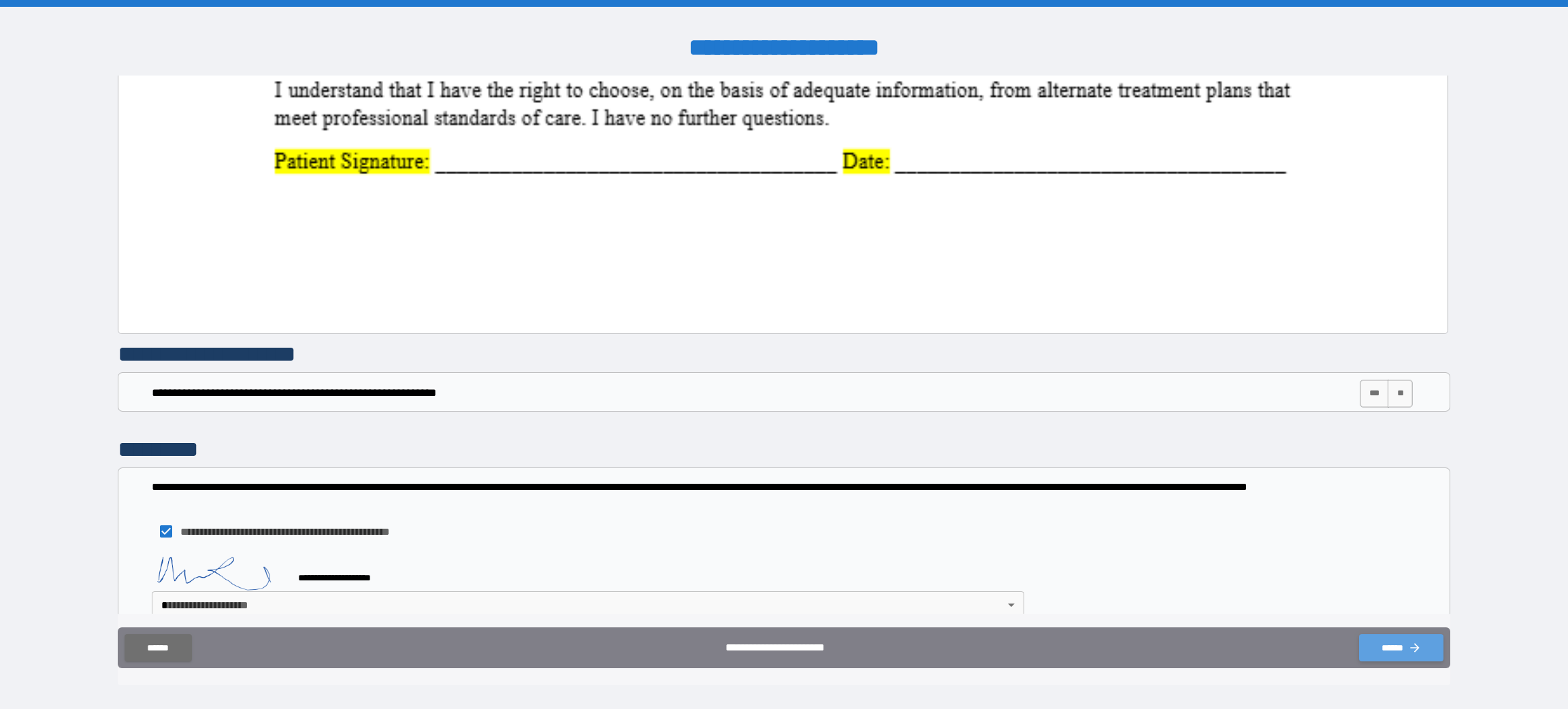 click on "******" at bounding box center (1401, 648) 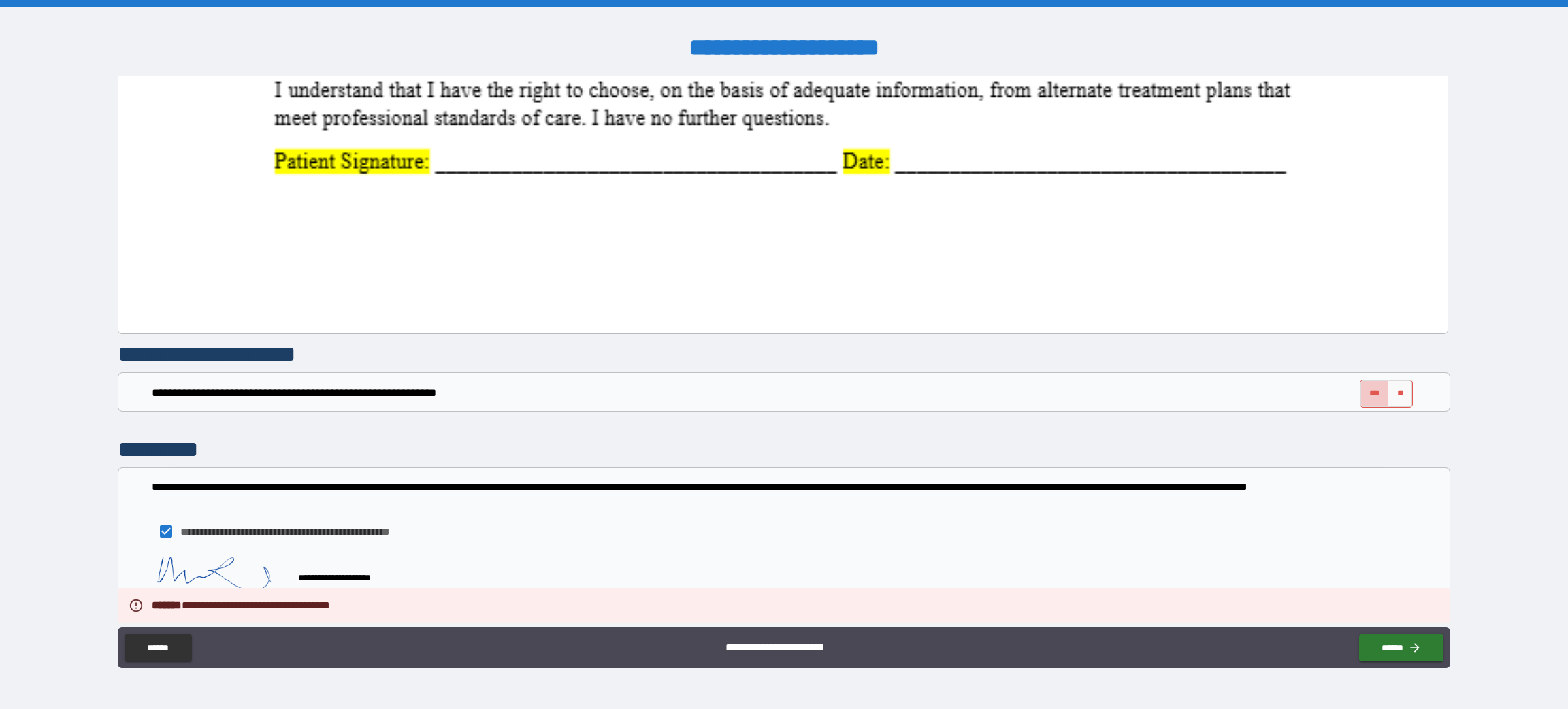 click on "***" at bounding box center [1374, 393] 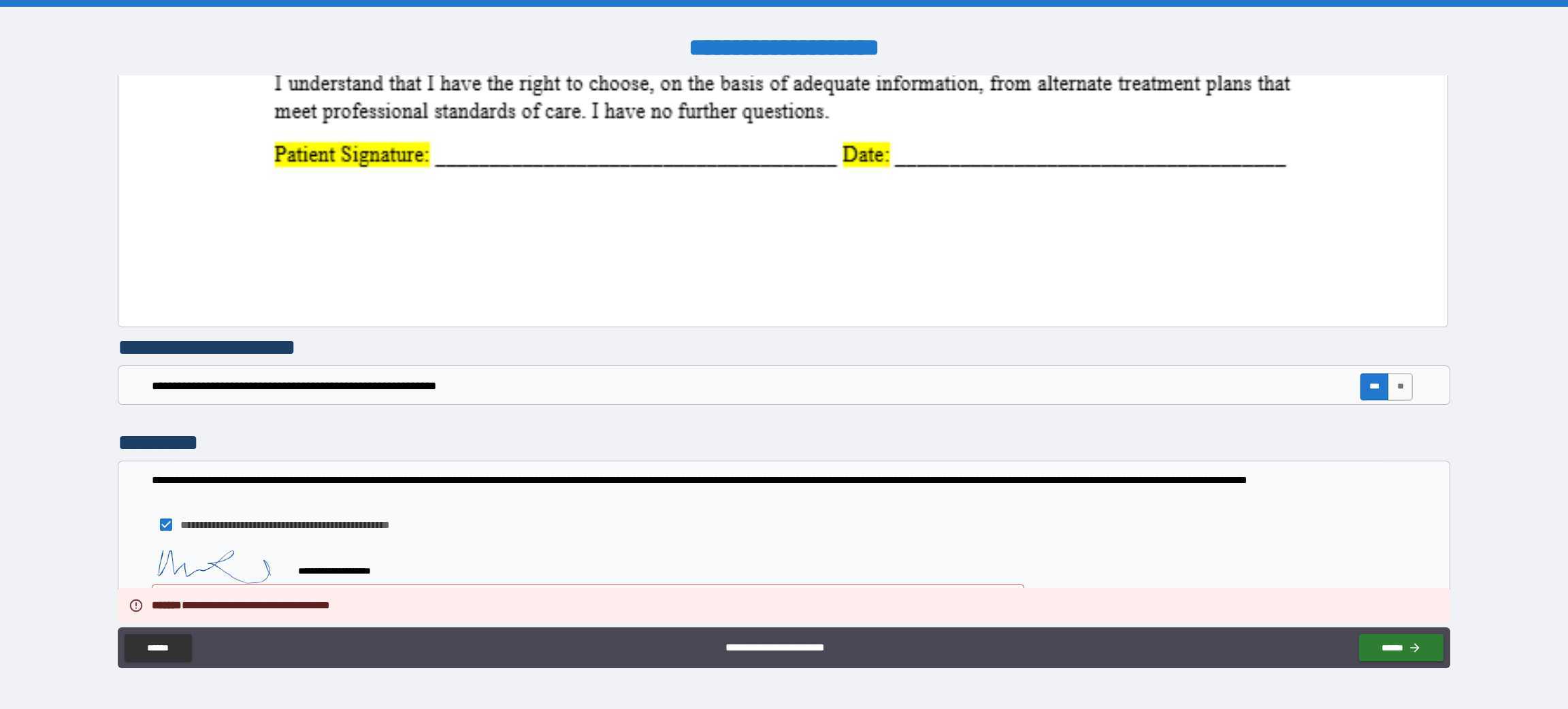 scroll, scrollTop: 1496, scrollLeft: 0, axis: vertical 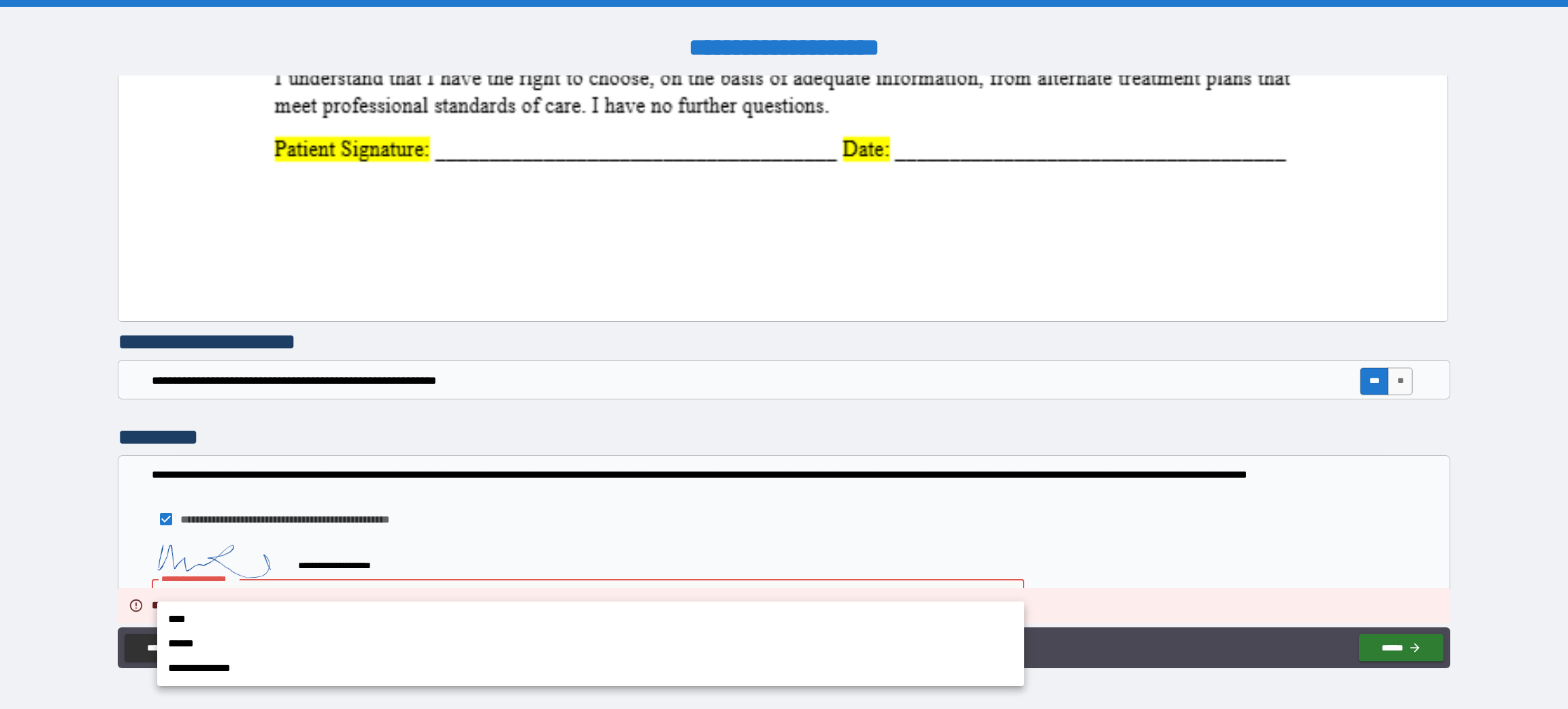 drag, startPoint x: 986, startPoint y: 574, endPoint x: 774, endPoint y: 630, distance: 219.27152 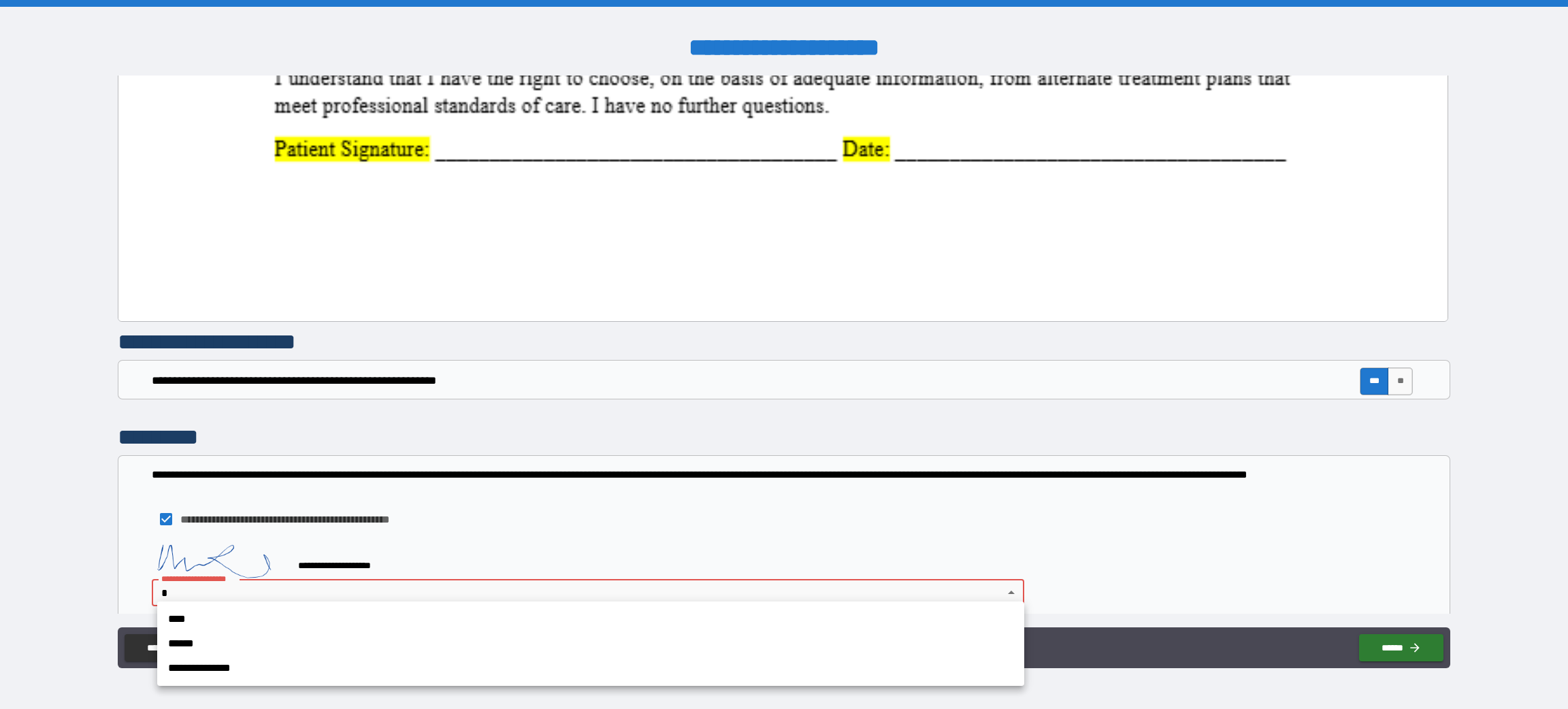 click on "****" at bounding box center (591, 619) 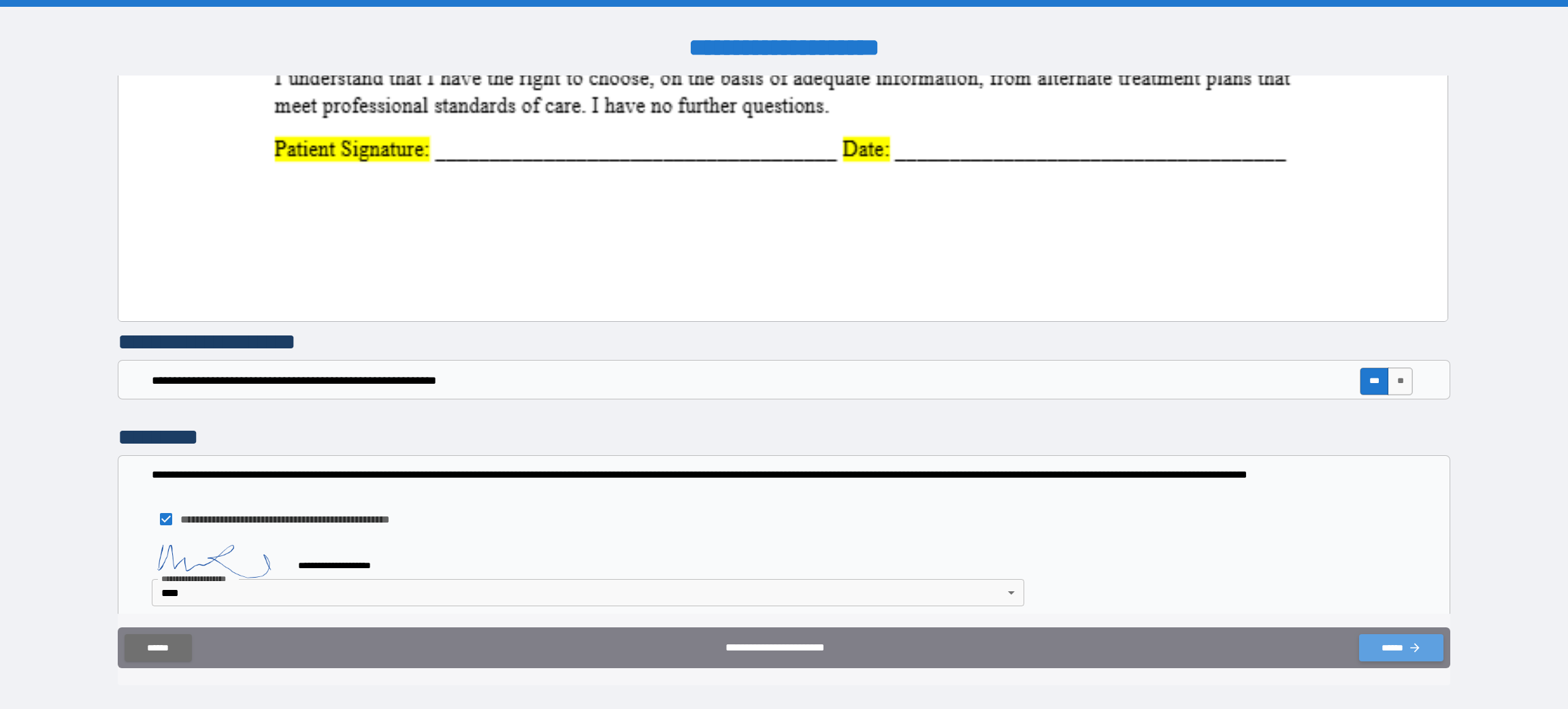 click on "******" at bounding box center (1401, 648) 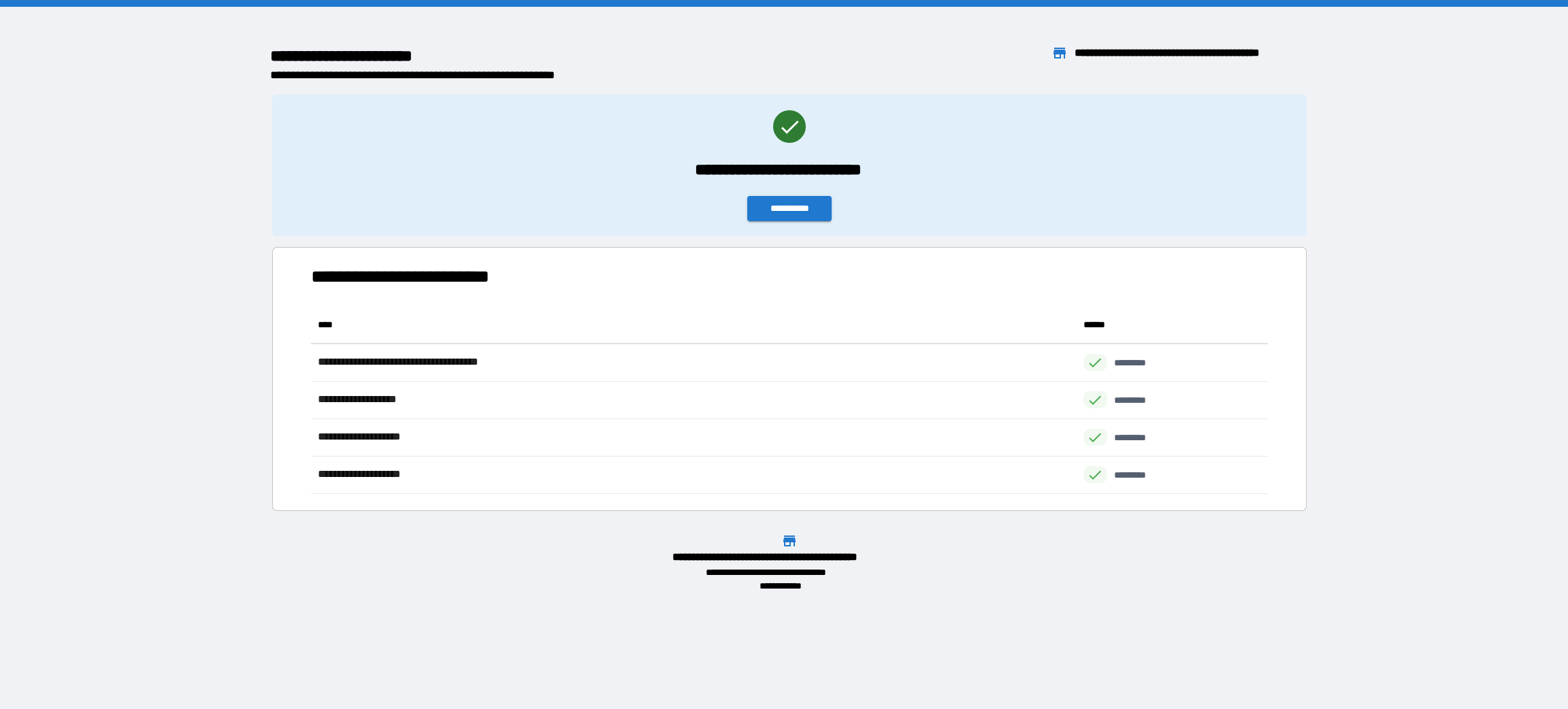 scroll, scrollTop: 16, scrollLeft: 17, axis: both 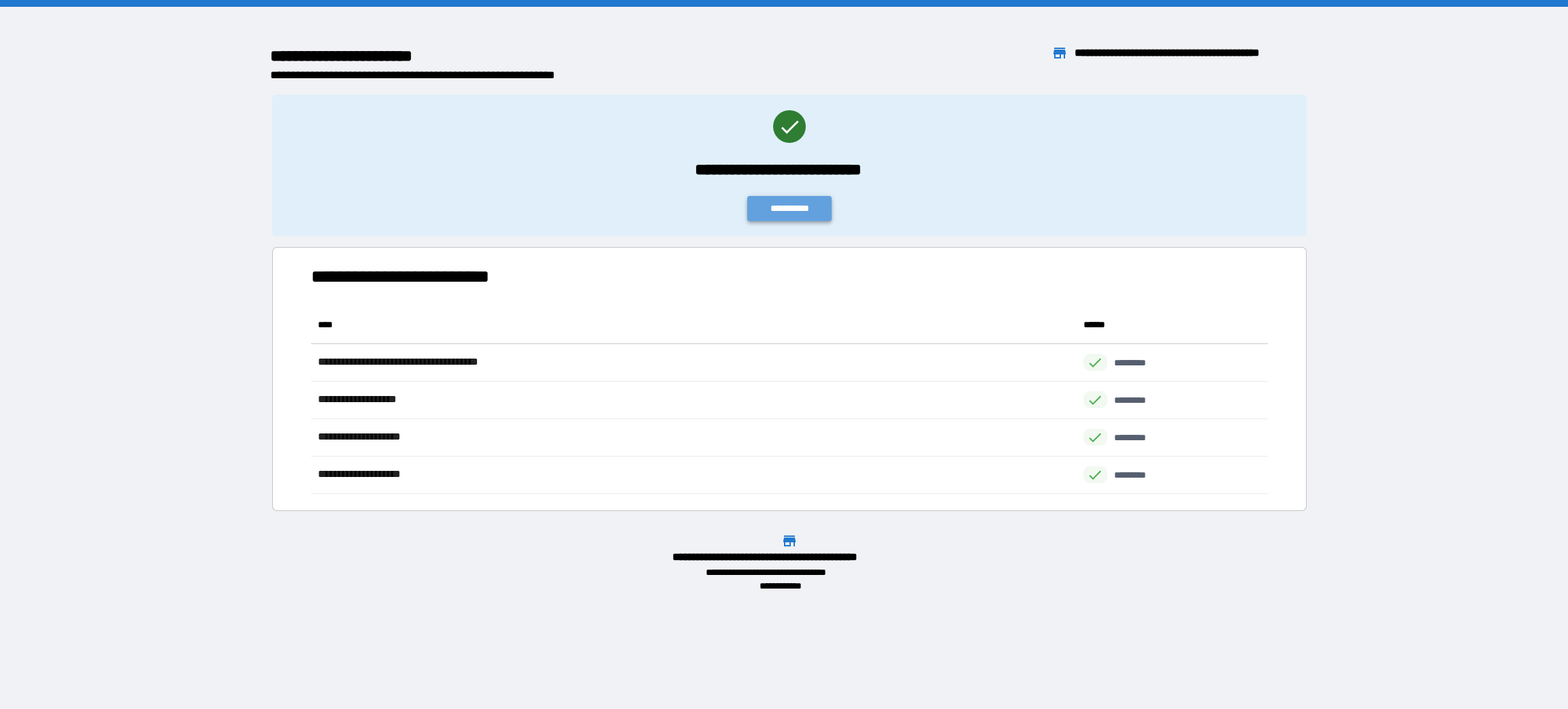 click on "**********" at bounding box center (789, 208) 